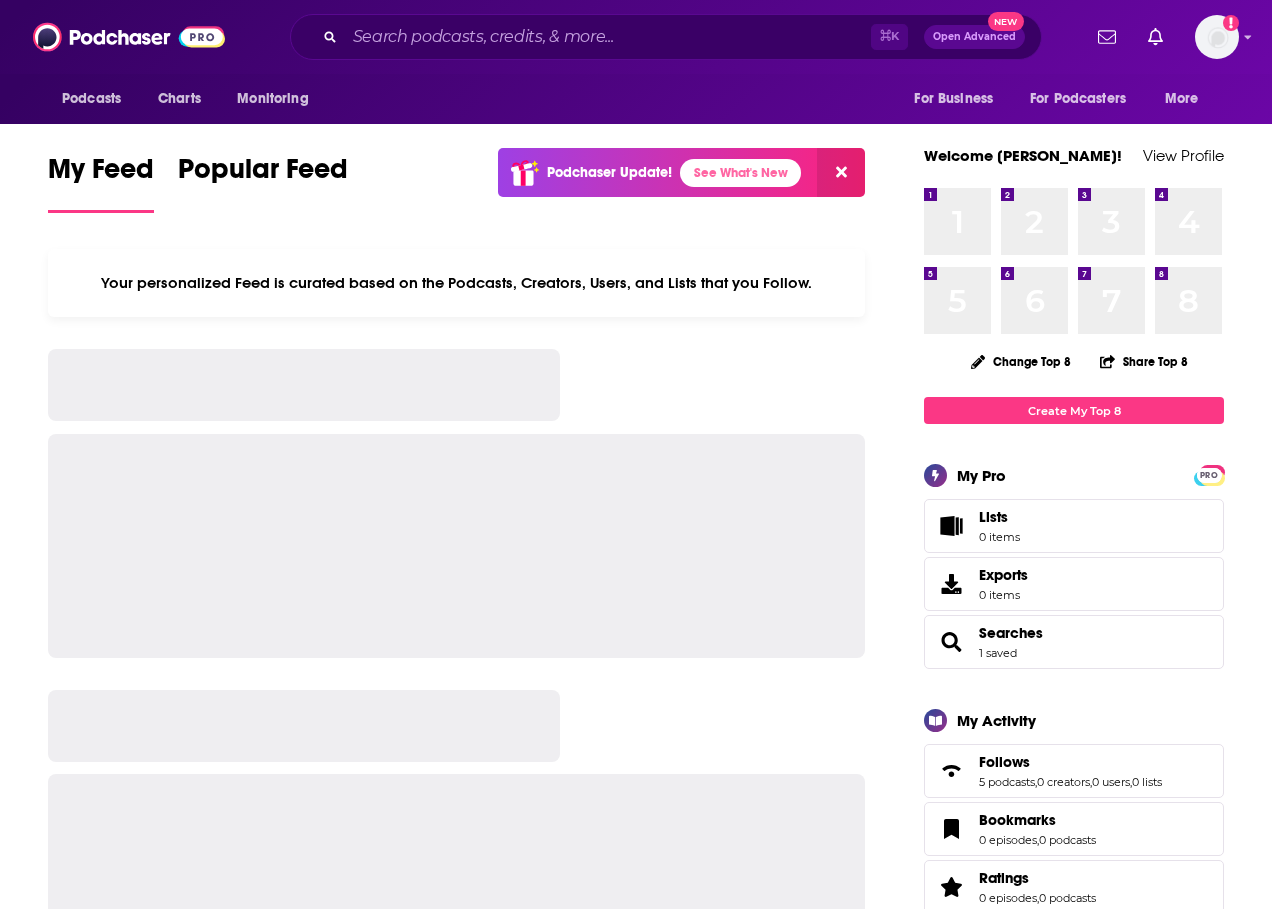 scroll, scrollTop: 0, scrollLeft: 0, axis: both 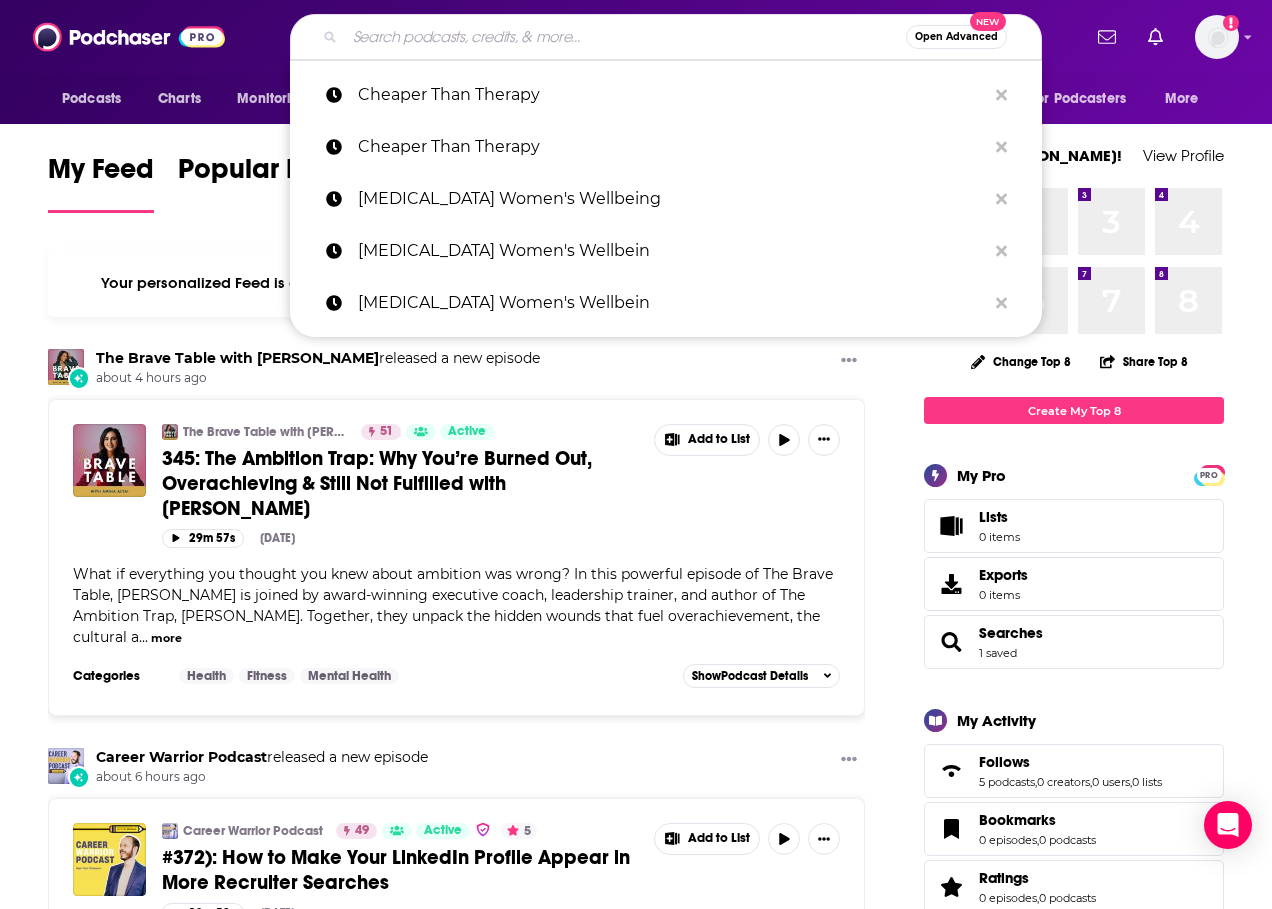 click at bounding box center [625, 37] 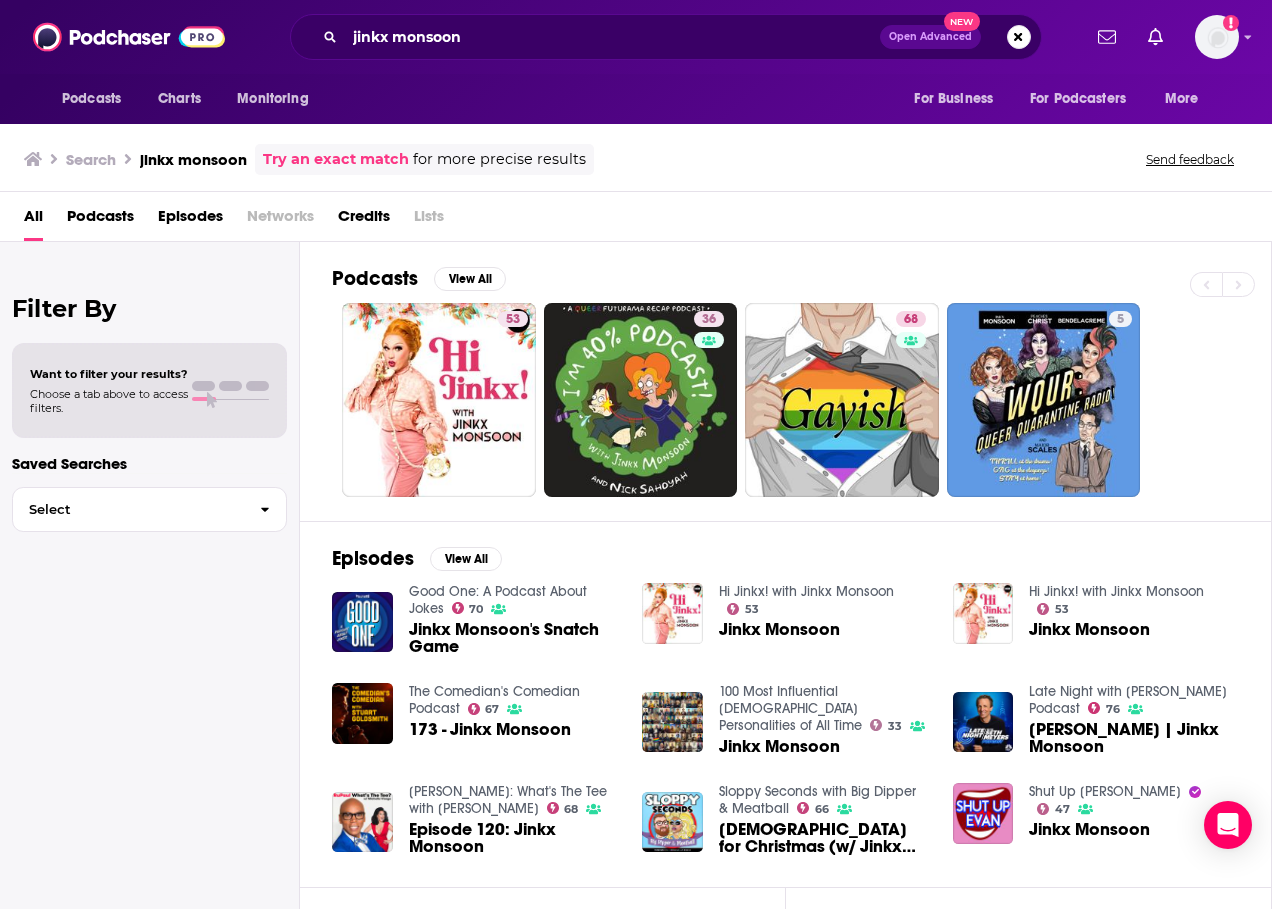 scroll, scrollTop: 0, scrollLeft: 0, axis: both 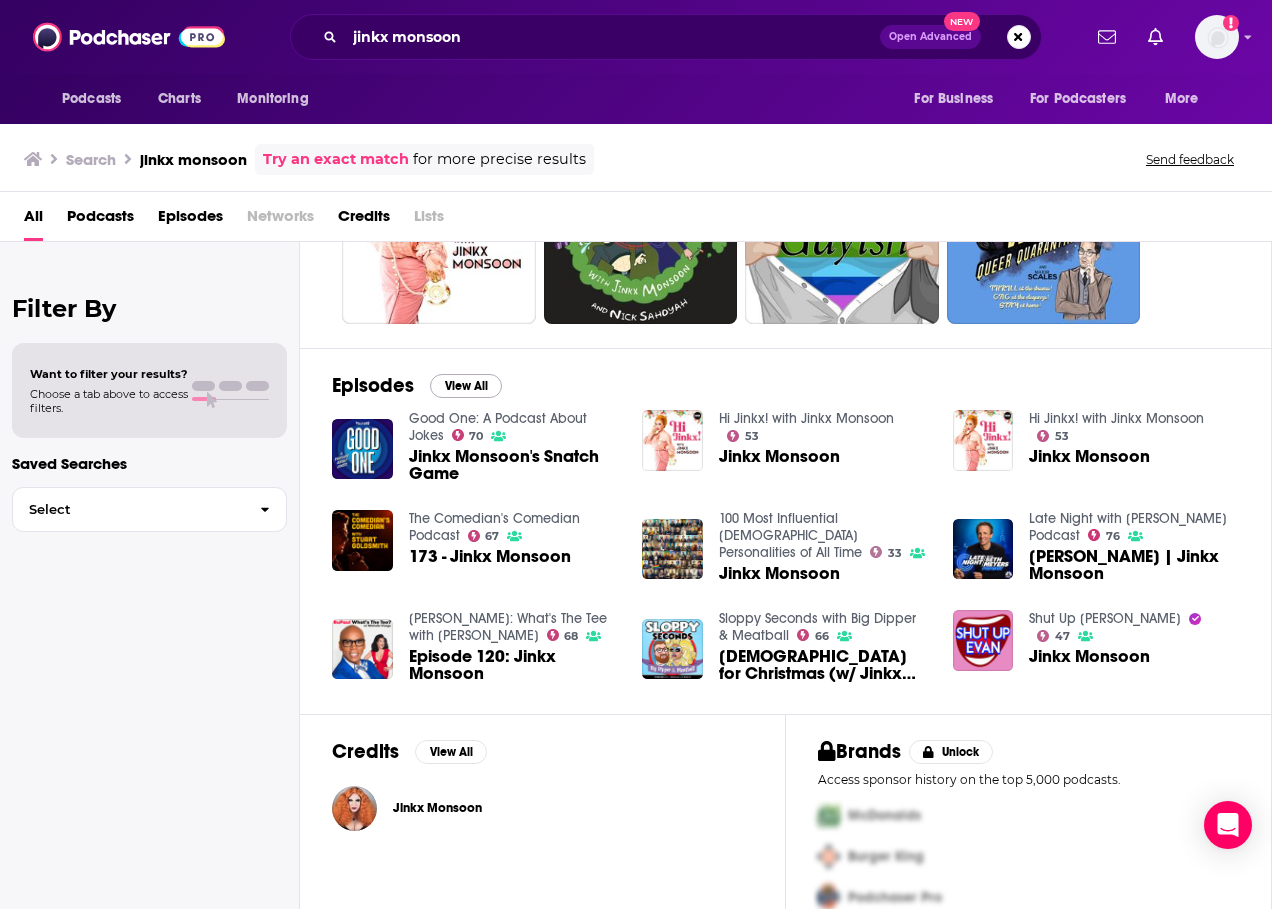 drag, startPoint x: 502, startPoint y: 387, endPoint x: 486, endPoint y: 384, distance: 16.27882 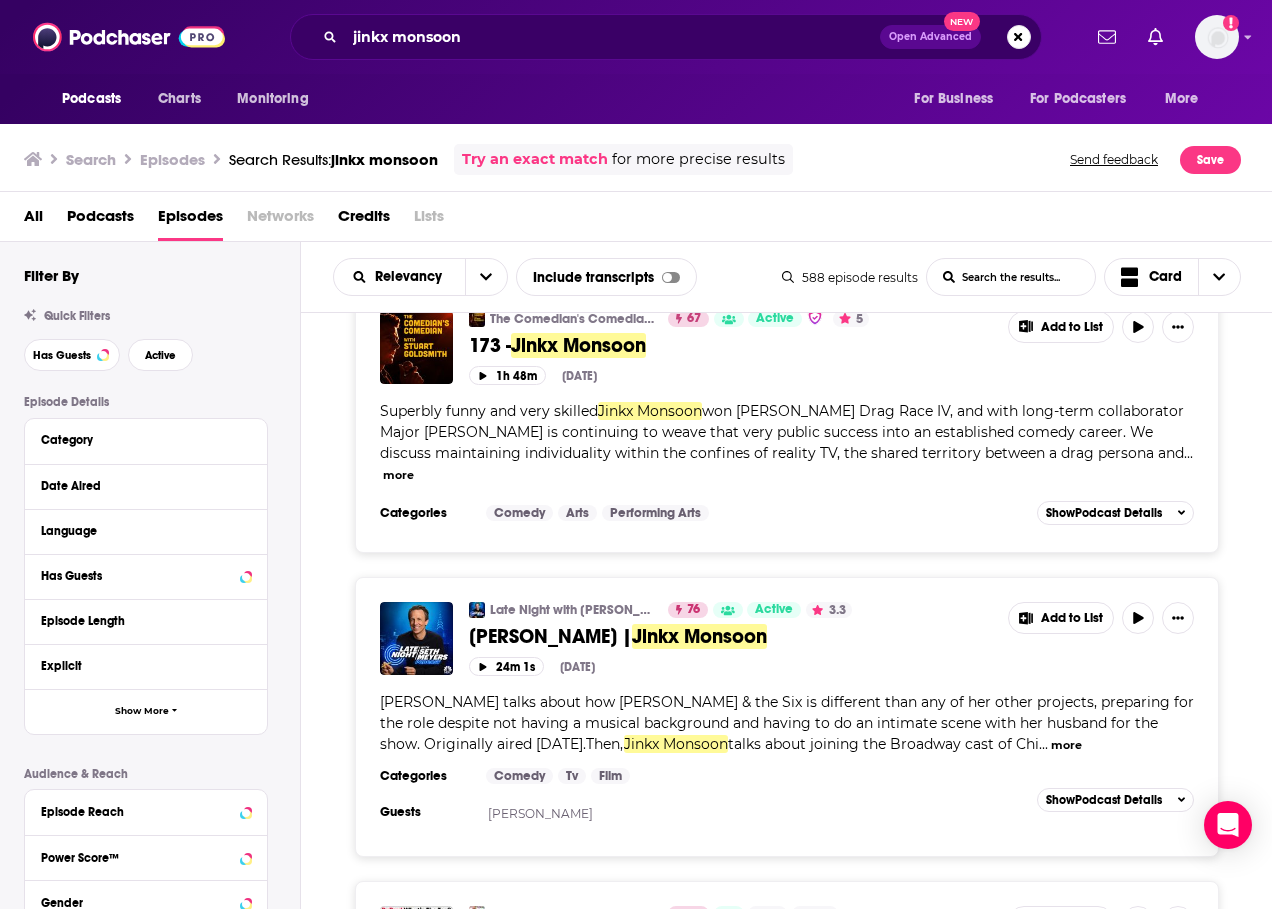scroll, scrollTop: 1062, scrollLeft: 0, axis: vertical 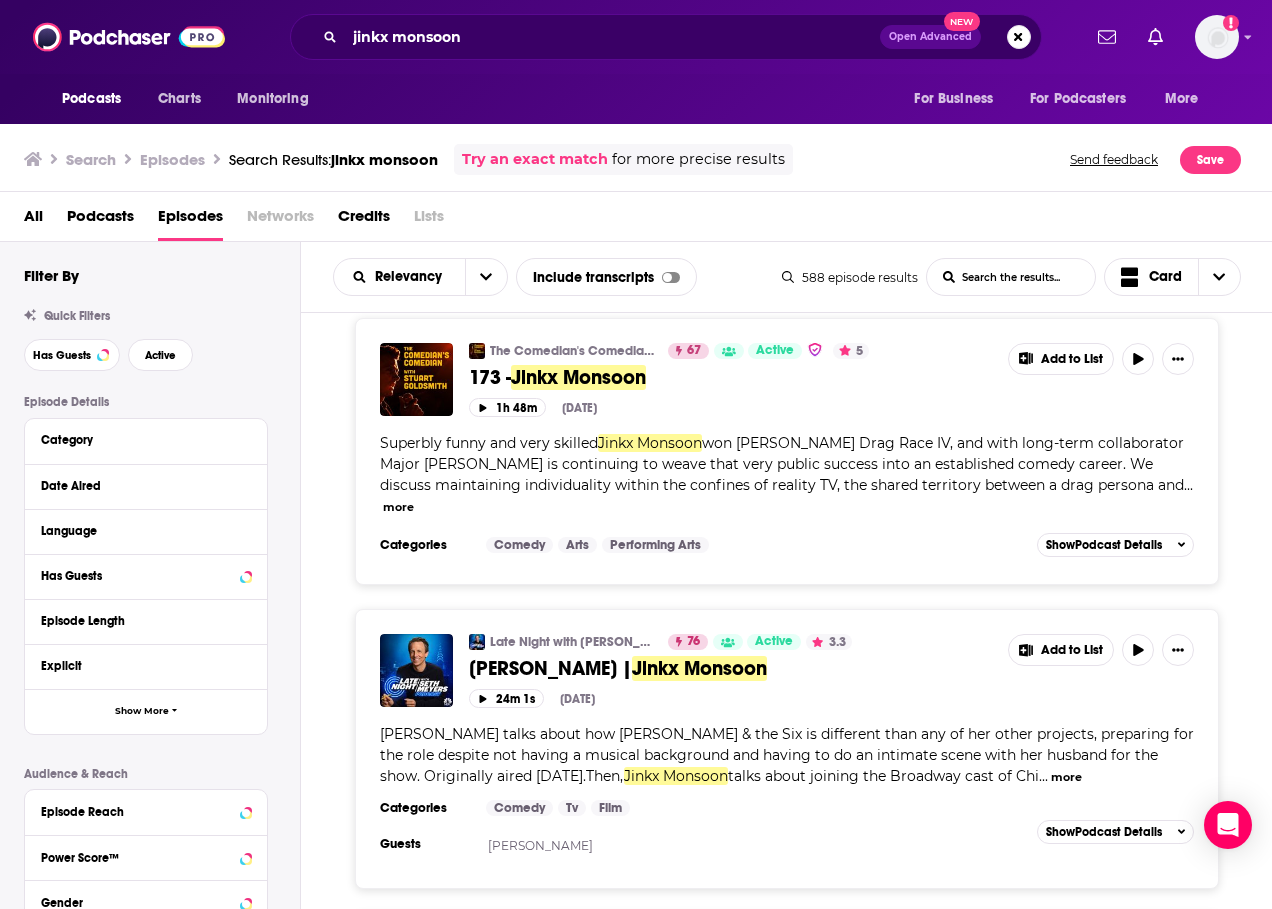 click on "more" at bounding box center (398, 507) 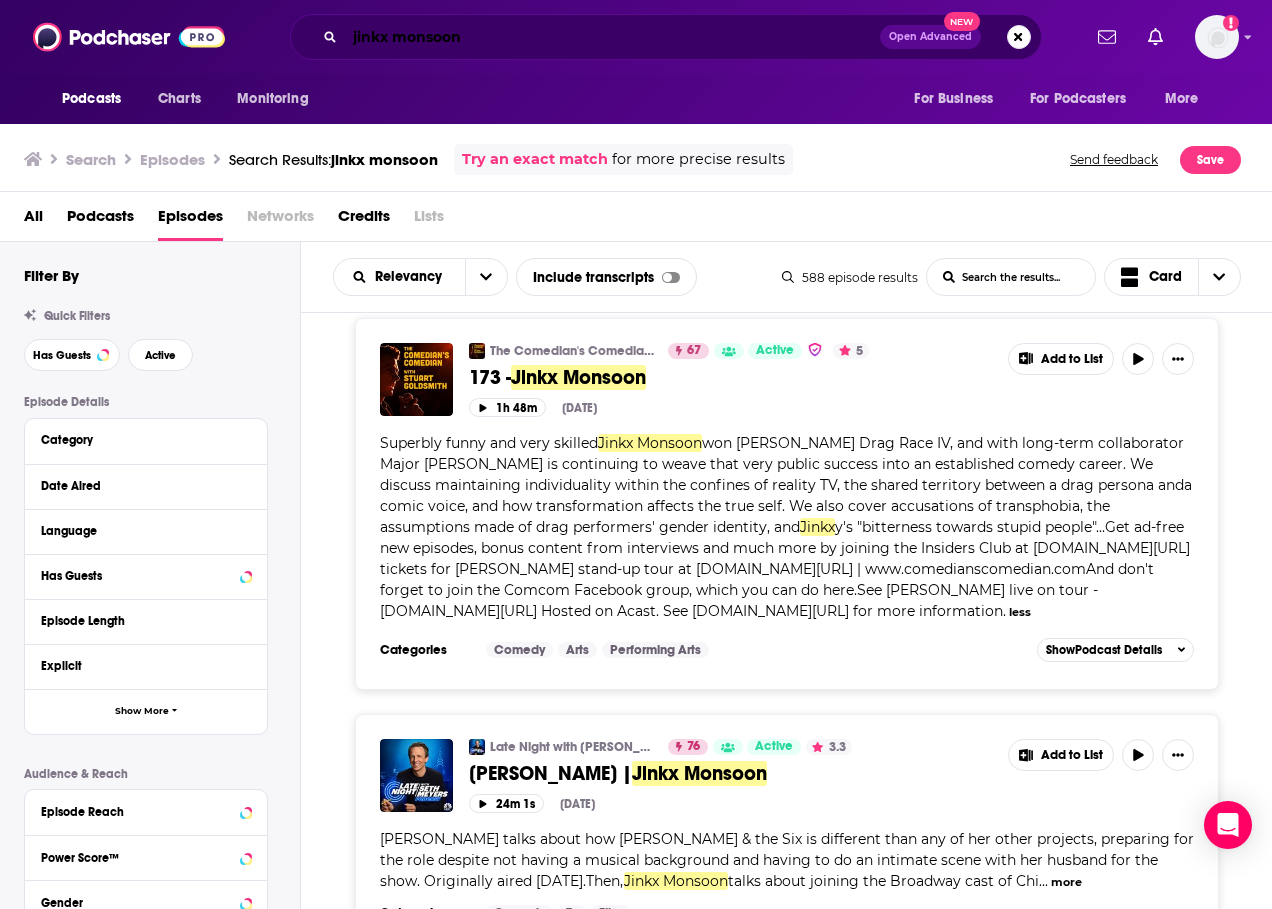 click on "jinkx monsoon" at bounding box center [612, 37] 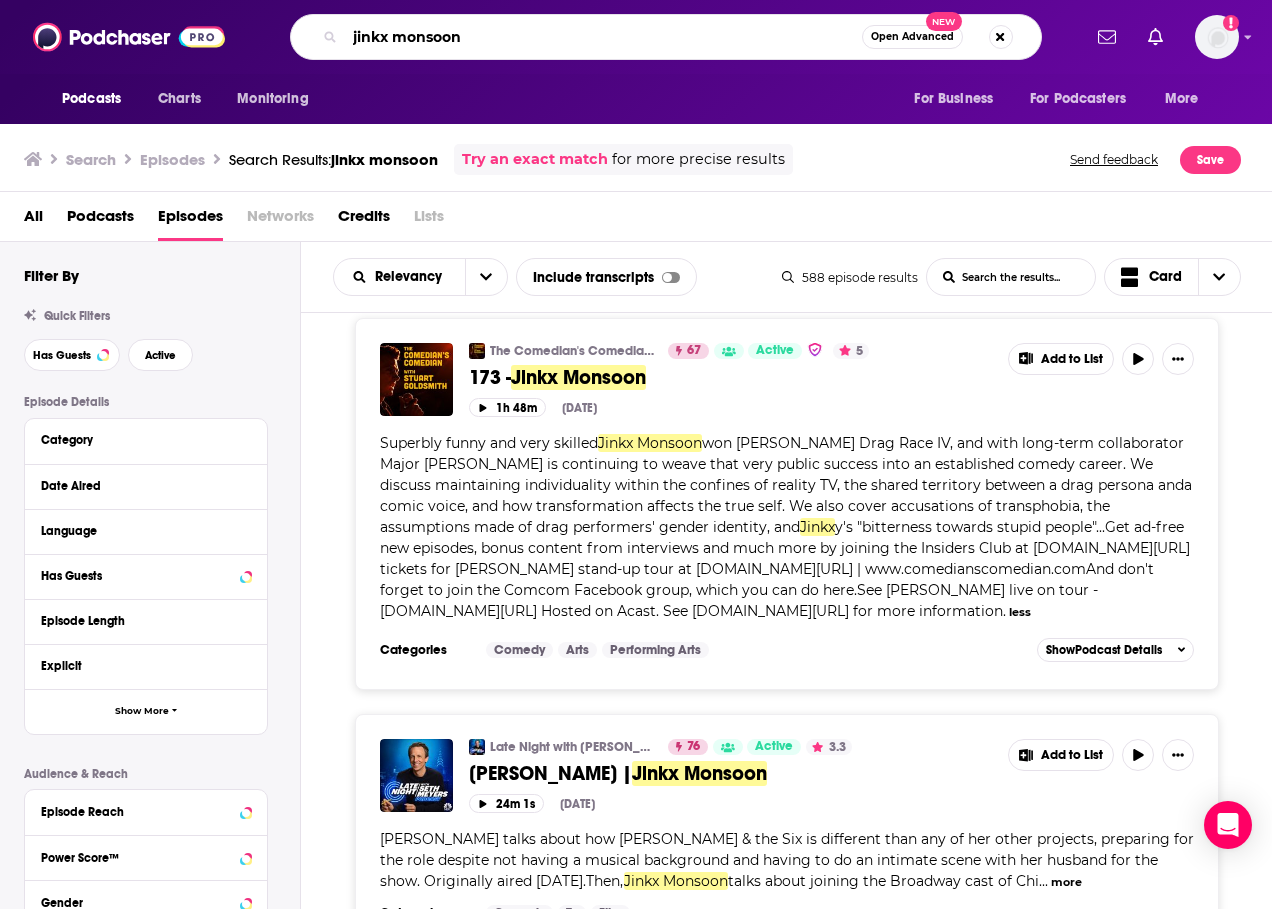 click on "jinkx monsoon" at bounding box center (603, 37) 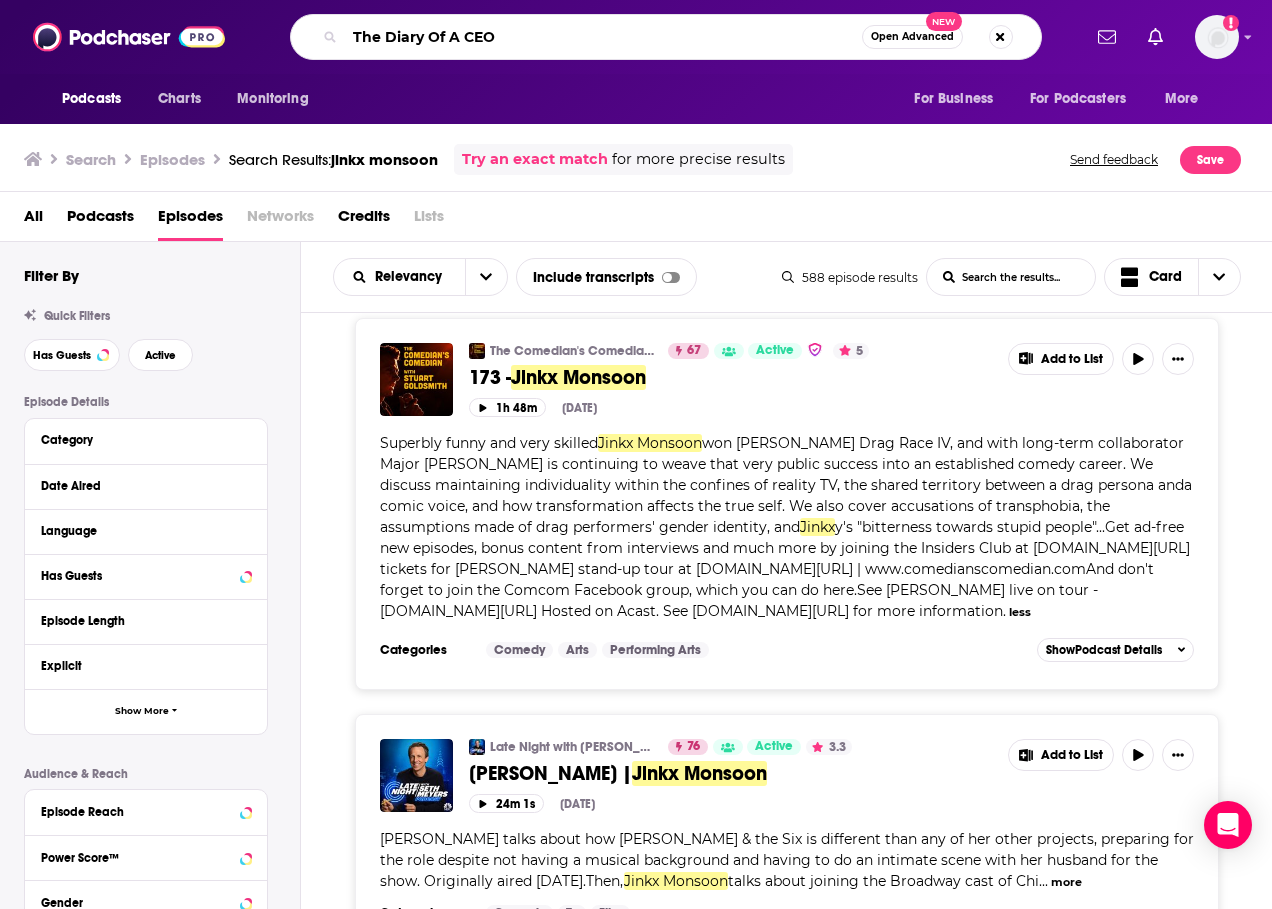 type on "The Diary Of A CEO" 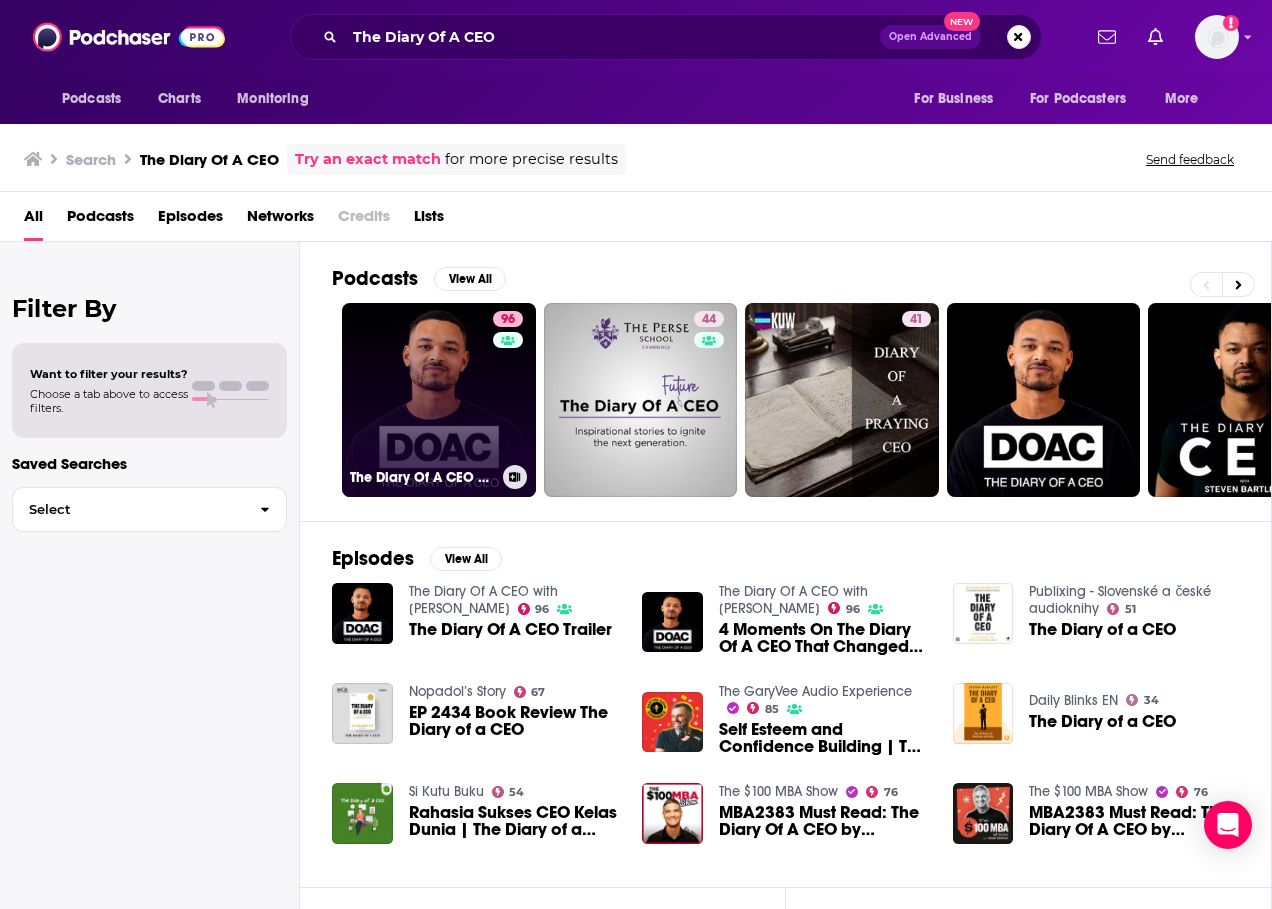 click on "96 The Diary Of A CEO with [PERSON_NAME]" at bounding box center [439, 400] 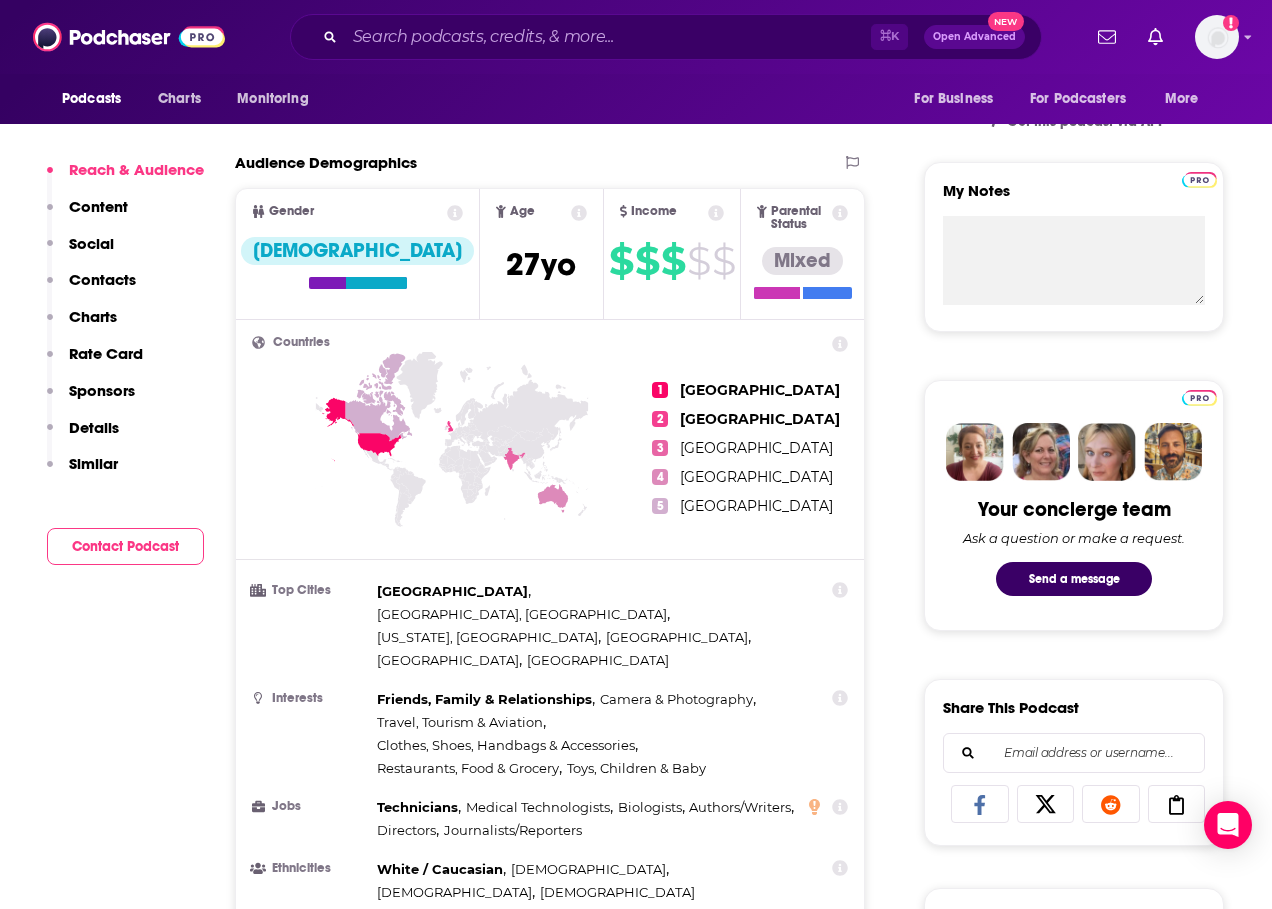 click on "Contact Podcast" at bounding box center (125, 546) 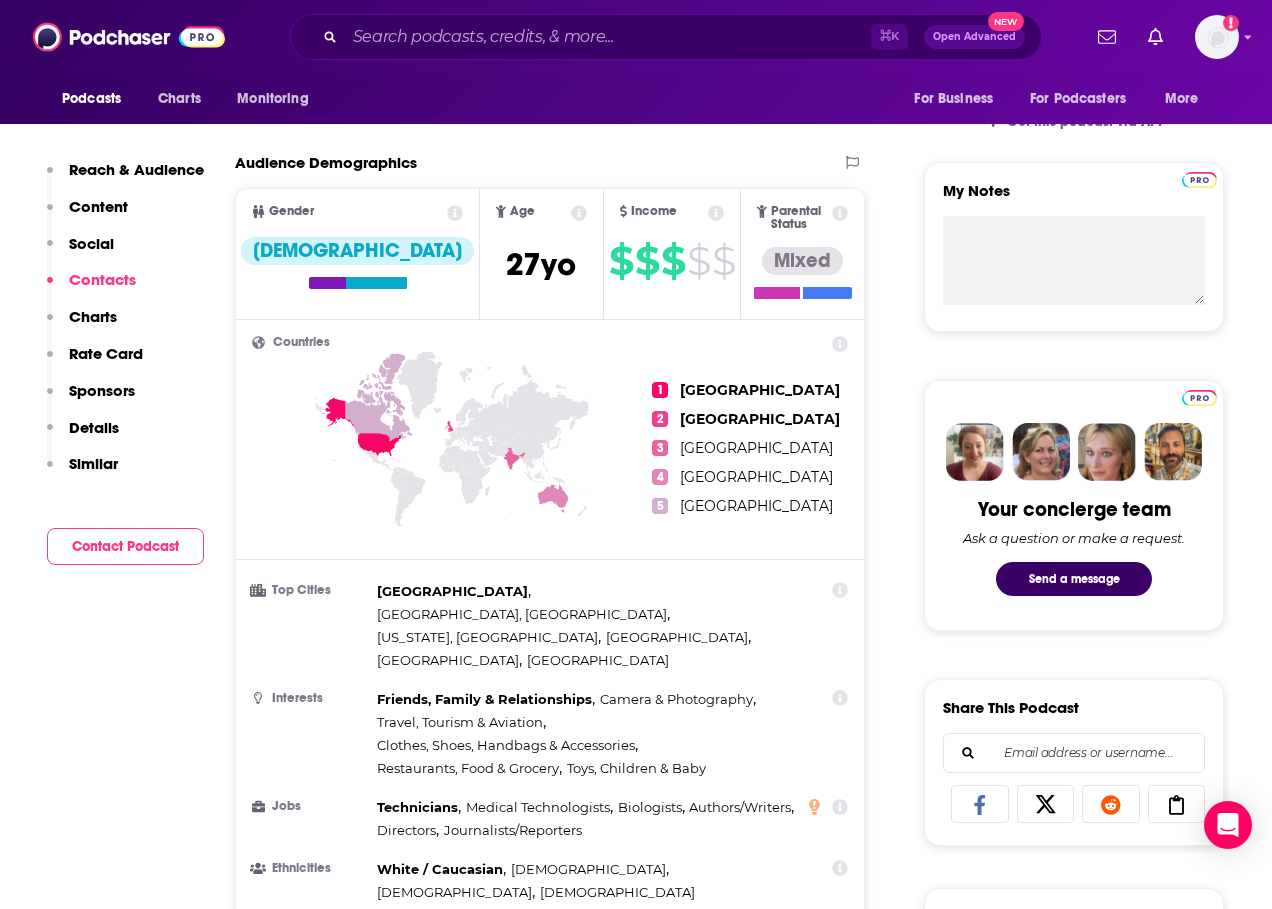 scroll, scrollTop: 1805, scrollLeft: 0, axis: vertical 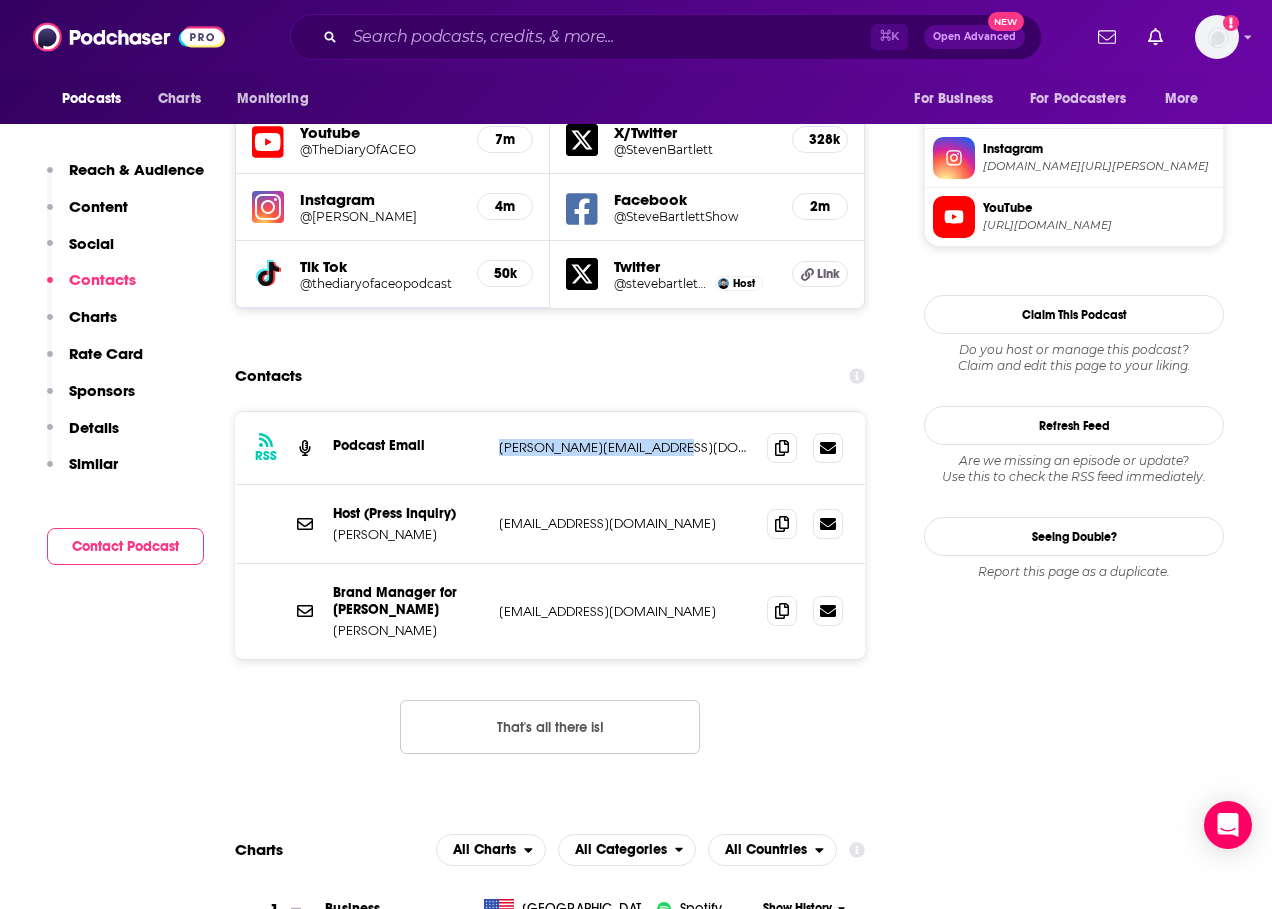 drag, startPoint x: 662, startPoint y: 375, endPoint x: 493, endPoint y: 367, distance: 169.18924 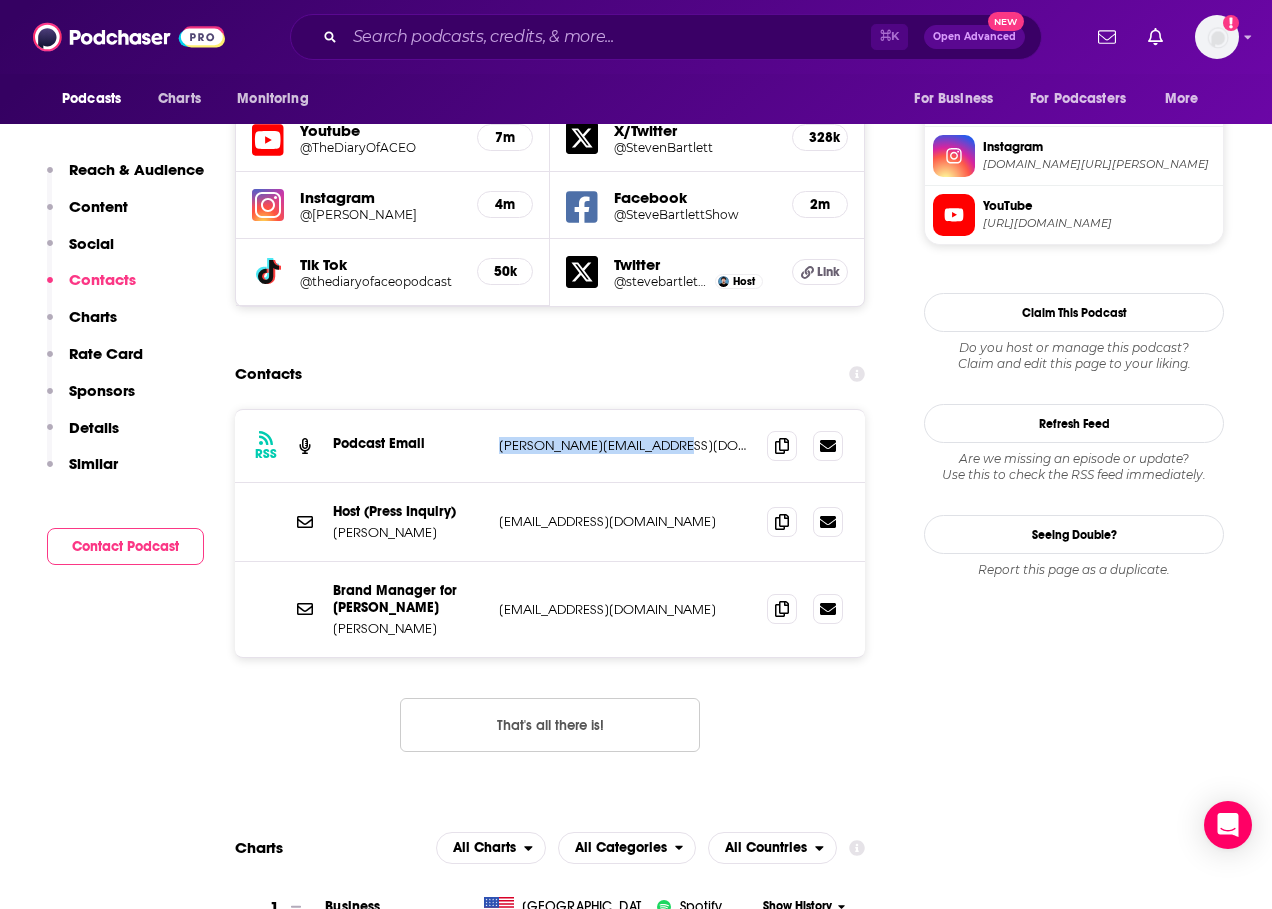 copy on "[PERSON_NAME][EMAIL_ADDRESS][DOMAIN_NAME]" 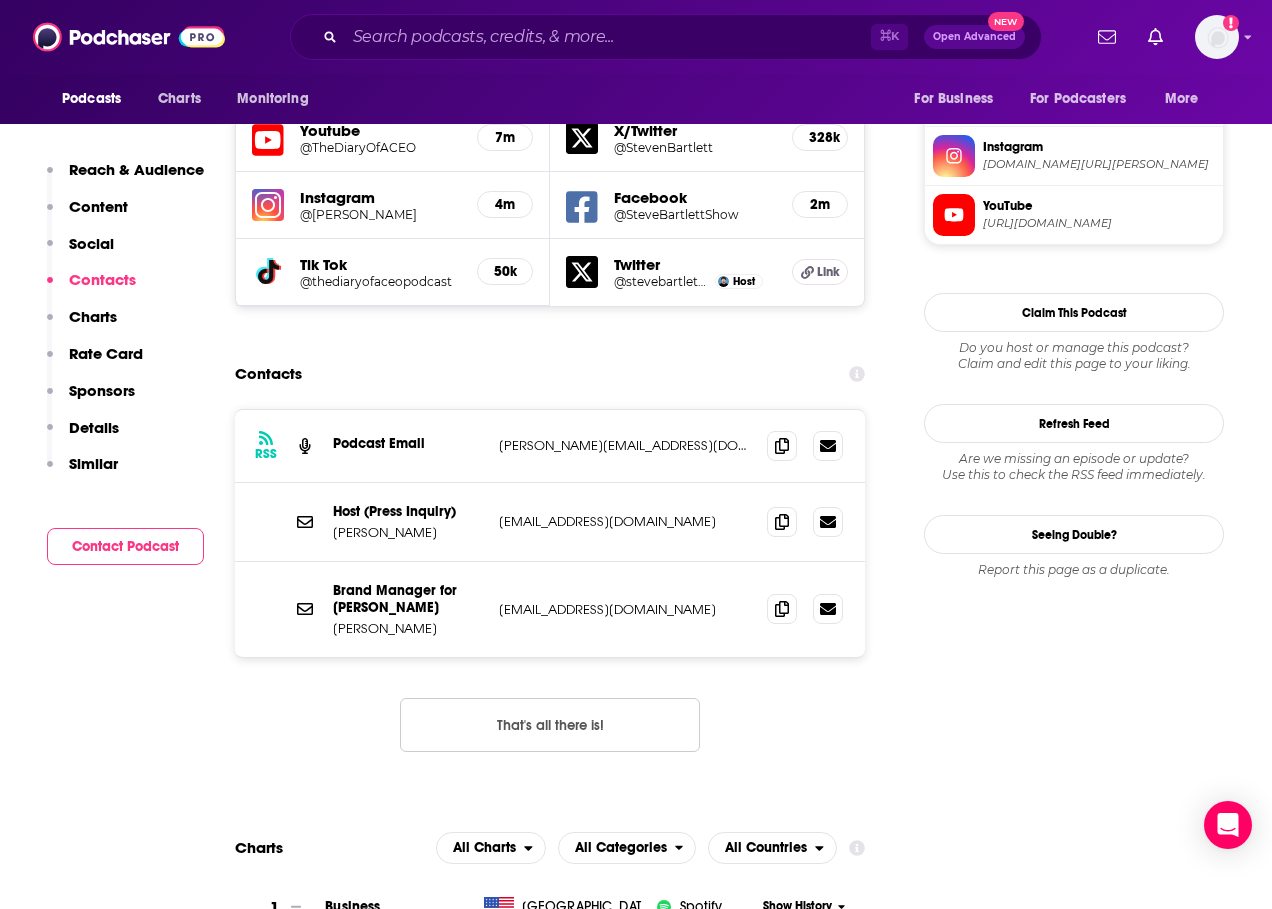 click on "⌘  K Open Advanced New" at bounding box center (666, 37) 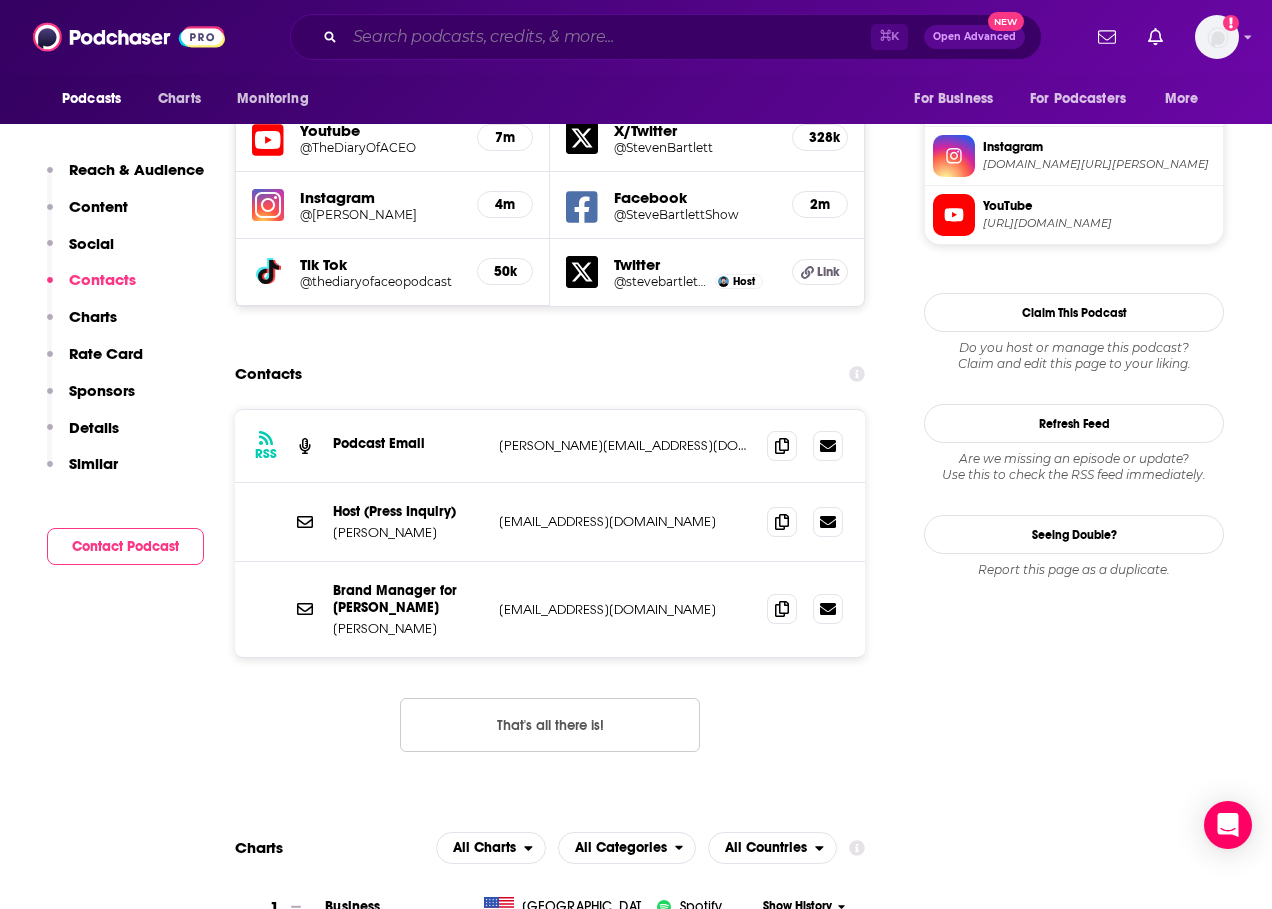 click at bounding box center [608, 37] 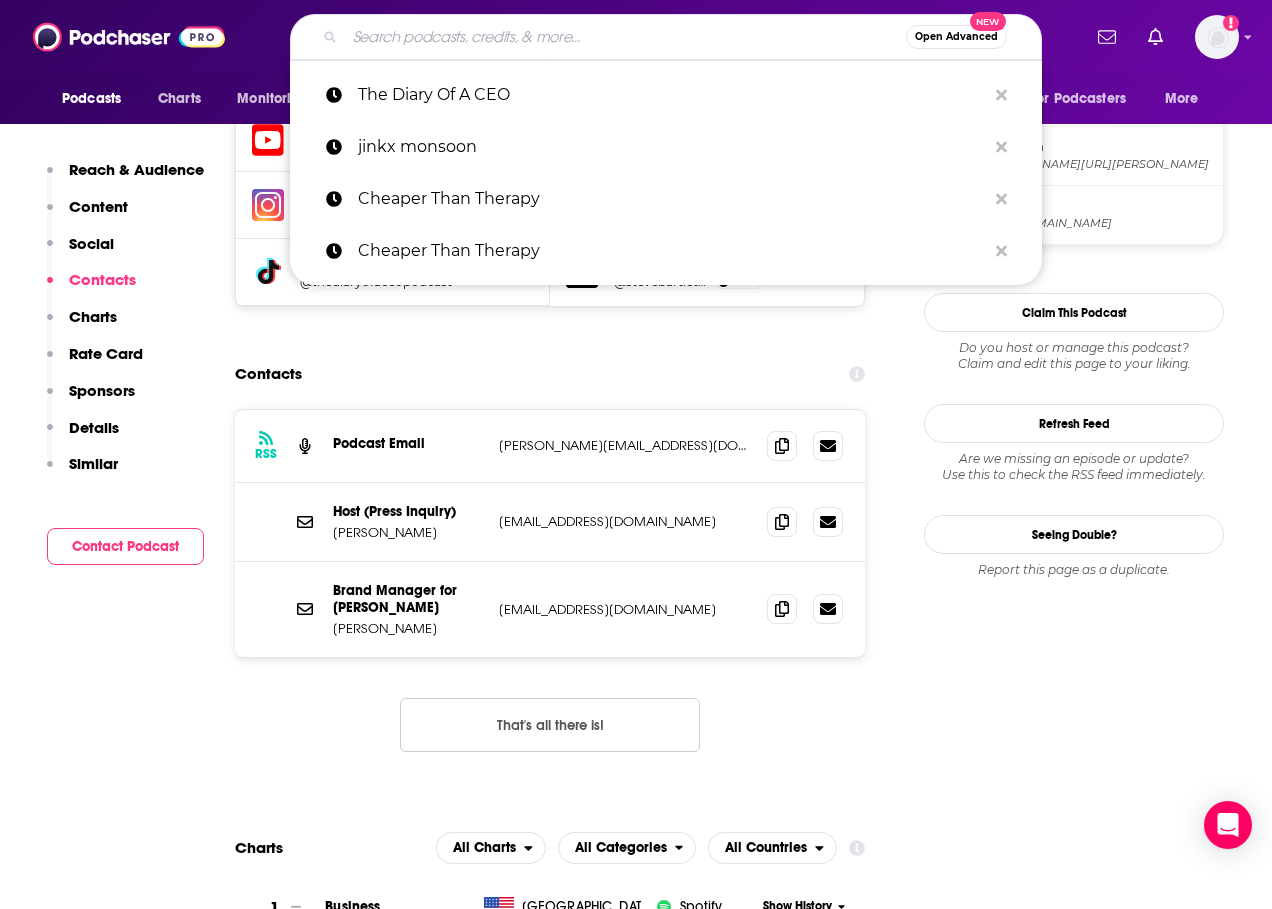 paste on "Money Rehab with [PERSON_NAME]" 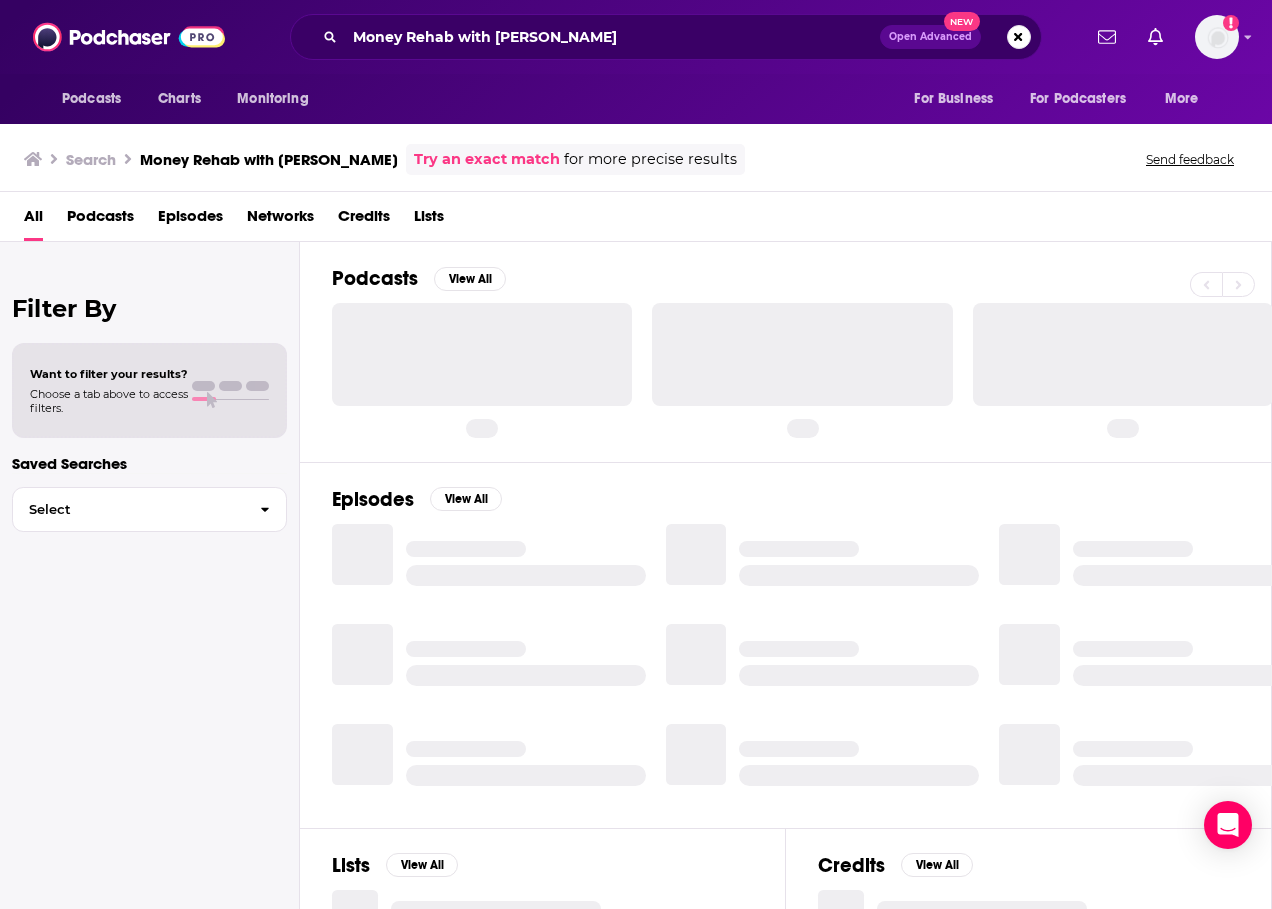 scroll, scrollTop: 0, scrollLeft: 0, axis: both 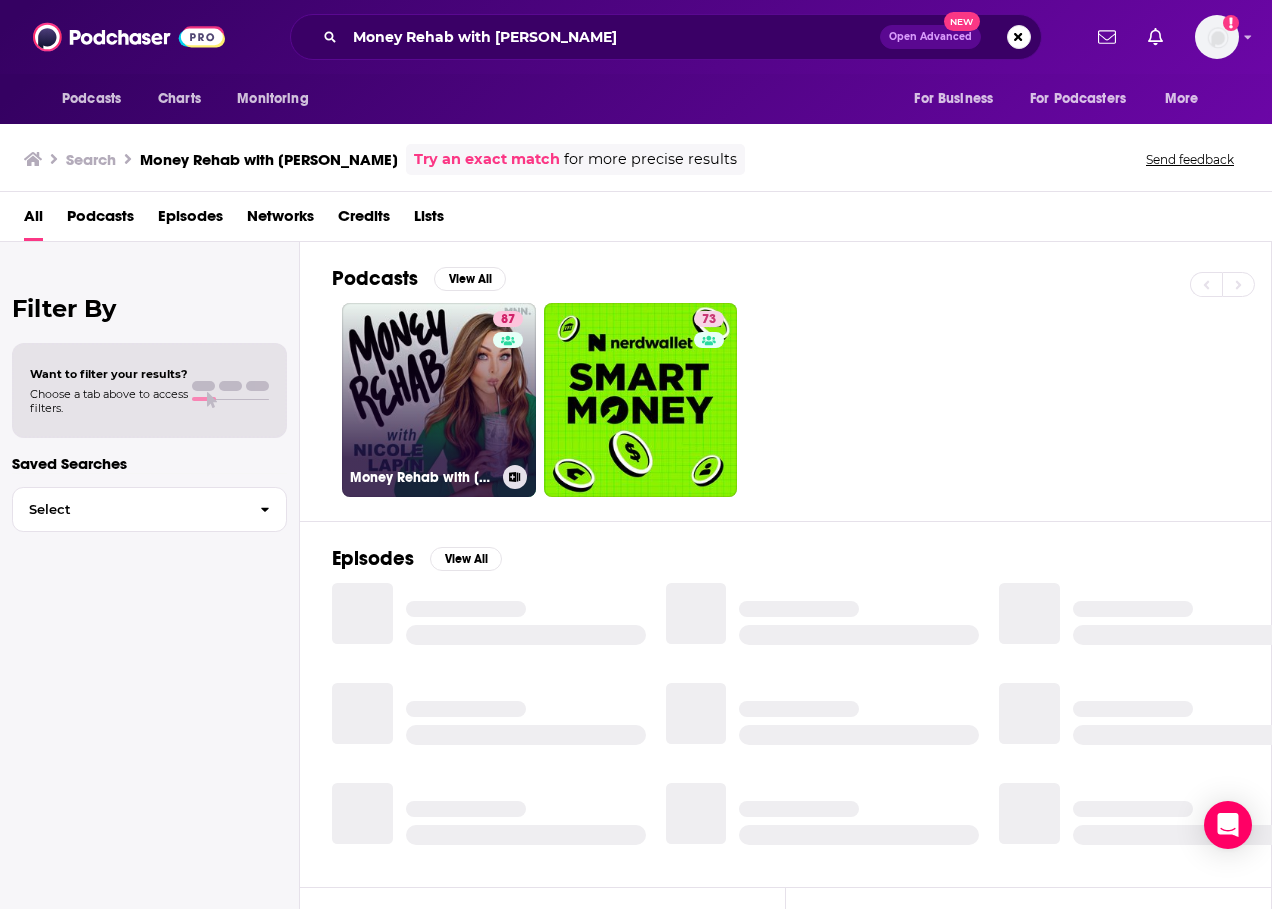 click on "87 Money Rehab with [PERSON_NAME]" at bounding box center (439, 400) 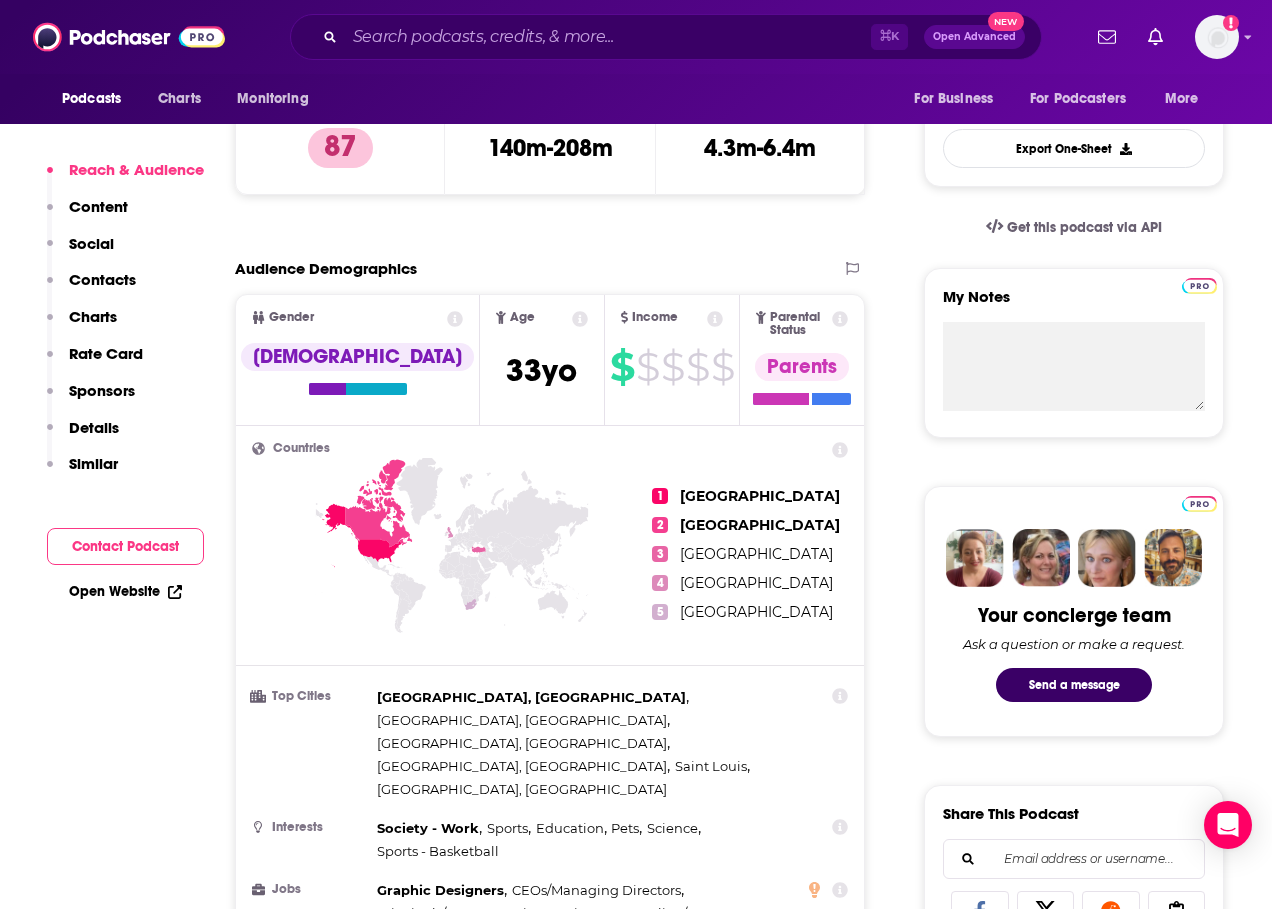 click on "Contact Podcast" at bounding box center (125, 546) 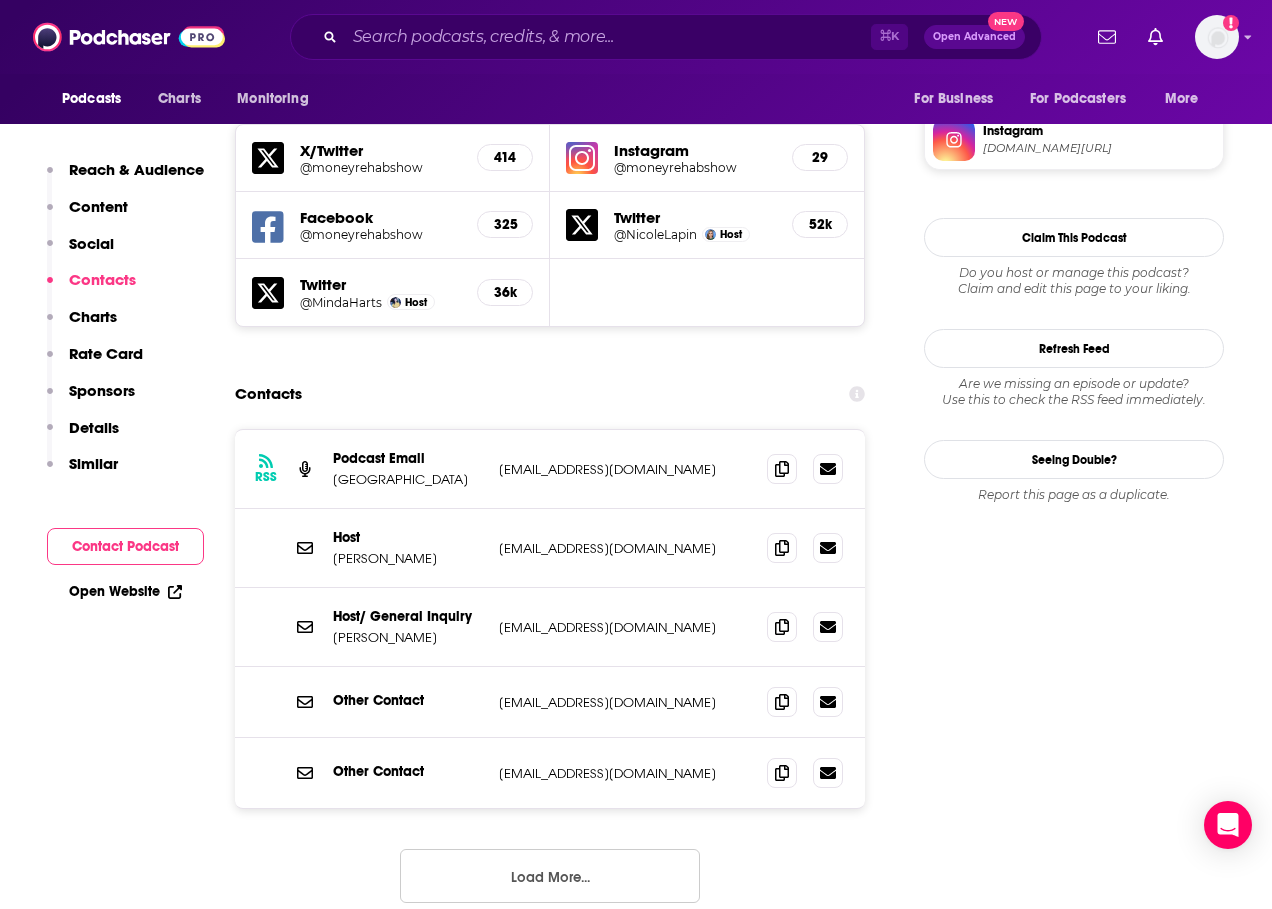 scroll, scrollTop: 1752, scrollLeft: 0, axis: vertical 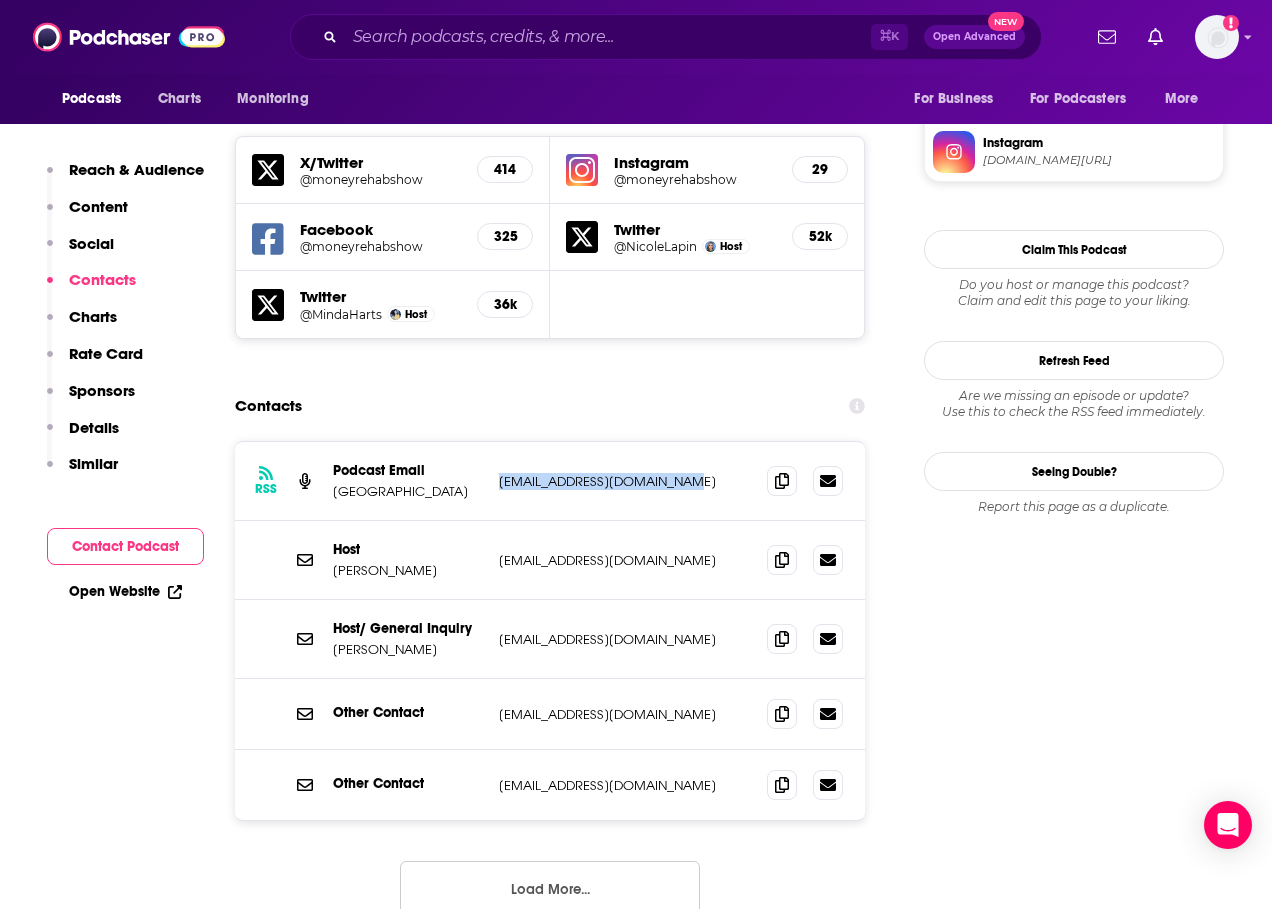 drag, startPoint x: 682, startPoint y: 381, endPoint x: 495, endPoint y: 376, distance: 187.06683 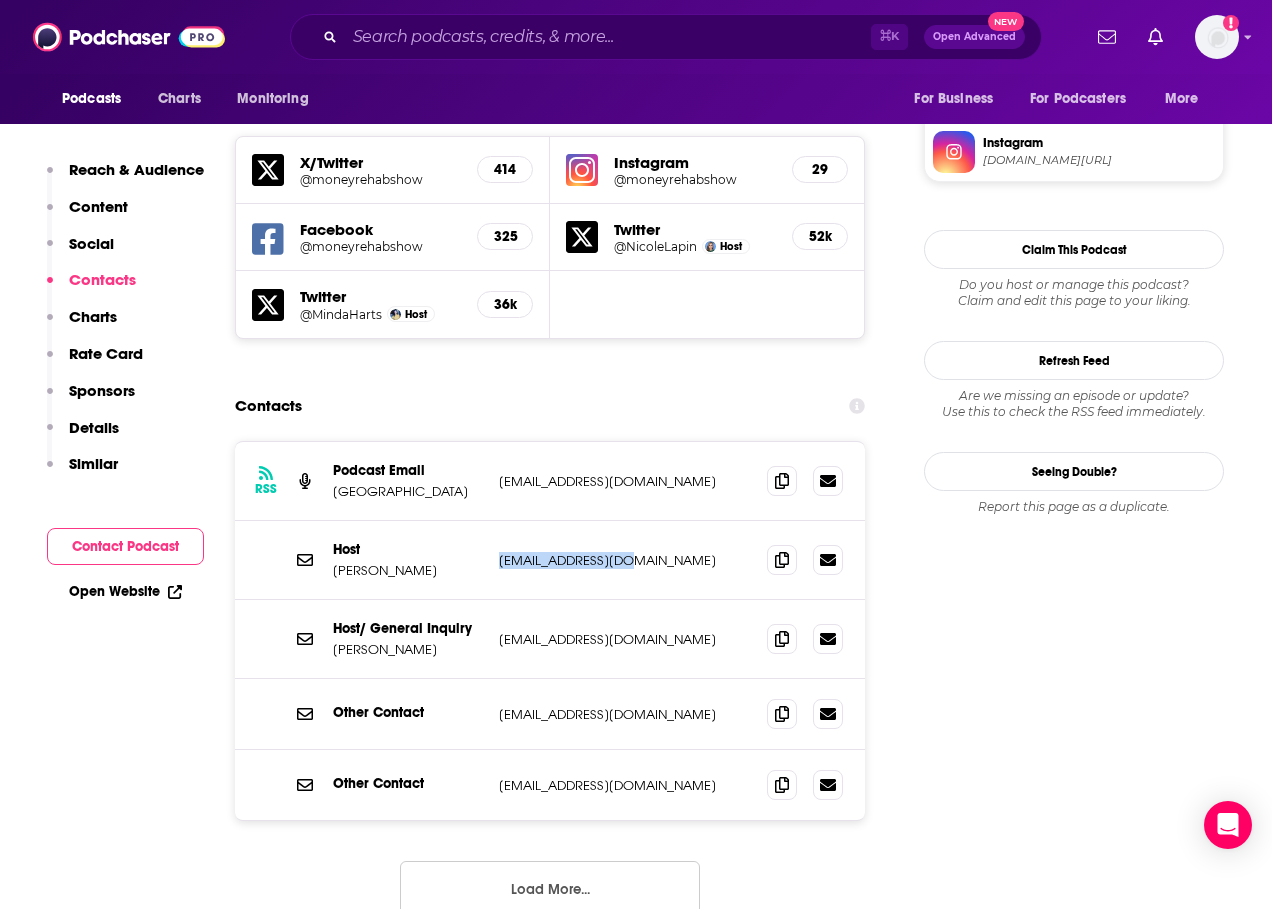 drag, startPoint x: 638, startPoint y: 452, endPoint x: 496, endPoint y: 457, distance: 142.088 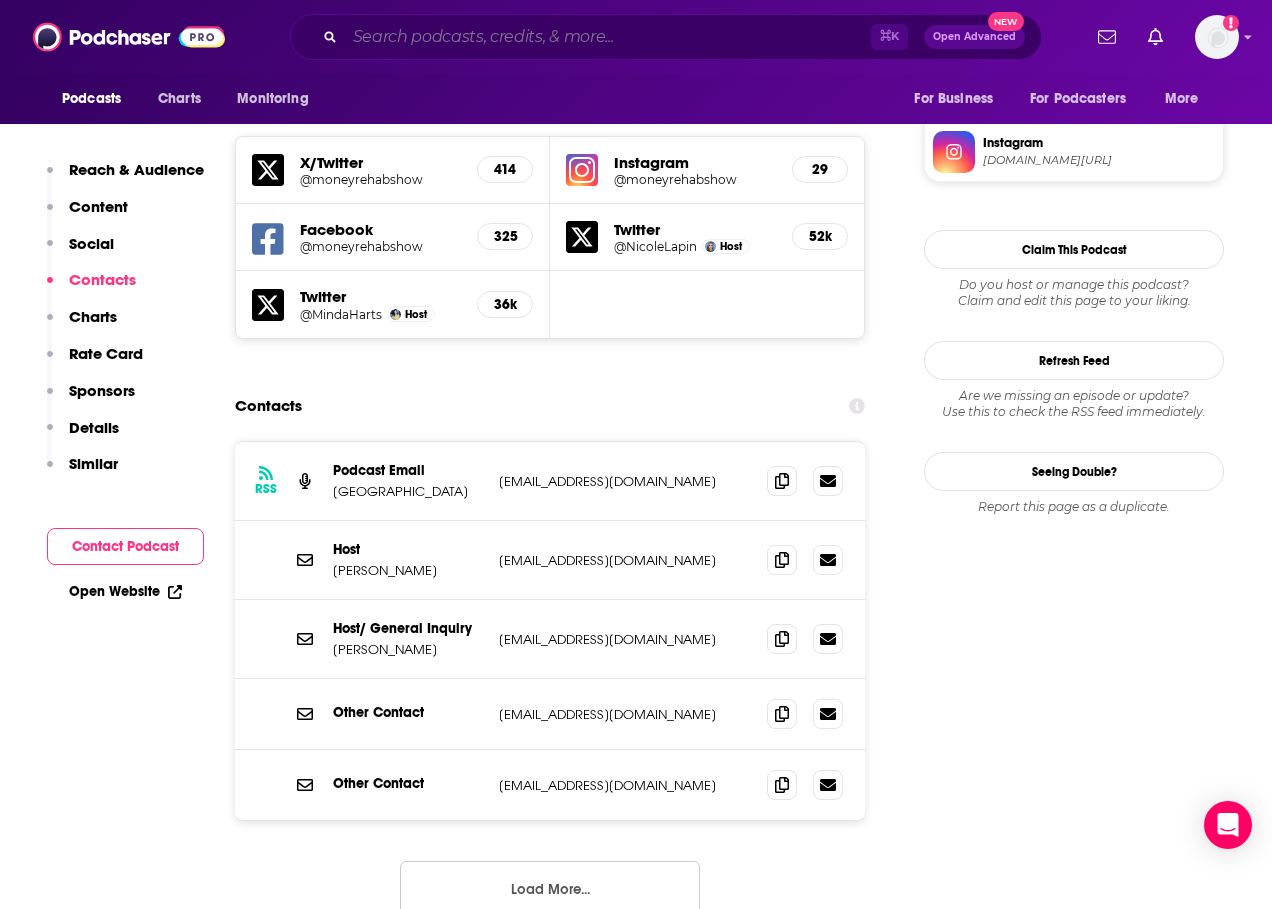 click at bounding box center [608, 37] 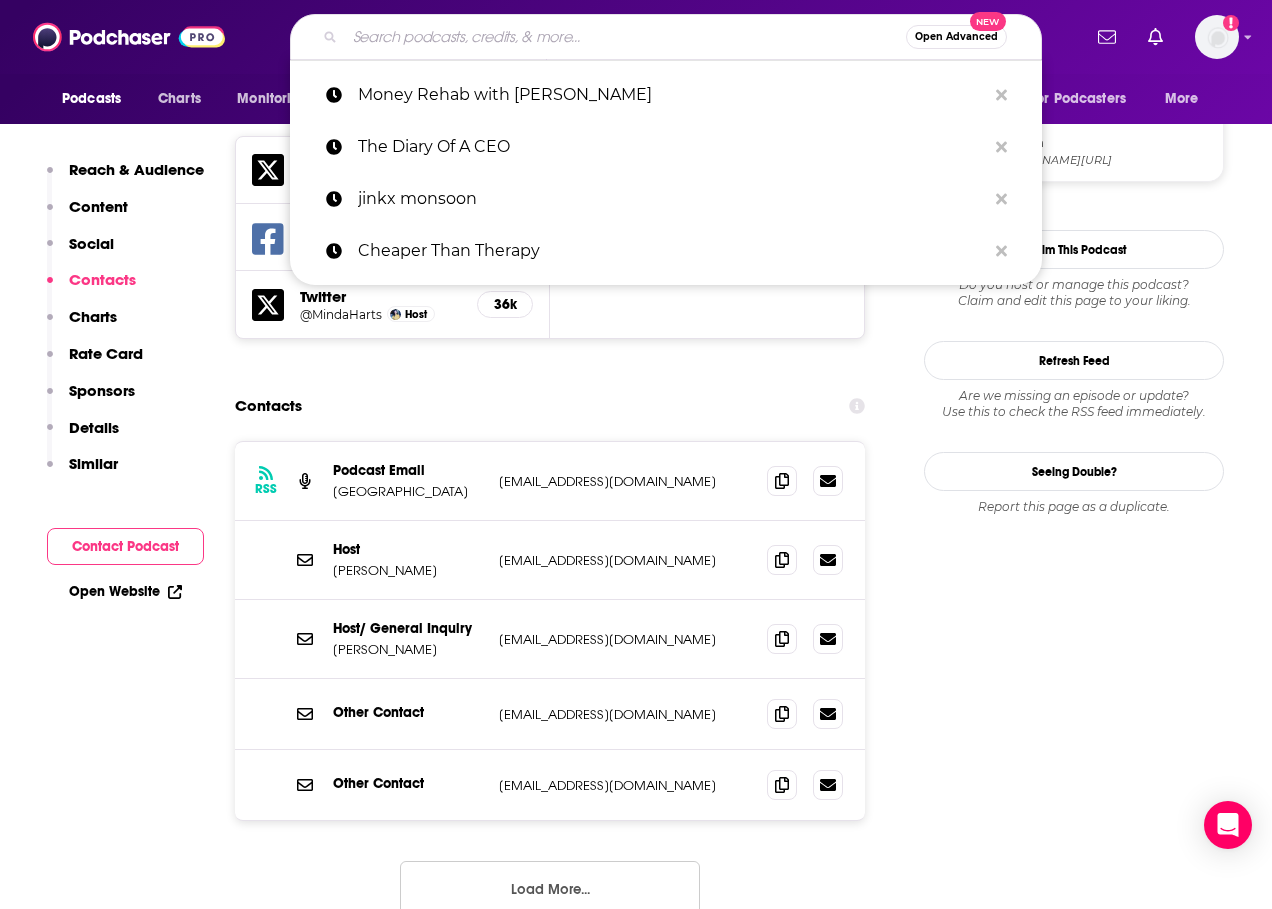 paste on "Young and Profiting with [PERSON_NAME]" 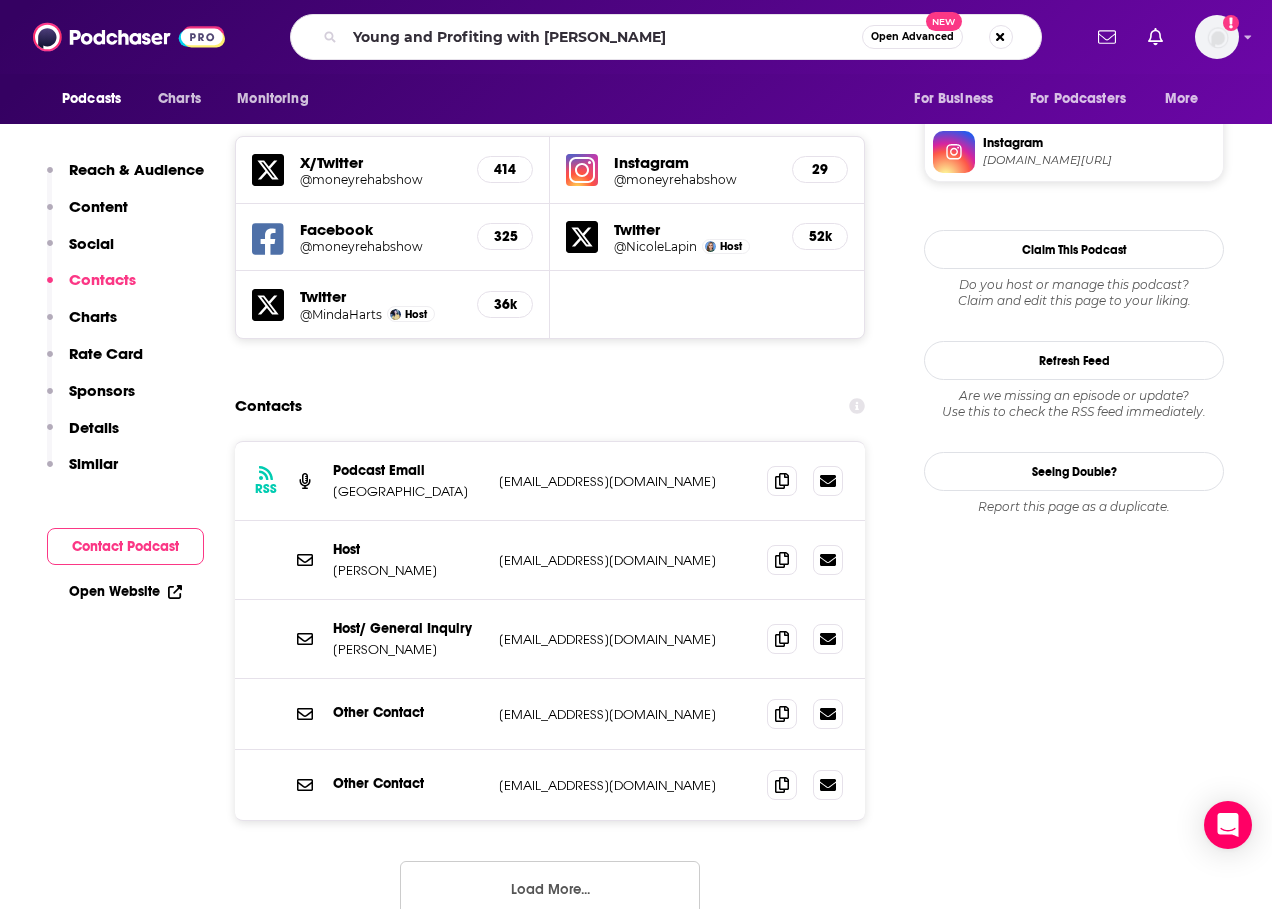 scroll, scrollTop: 0, scrollLeft: 0, axis: both 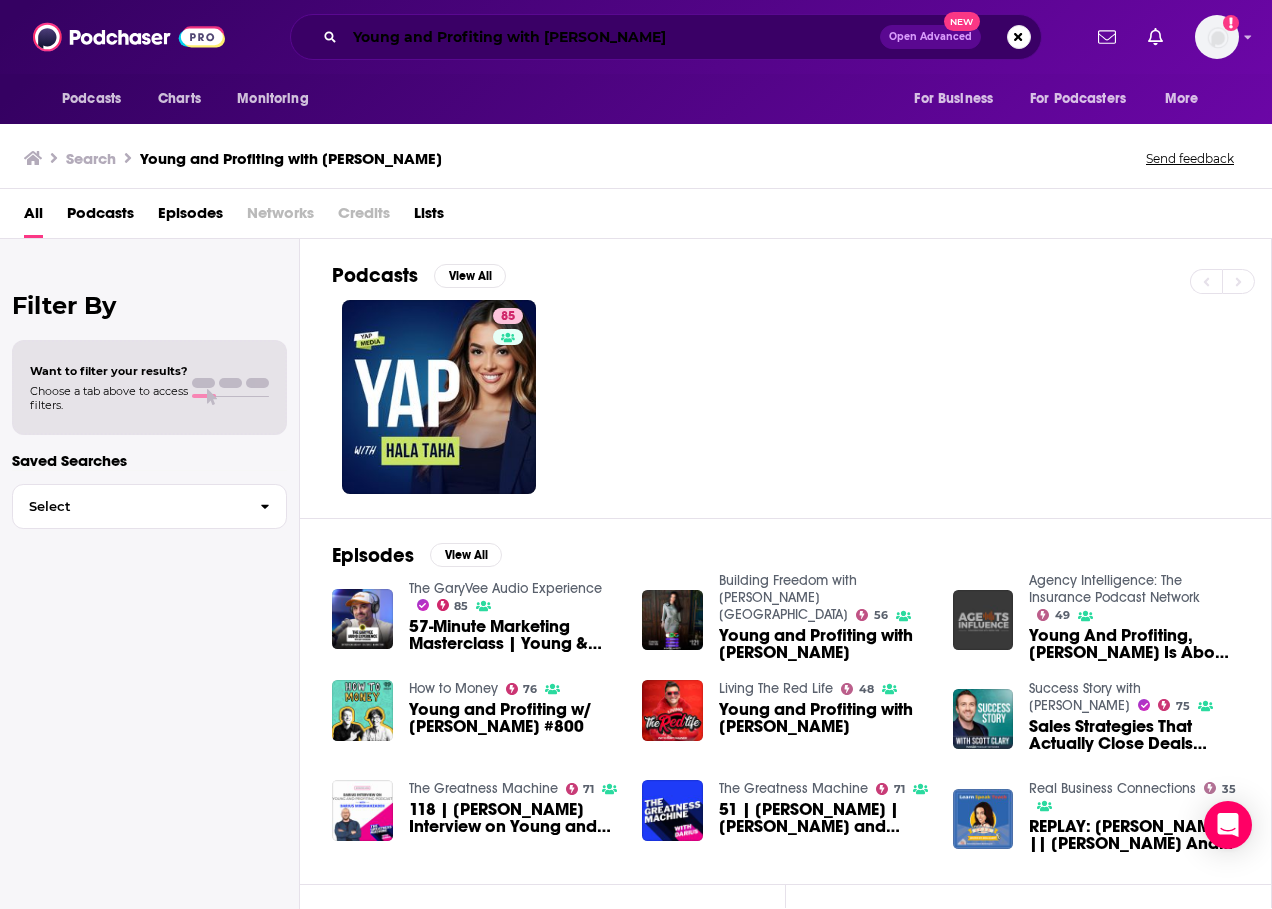 click on "Young and Profiting with [PERSON_NAME]" at bounding box center [612, 37] 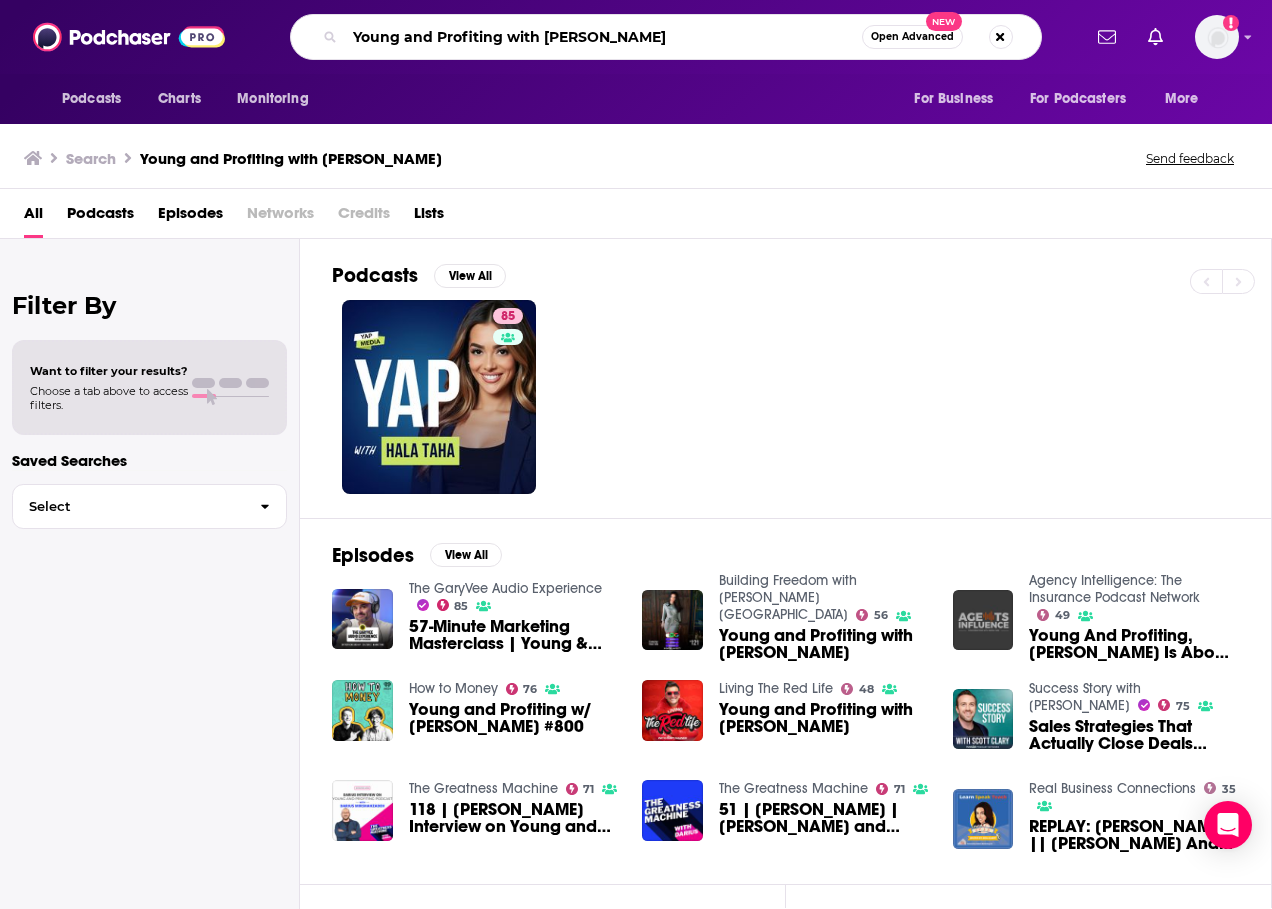 click on "Young and Profiting with [PERSON_NAME]" at bounding box center (603, 37) 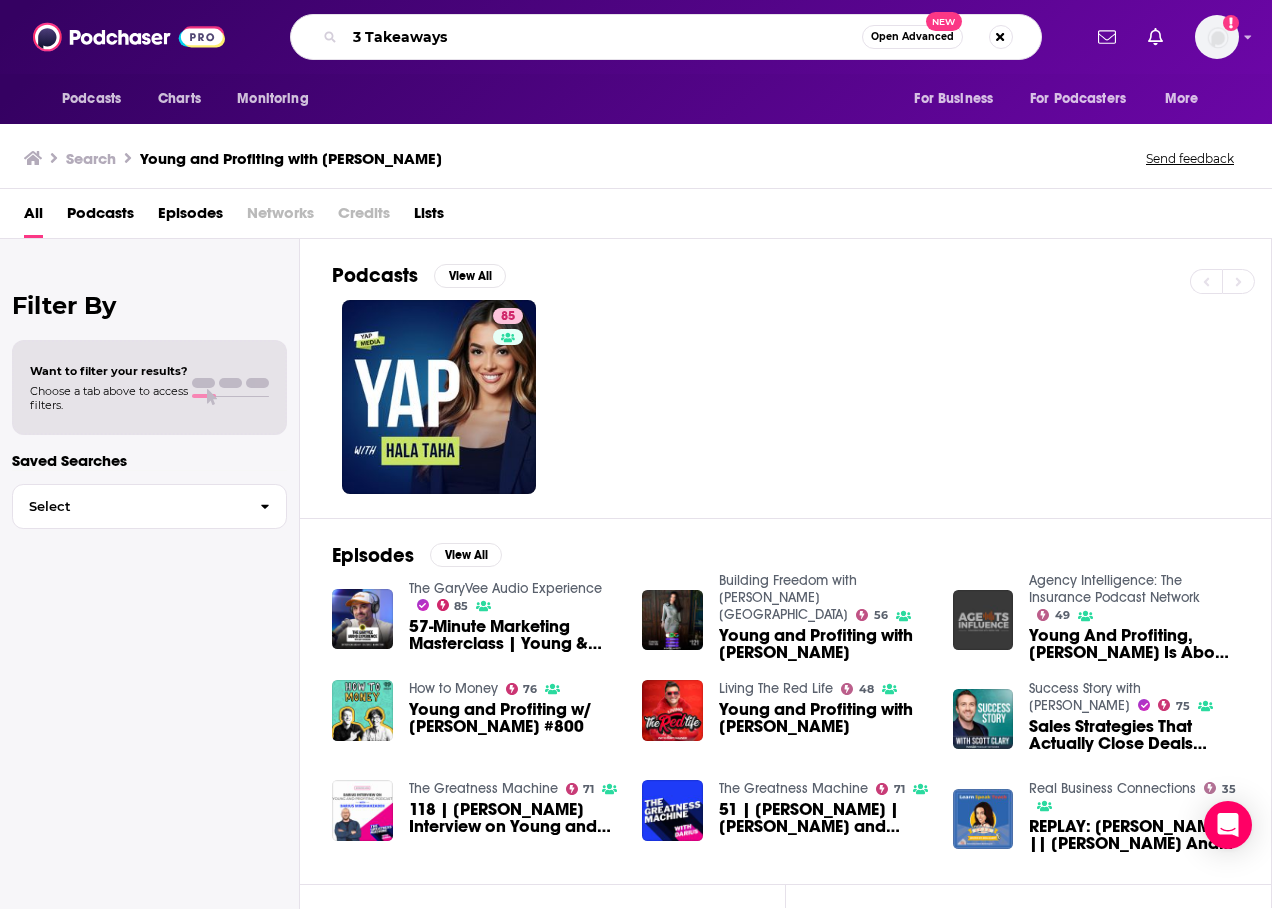 type on "3 Takeaways" 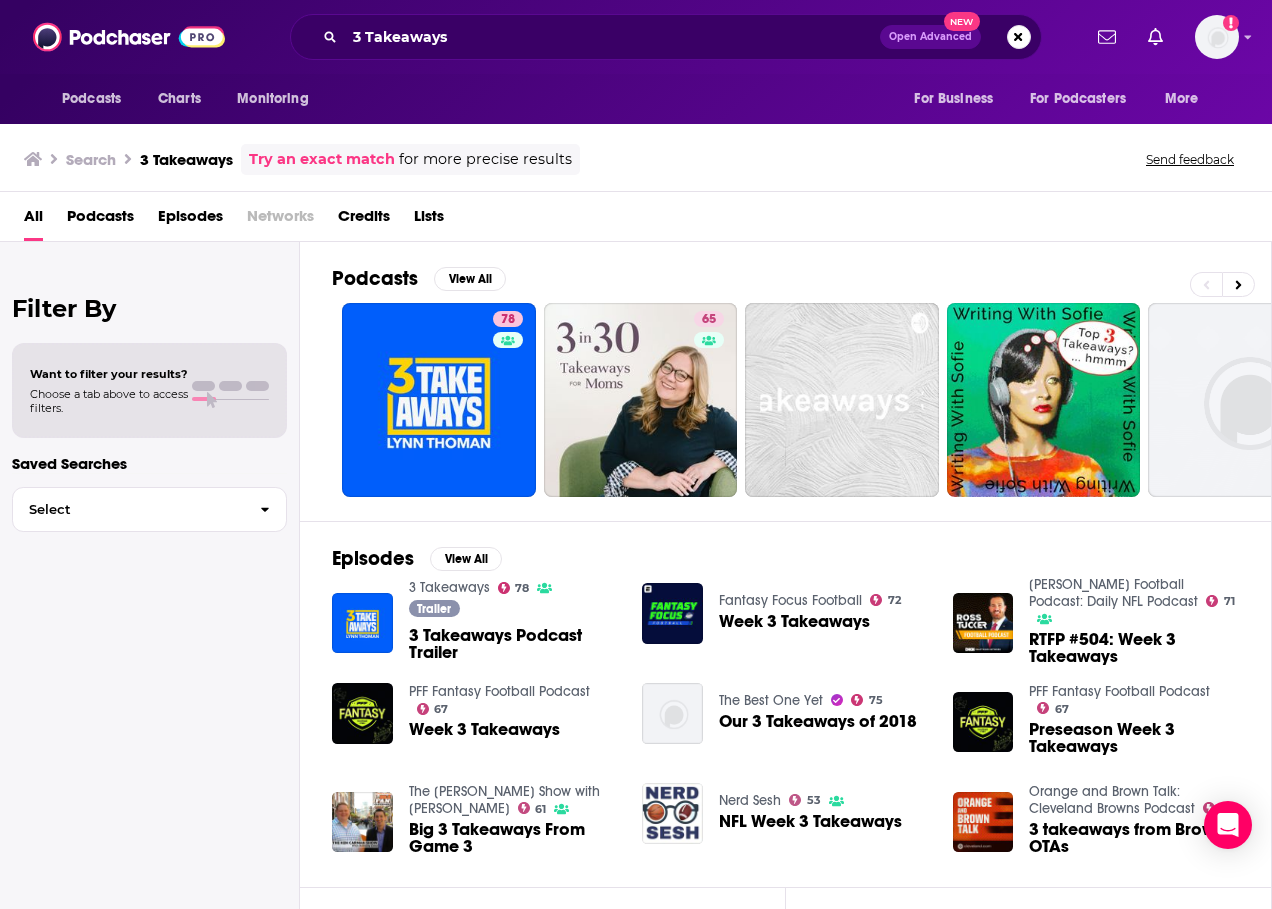 scroll, scrollTop: 0, scrollLeft: 0, axis: both 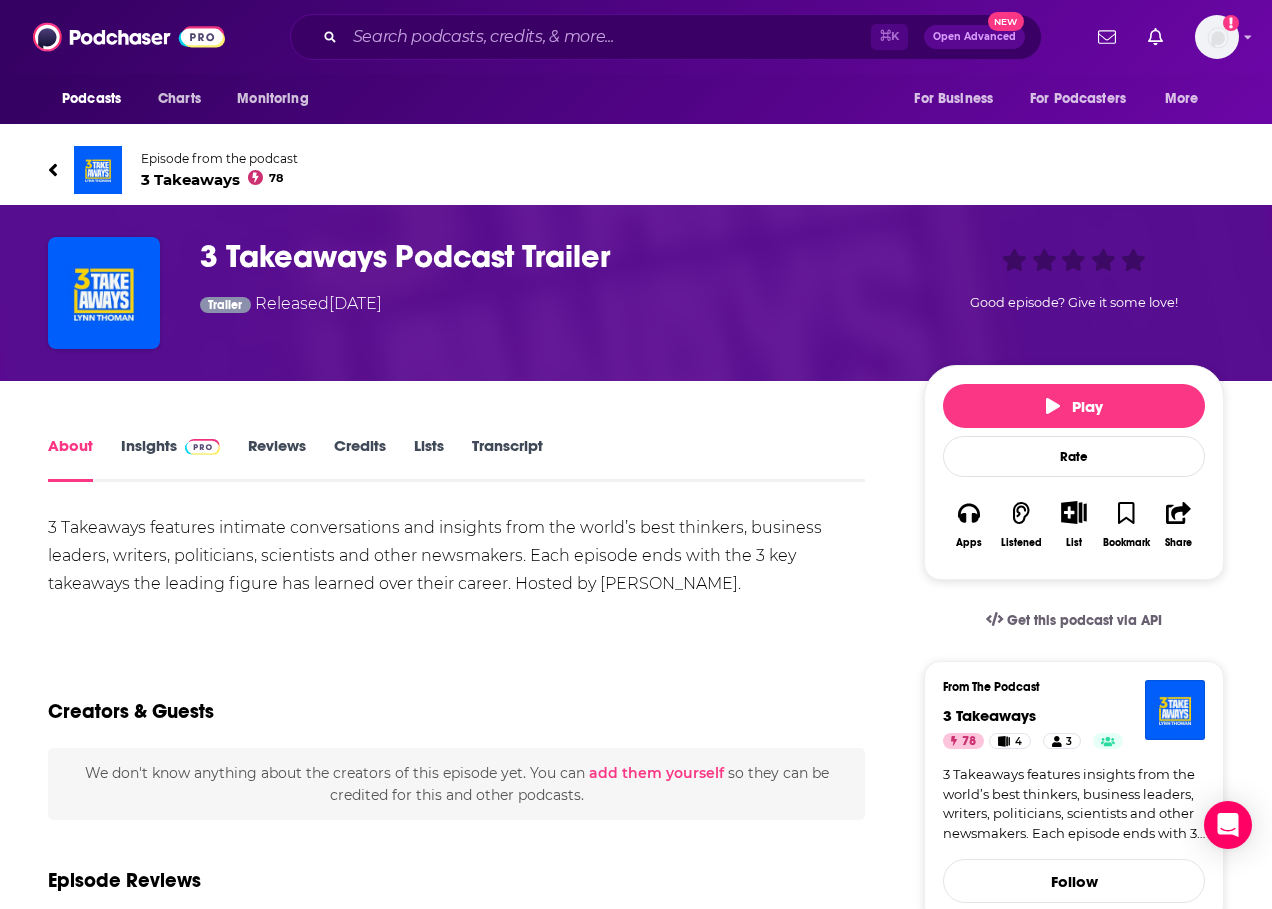 click on "Insights" at bounding box center [170, 459] 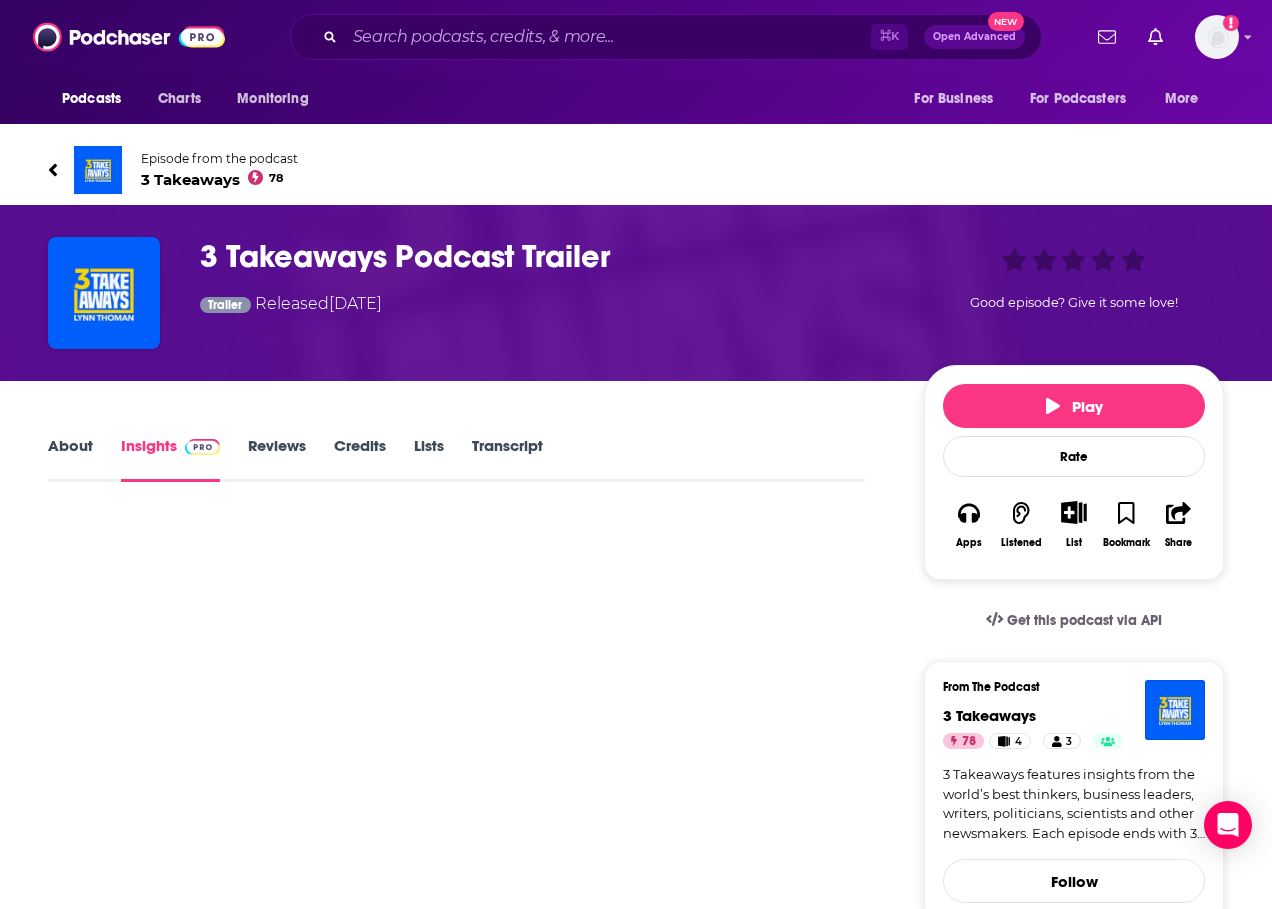 scroll, scrollTop: 0, scrollLeft: 0, axis: both 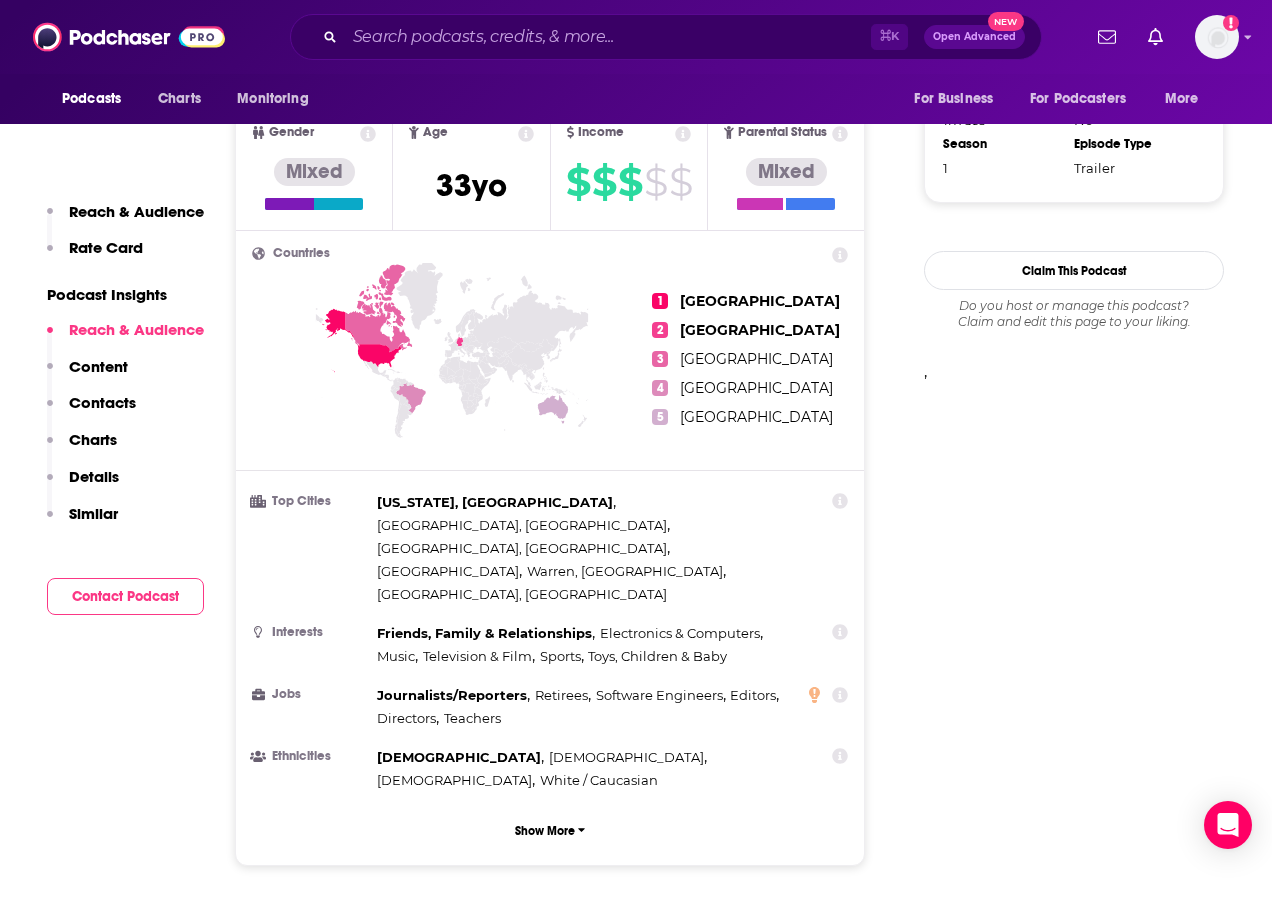 click on "Contact Podcast" at bounding box center (125, 596) 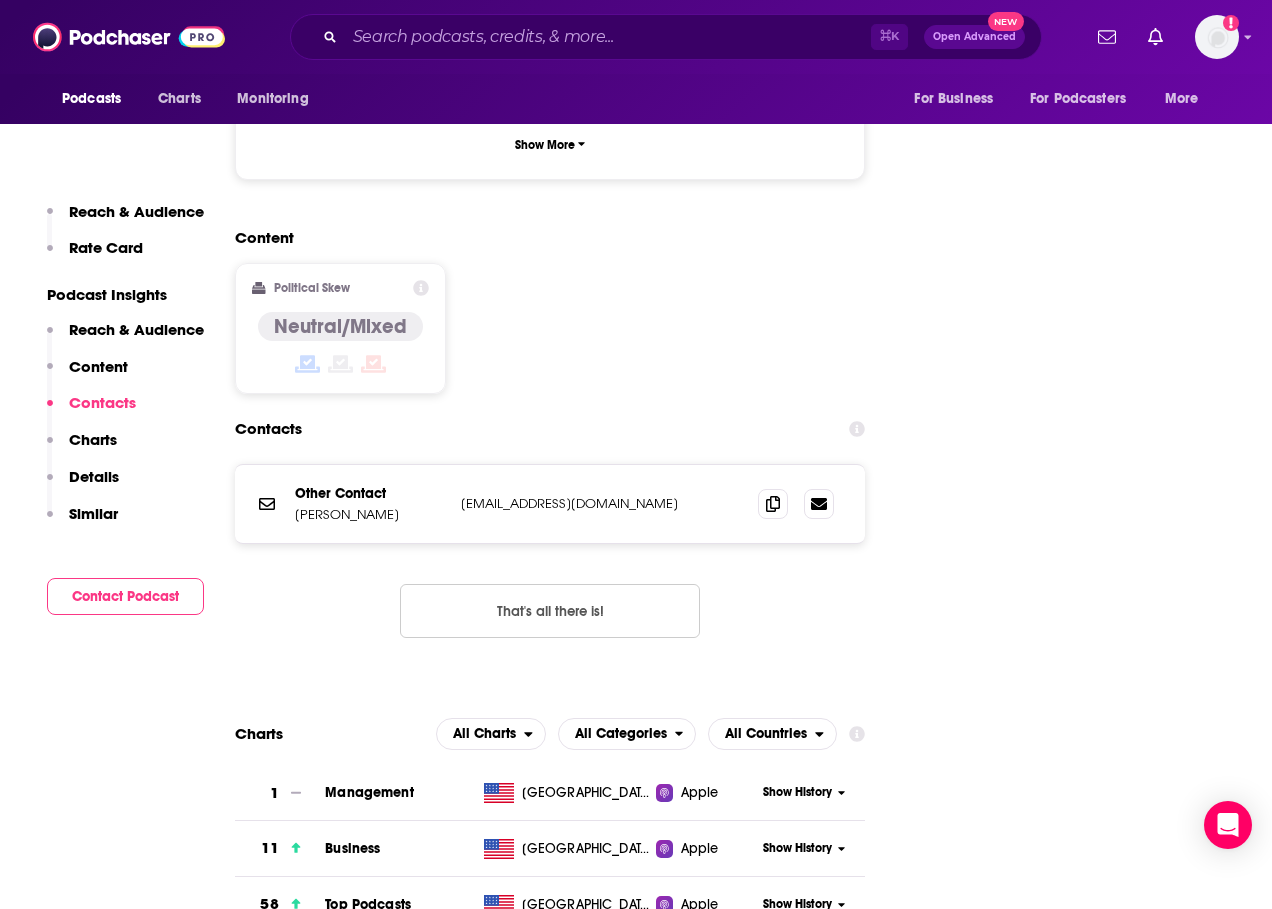 scroll, scrollTop: 2168, scrollLeft: 1, axis: both 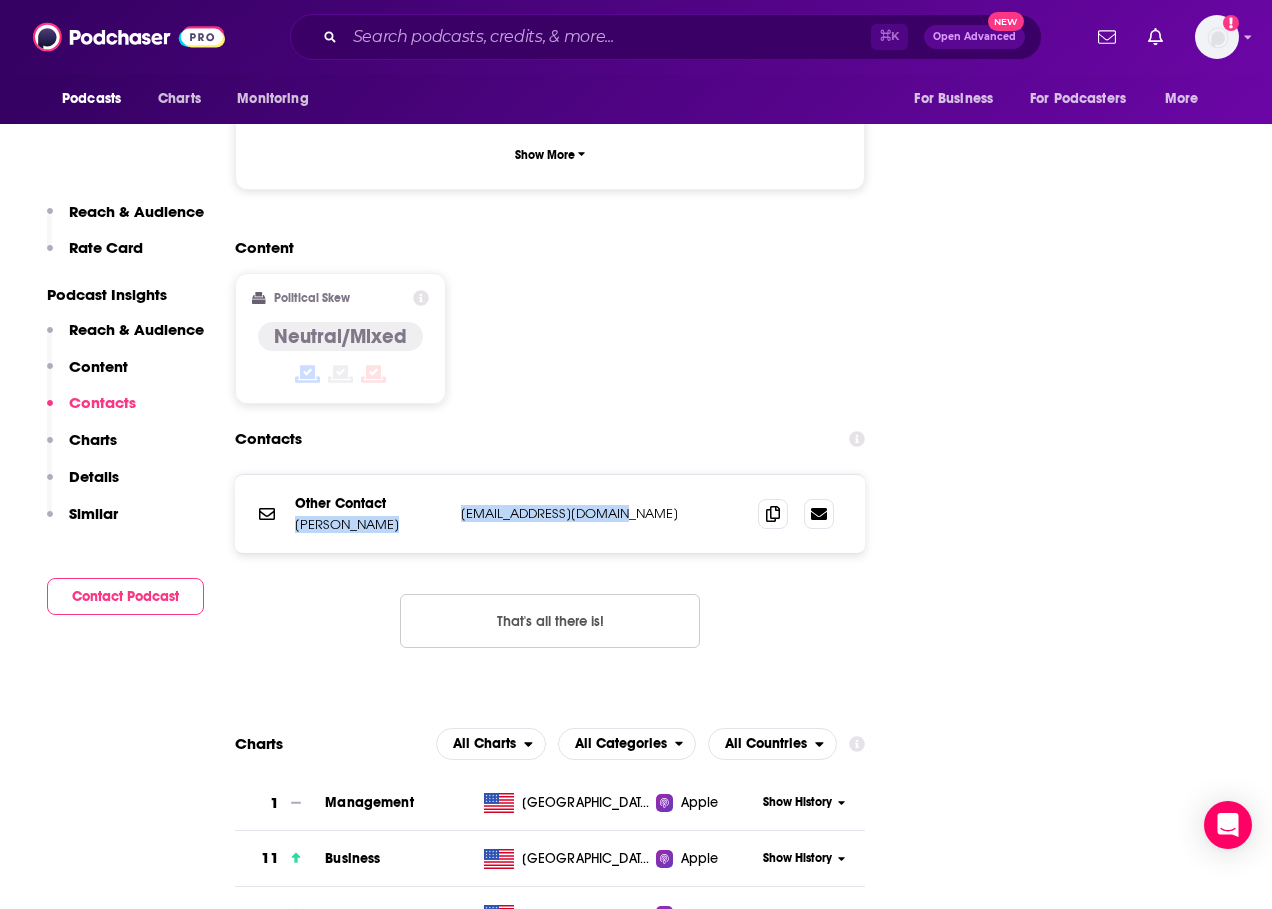 drag, startPoint x: 601, startPoint y: 446, endPoint x: 448, endPoint y: 434, distance: 153.46986 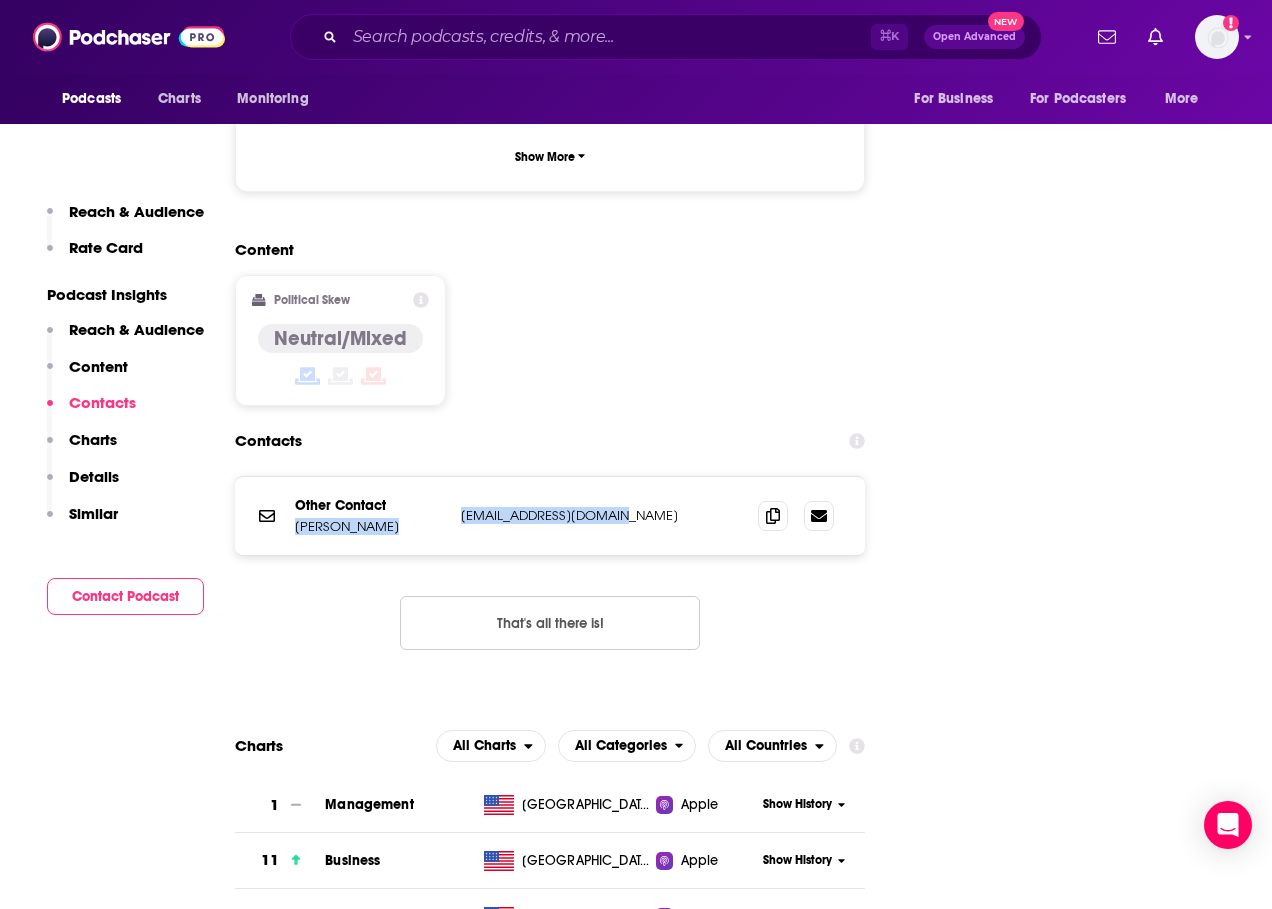 click on "[EMAIL_ADDRESS][DOMAIN_NAME]" at bounding box center (593, 515) 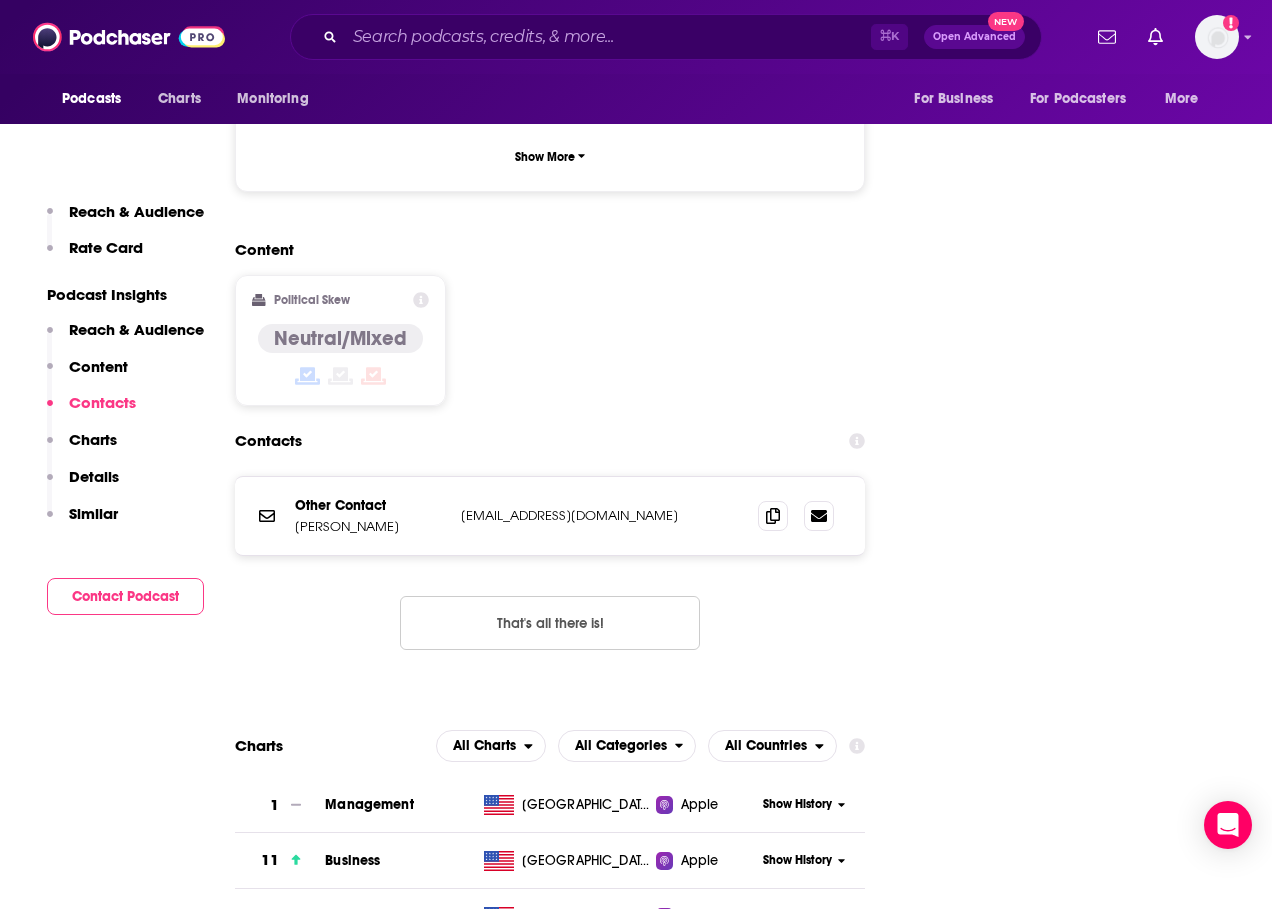 scroll, scrollTop: 2166, scrollLeft: 0, axis: vertical 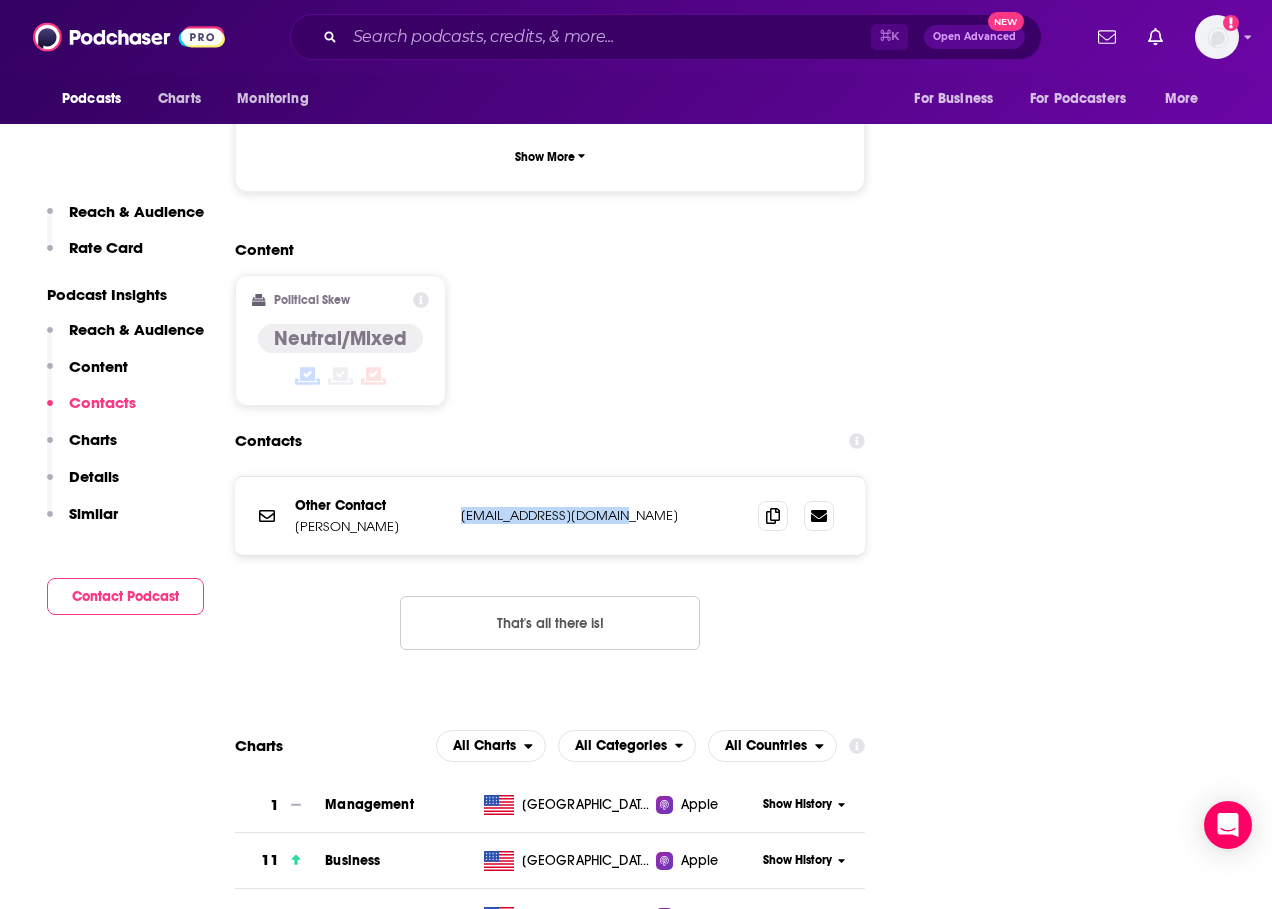 drag, startPoint x: 592, startPoint y: 438, endPoint x: 458, endPoint y: 438, distance: 134 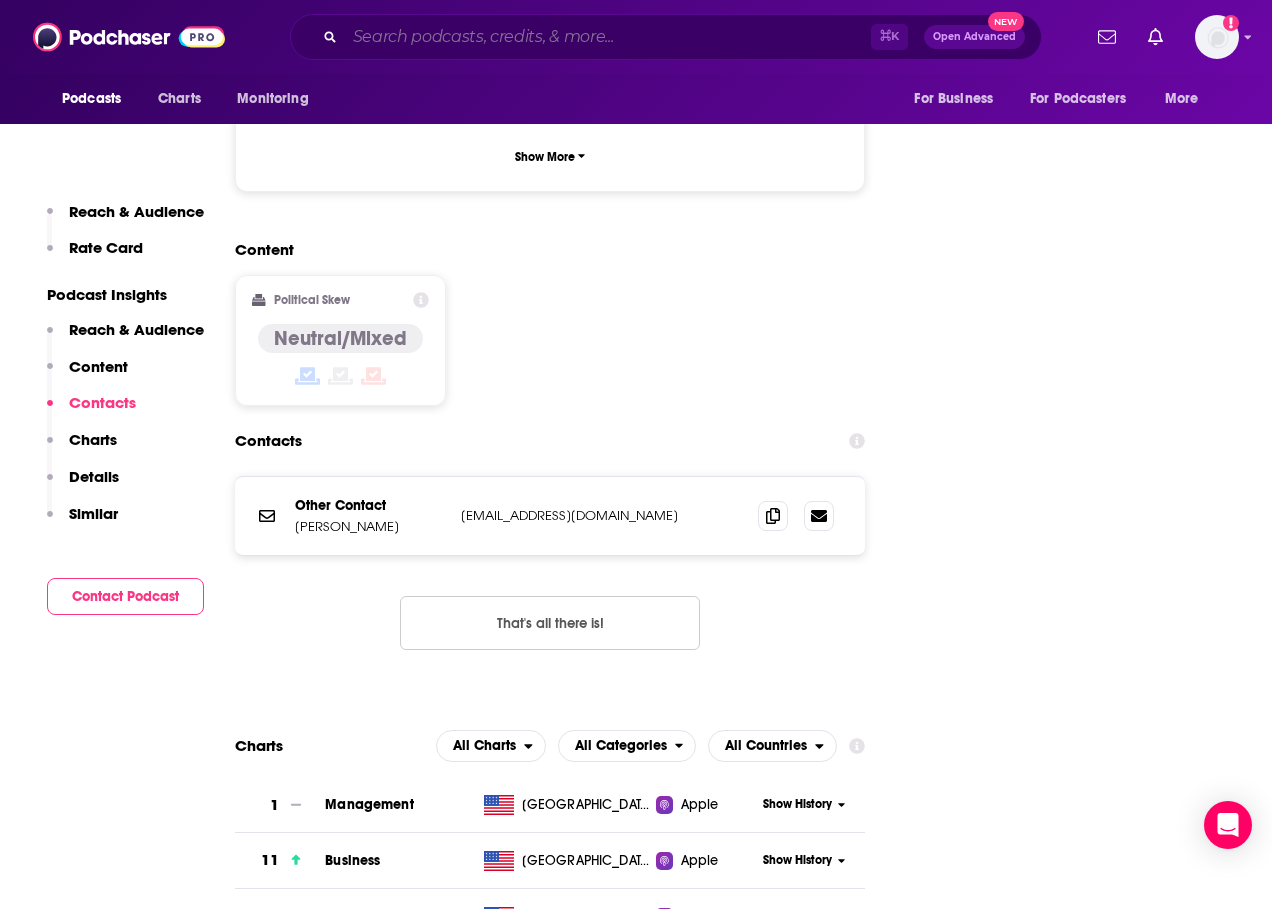 click at bounding box center [608, 37] 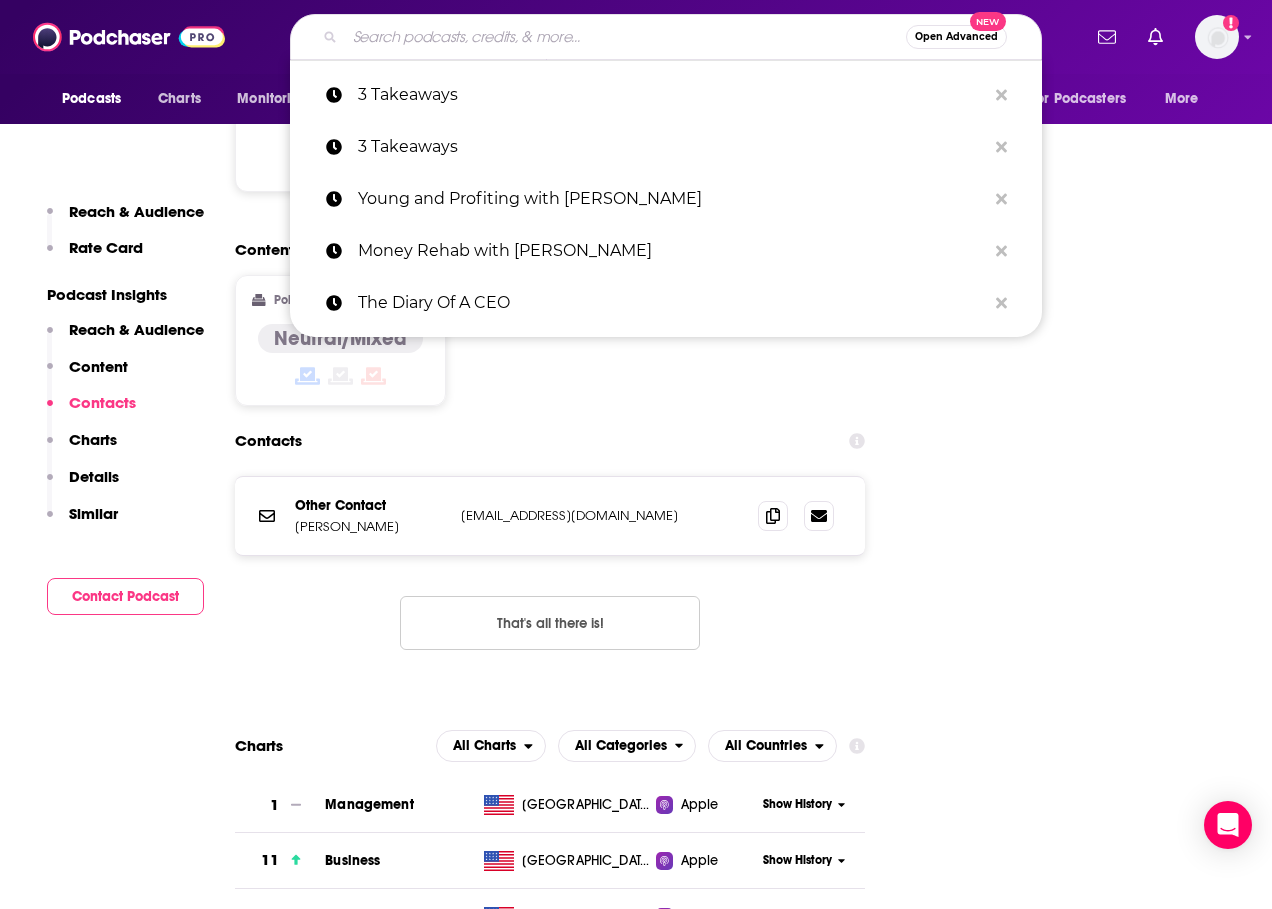 click at bounding box center (625, 37) 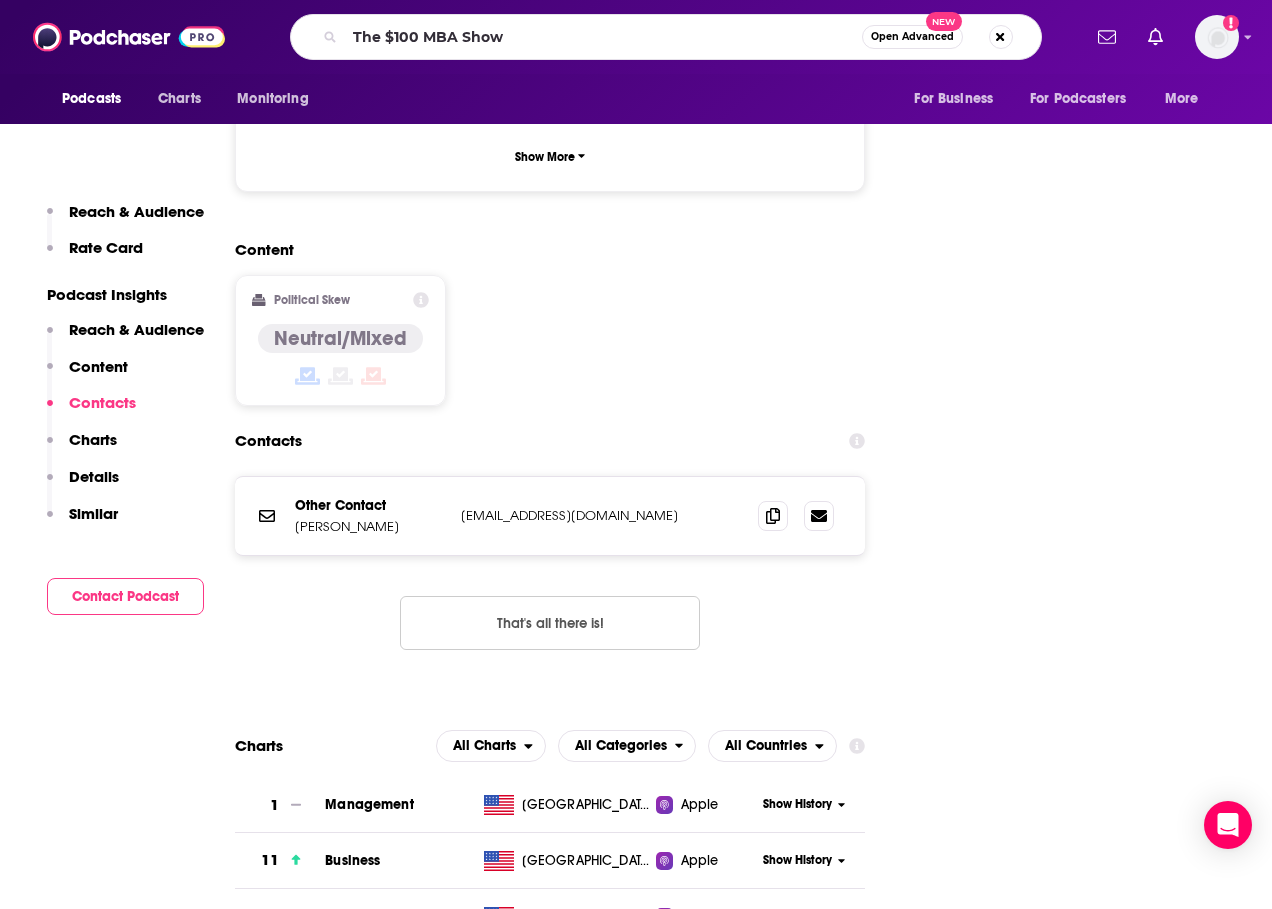 scroll, scrollTop: 0, scrollLeft: 0, axis: both 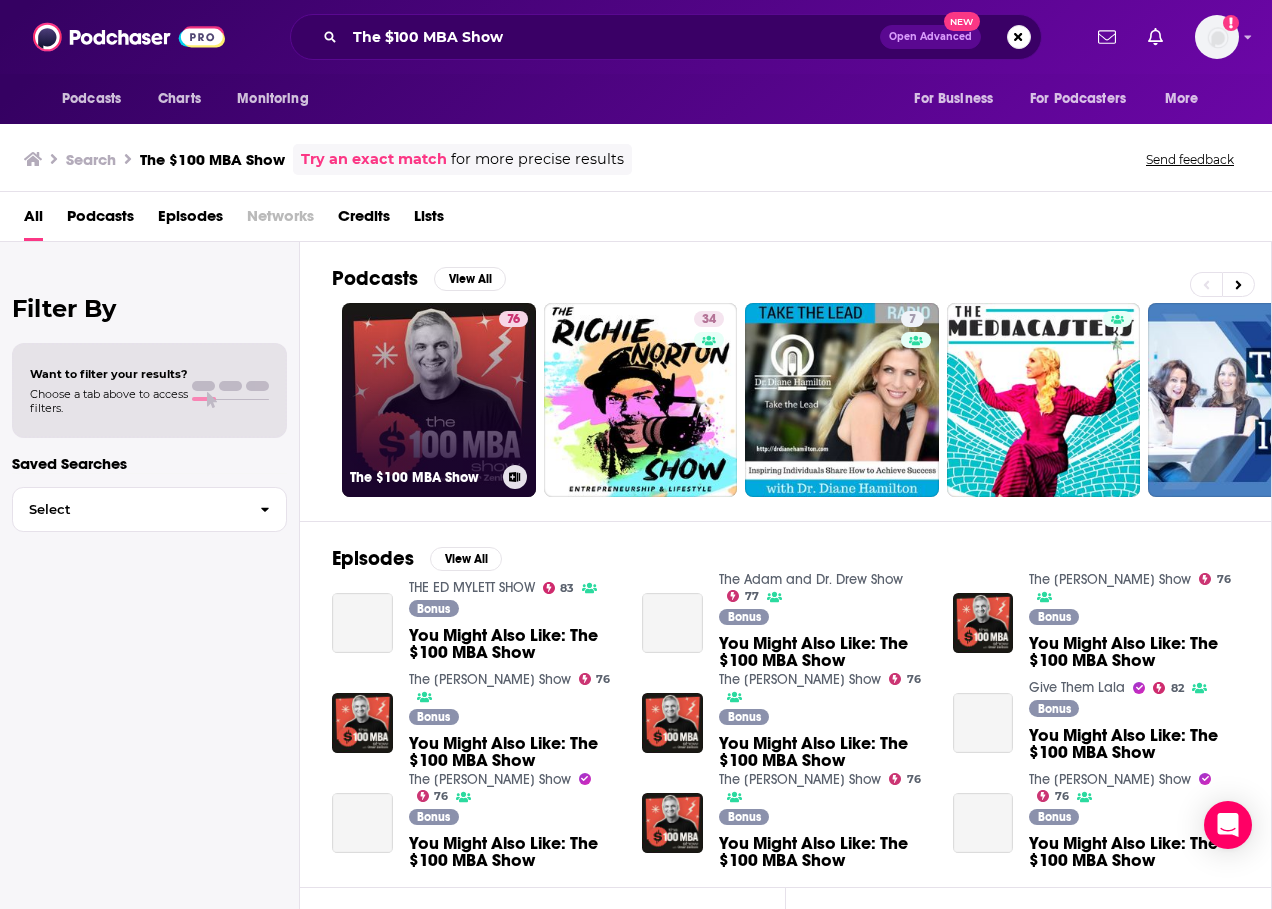 click on "76 The $100 MBA Show" at bounding box center (439, 400) 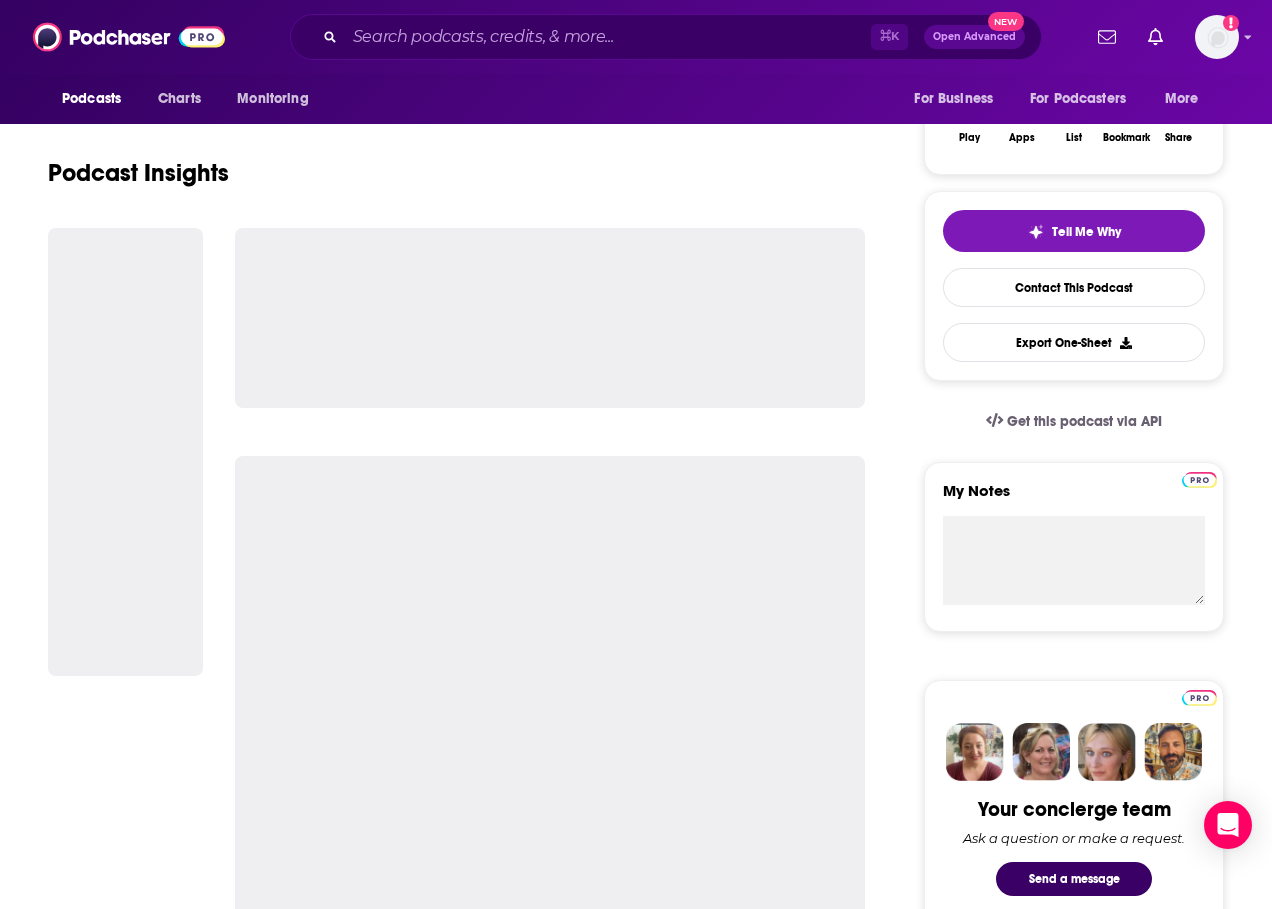 scroll, scrollTop: 375, scrollLeft: 0, axis: vertical 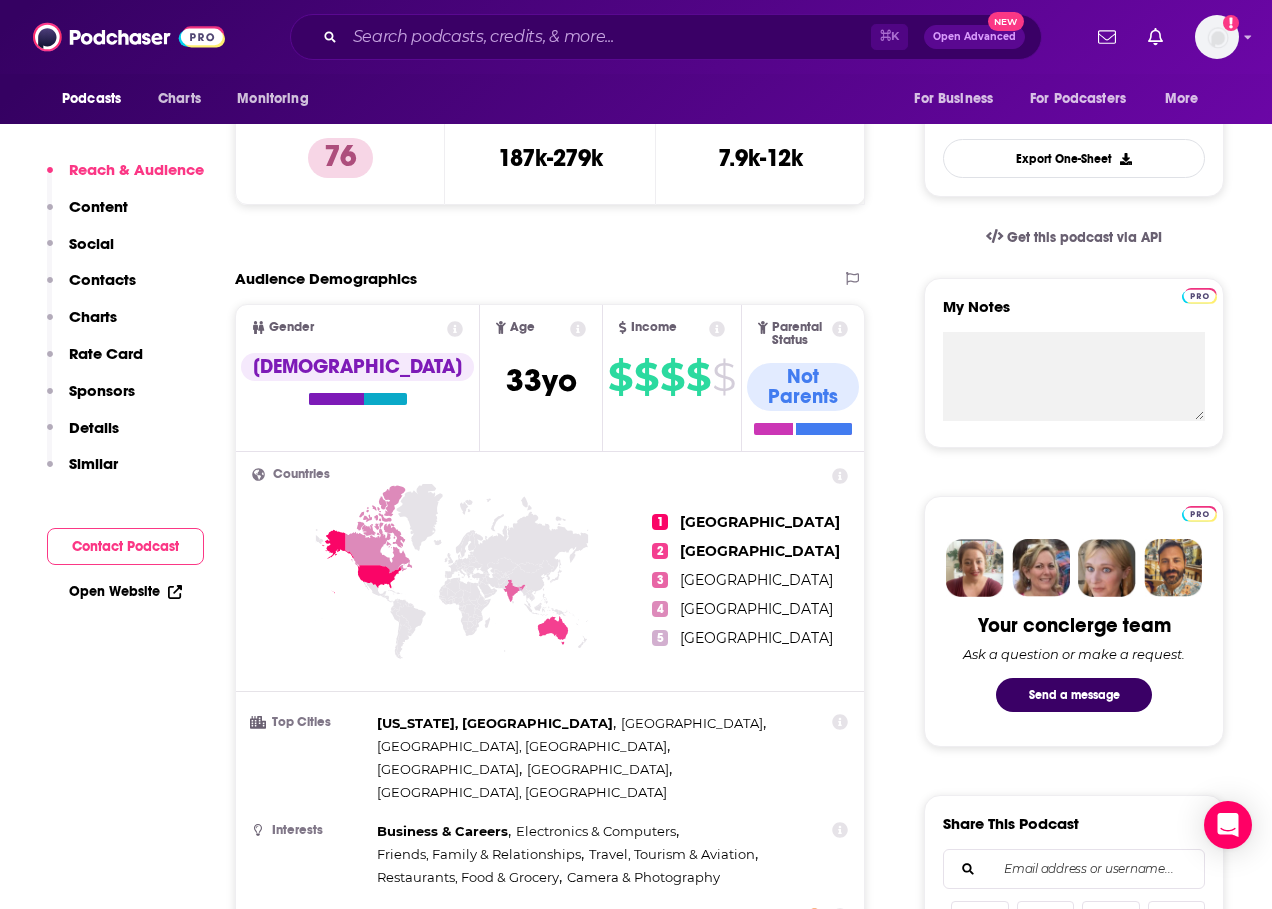 click on "Contact Podcast" at bounding box center [125, 546] 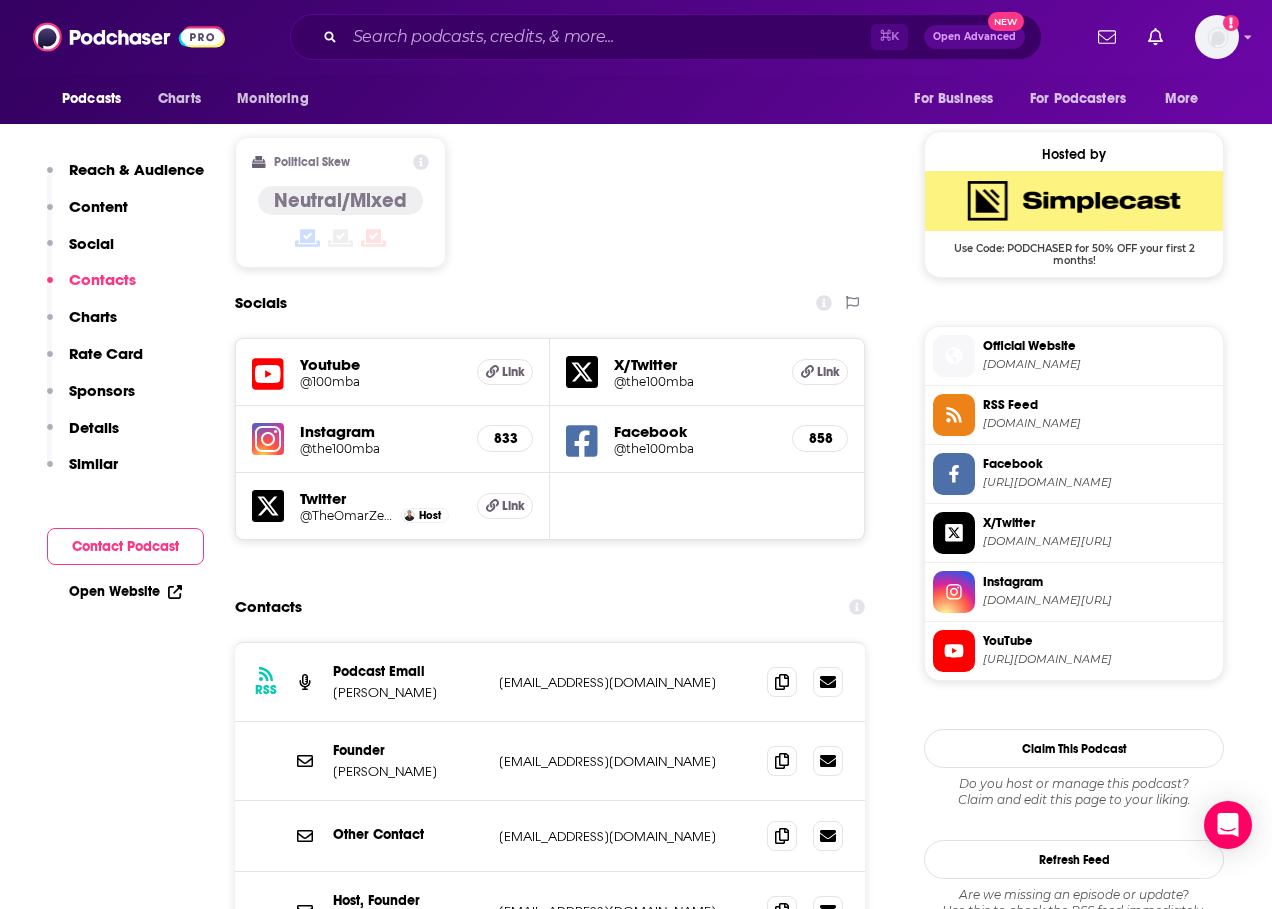 scroll, scrollTop: 1782, scrollLeft: 0, axis: vertical 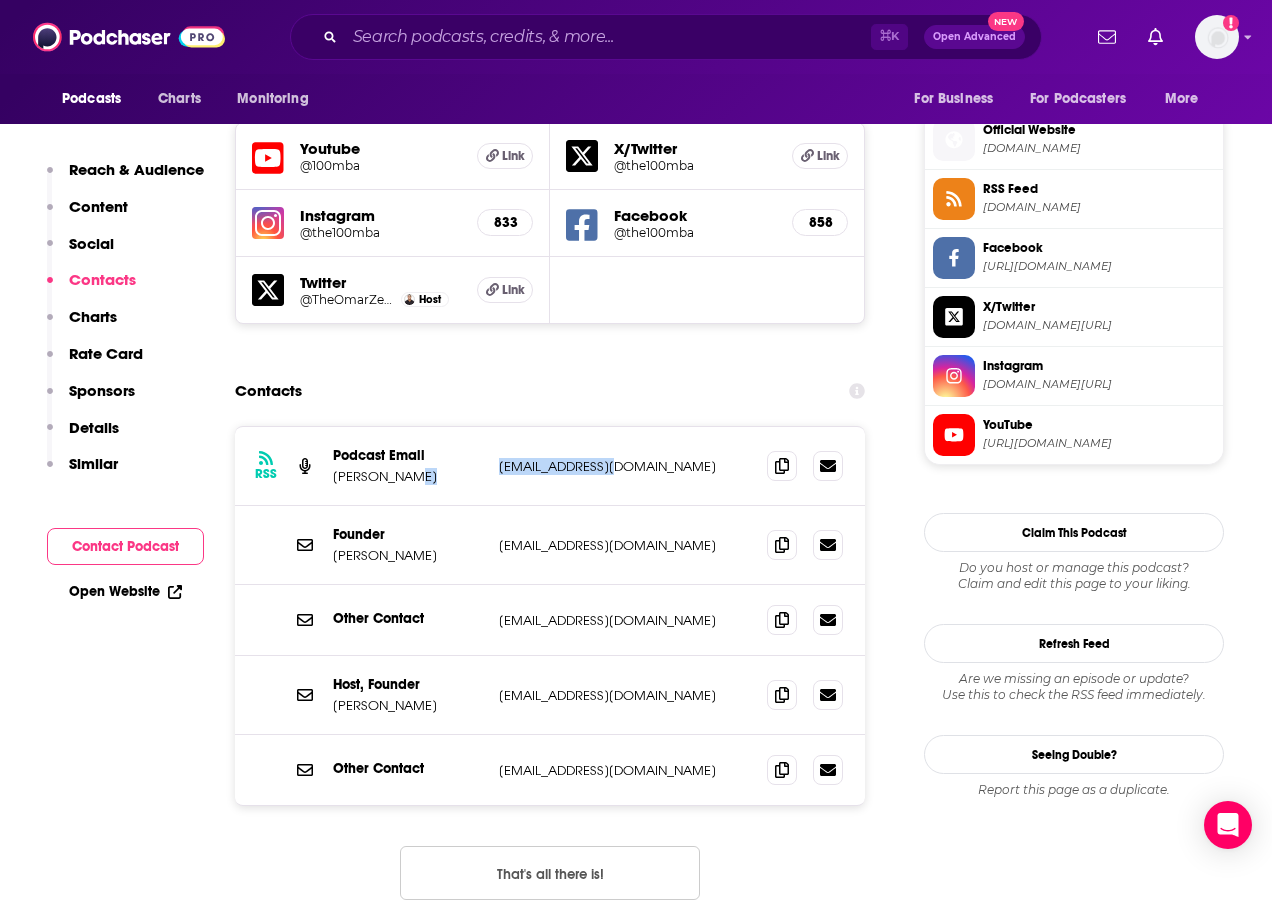 drag, startPoint x: 645, startPoint y: 374, endPoint x: 473, endPoint y: 383, distance: 172.2353 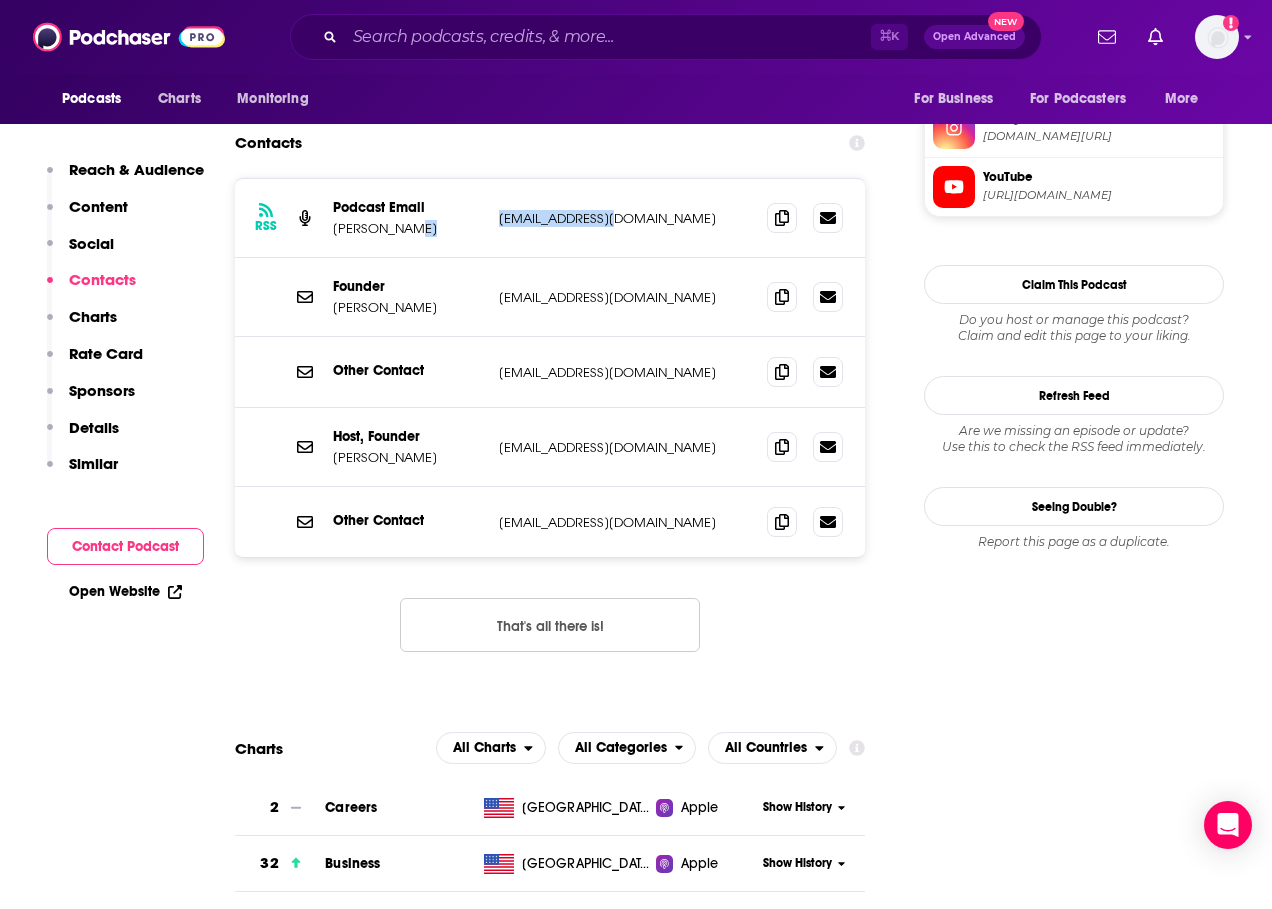 scroll, scrollTop: 1940, scrollLeft: 0, axis: vertical 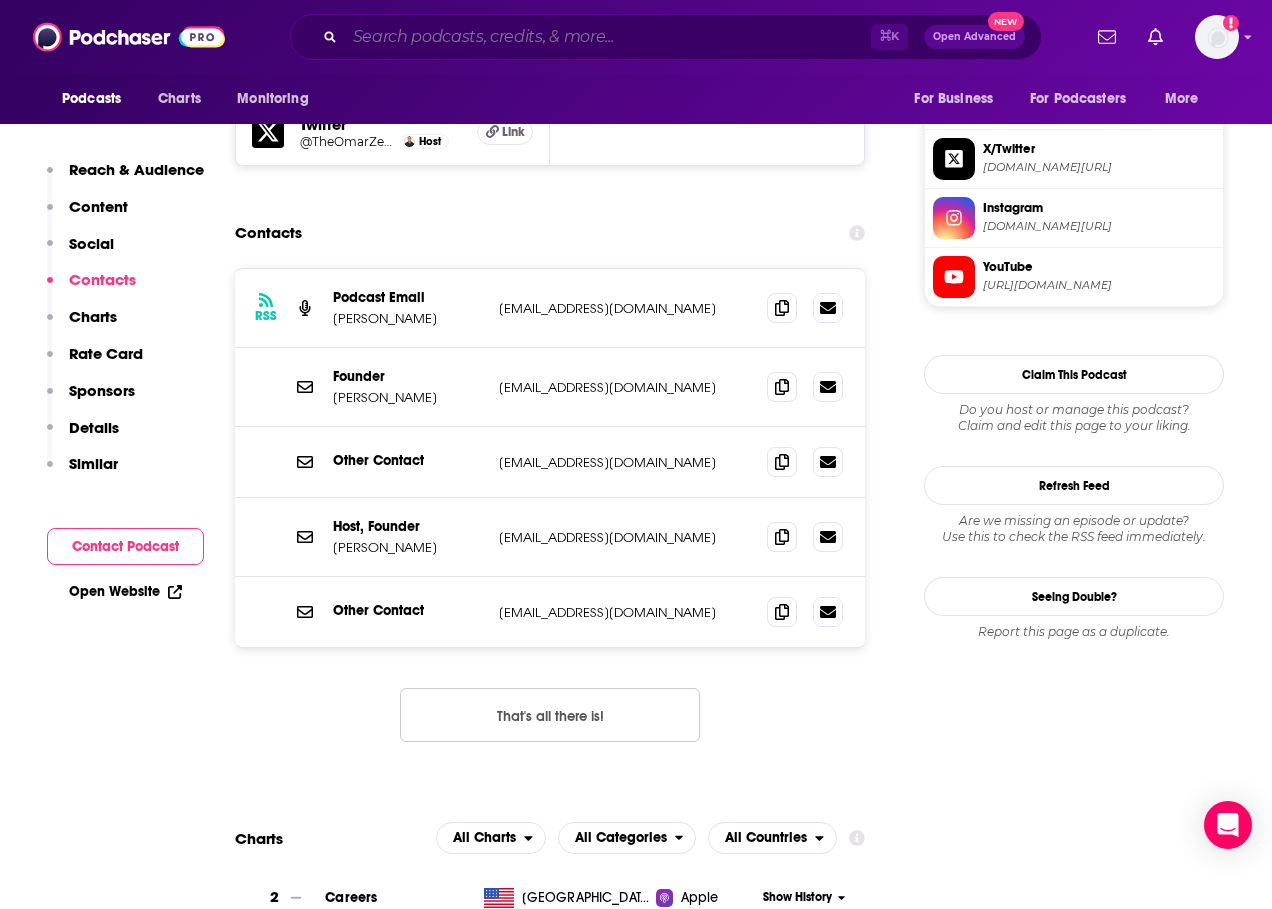 click at bounding box center [608, 37] 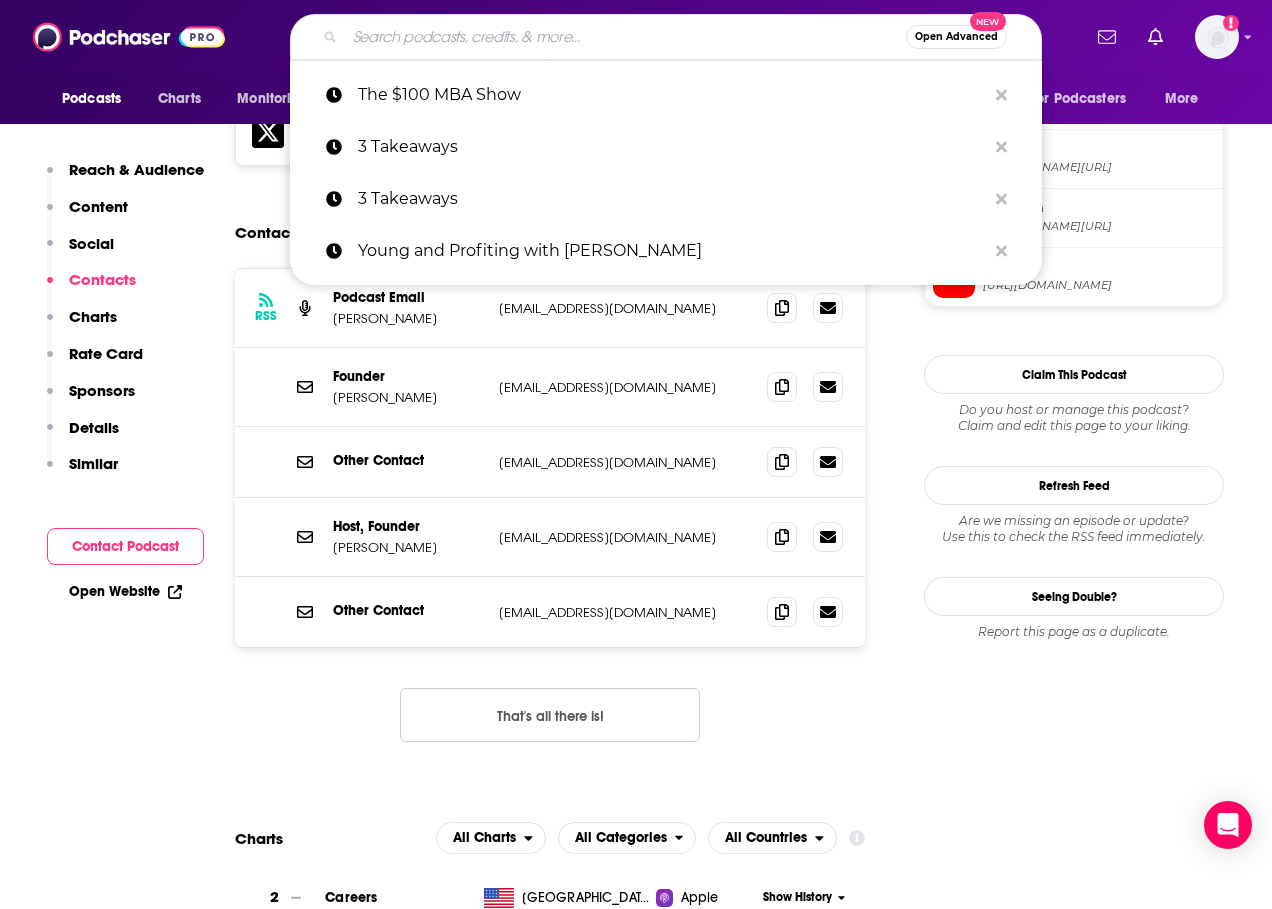 paste on "How I invest with [PERSON_NAME]" 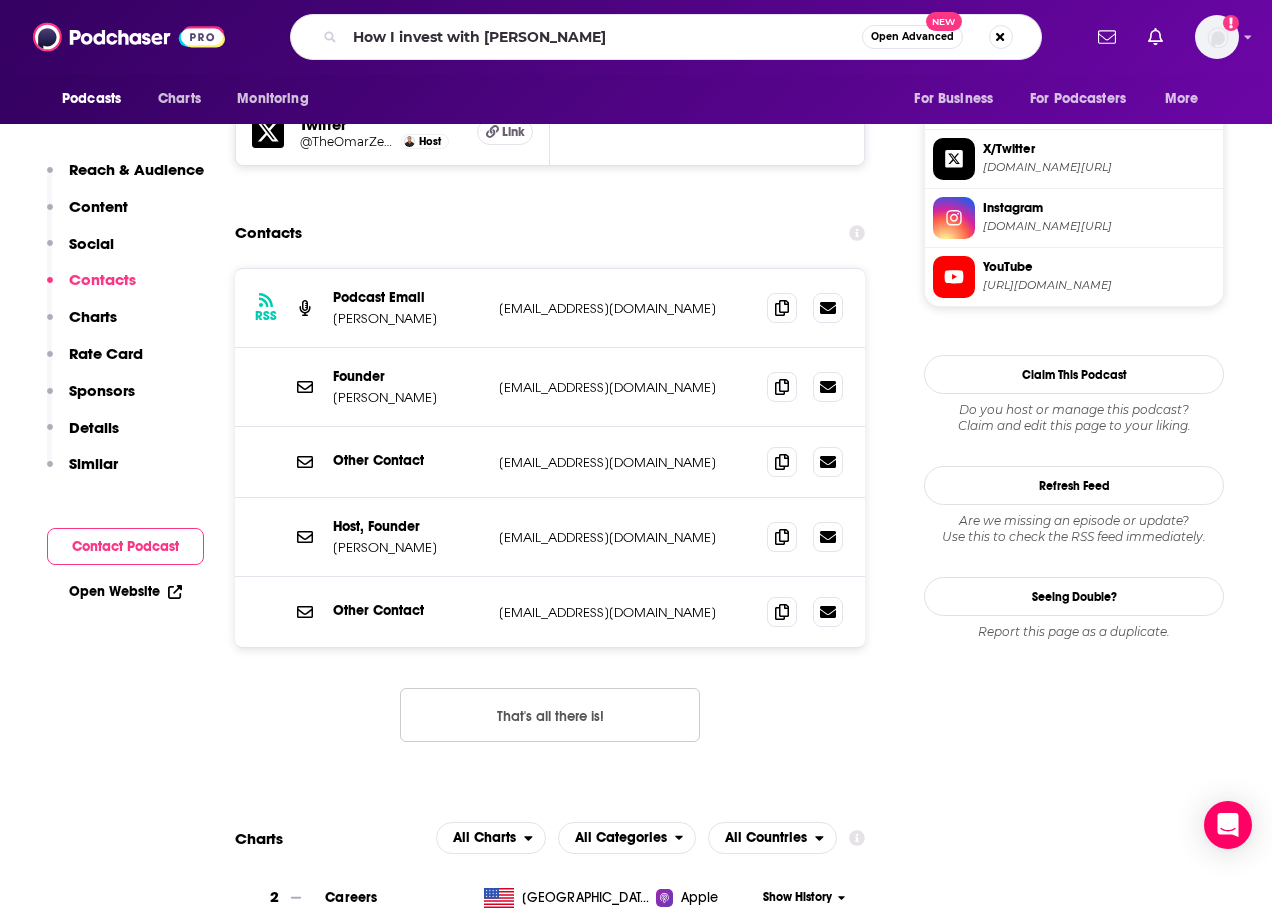 scroll, scrollTop: 0, scrollLeft: 0, axis: both 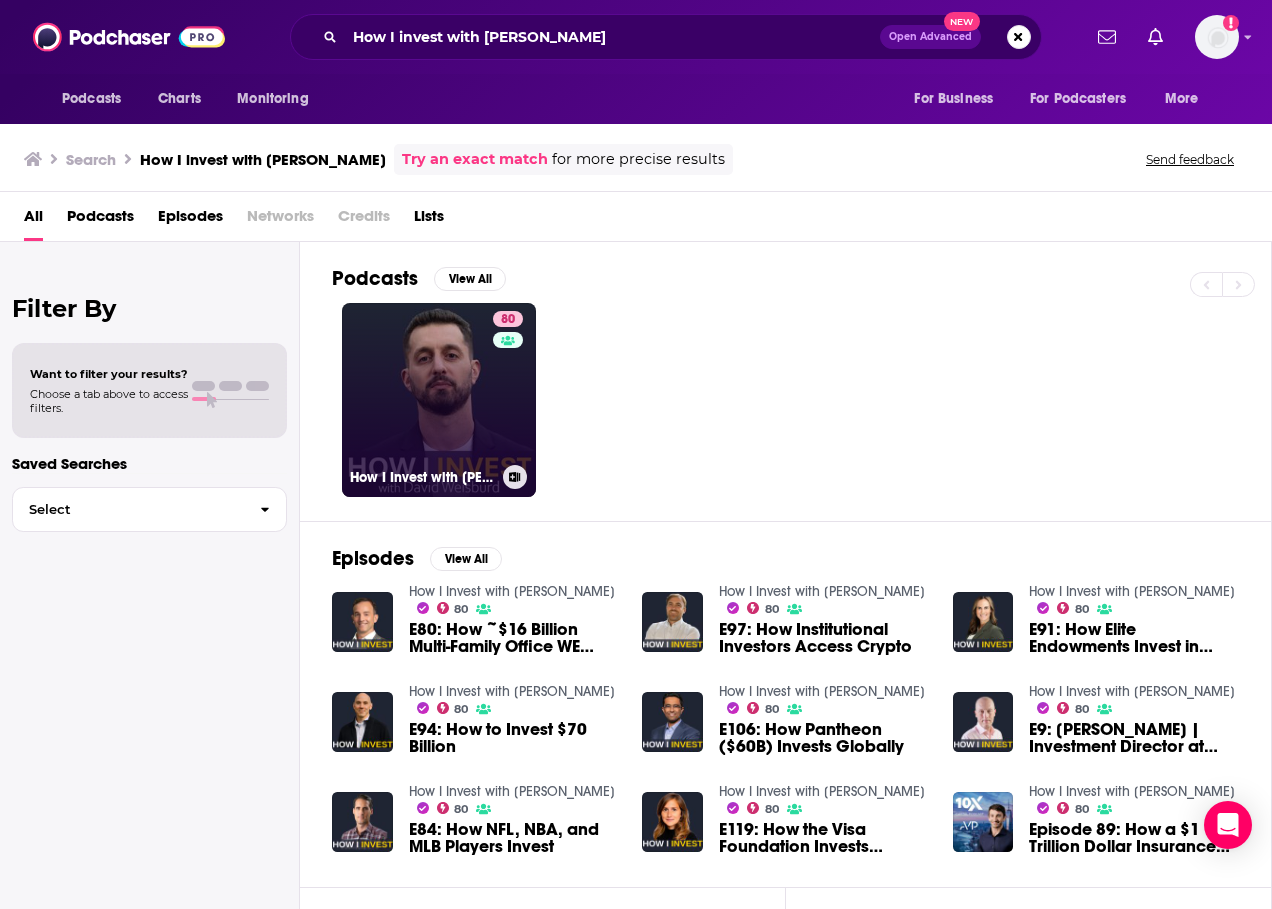 click on "80 How I Invest with [PERSON_NAME]" at bounding box center (439, 400) 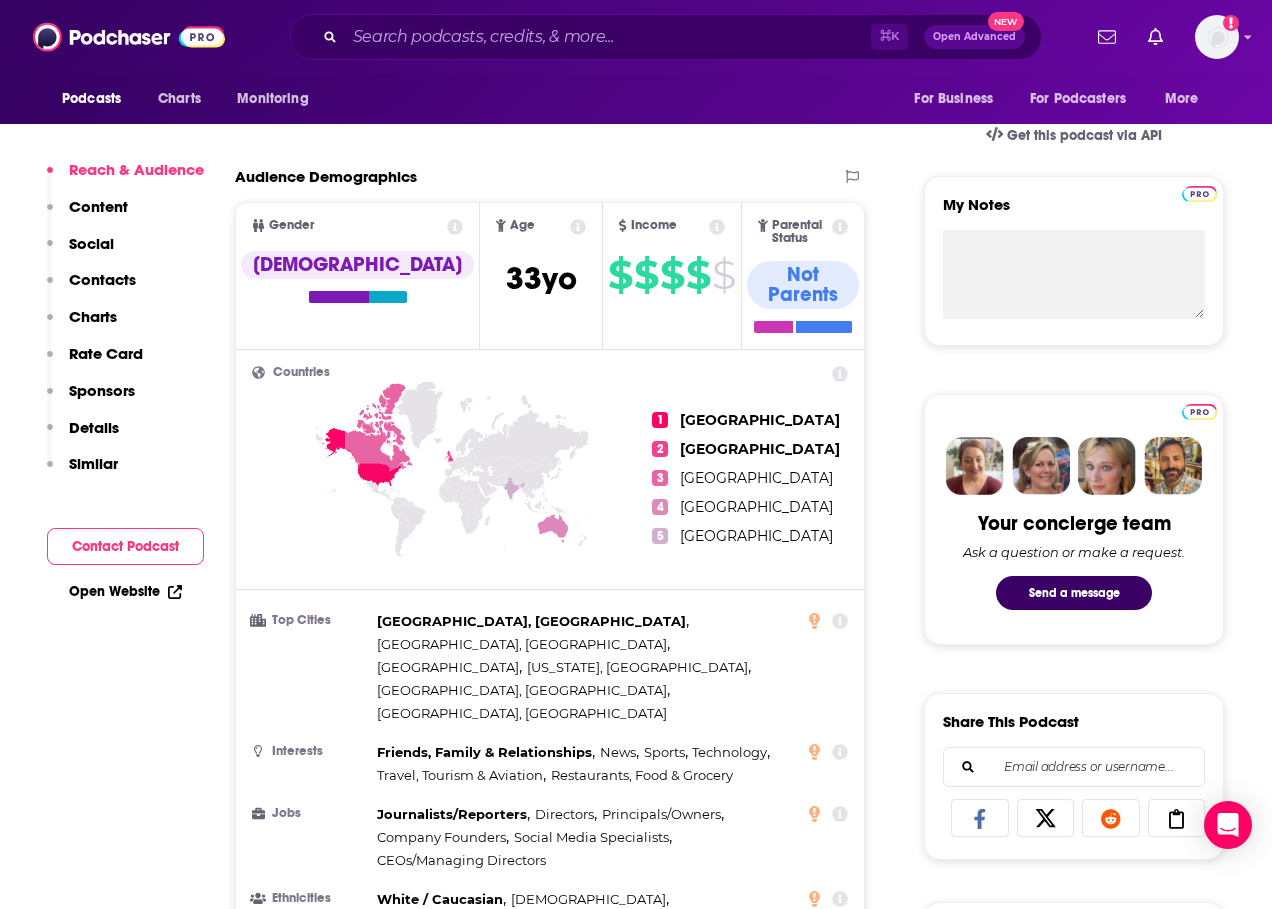 click on "Contact Podcast" at bounding box center (125, 546) 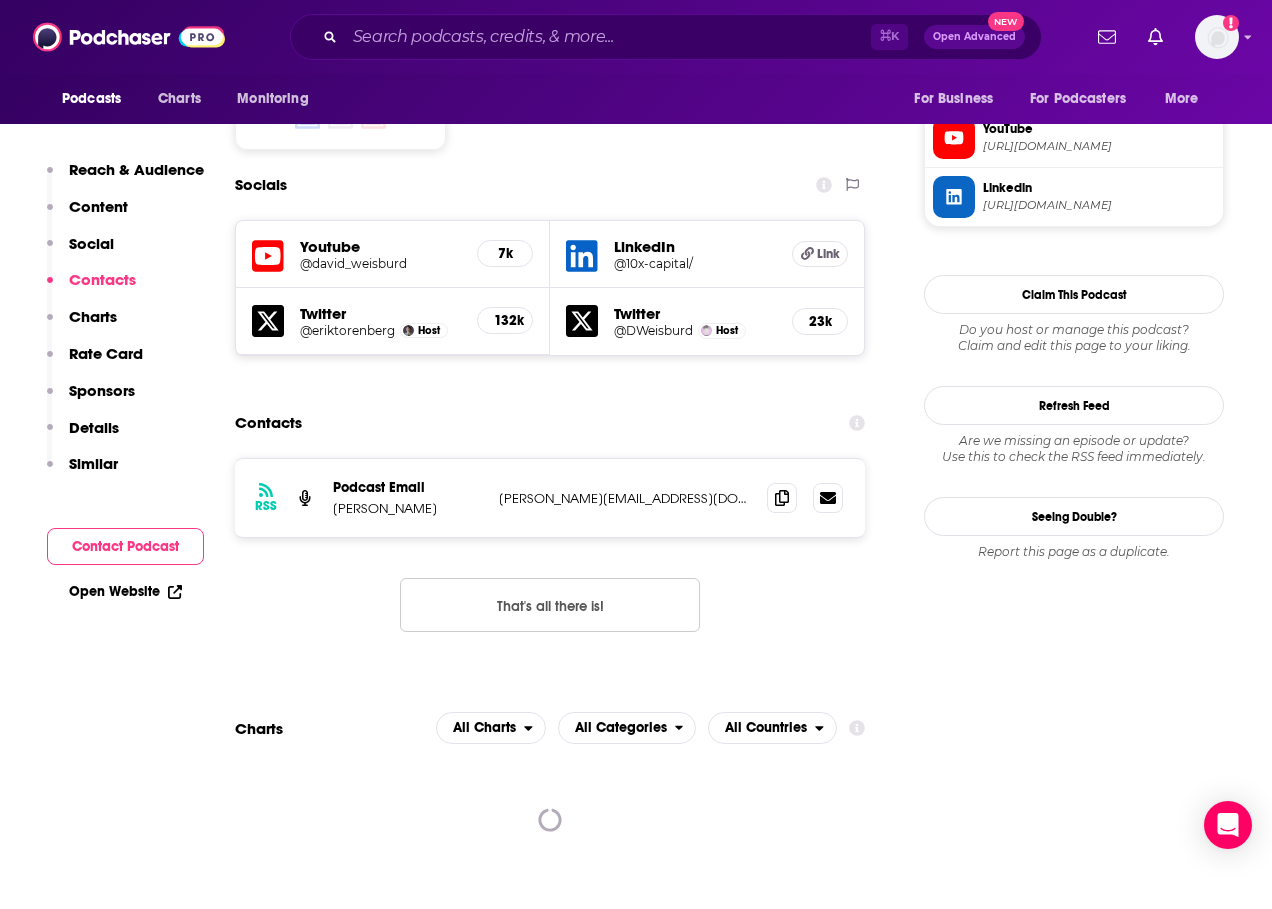 scroll, scrollTop: 1716, scrollLeft: 0, axis: vertical 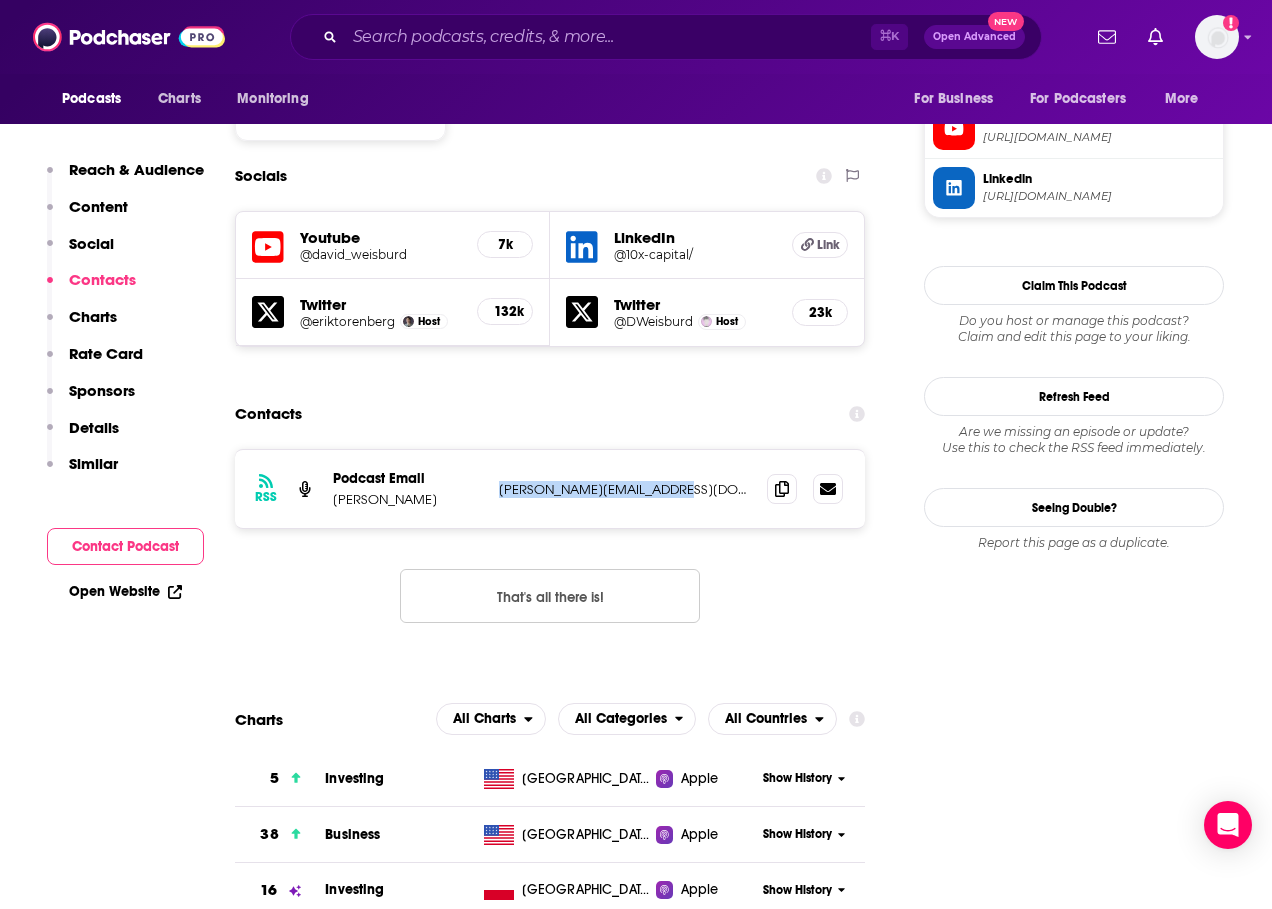 drag, startPoint x: 687, startPoint y: 385, endPoint x: 502, endPoint y: 375, distance: 185.27008 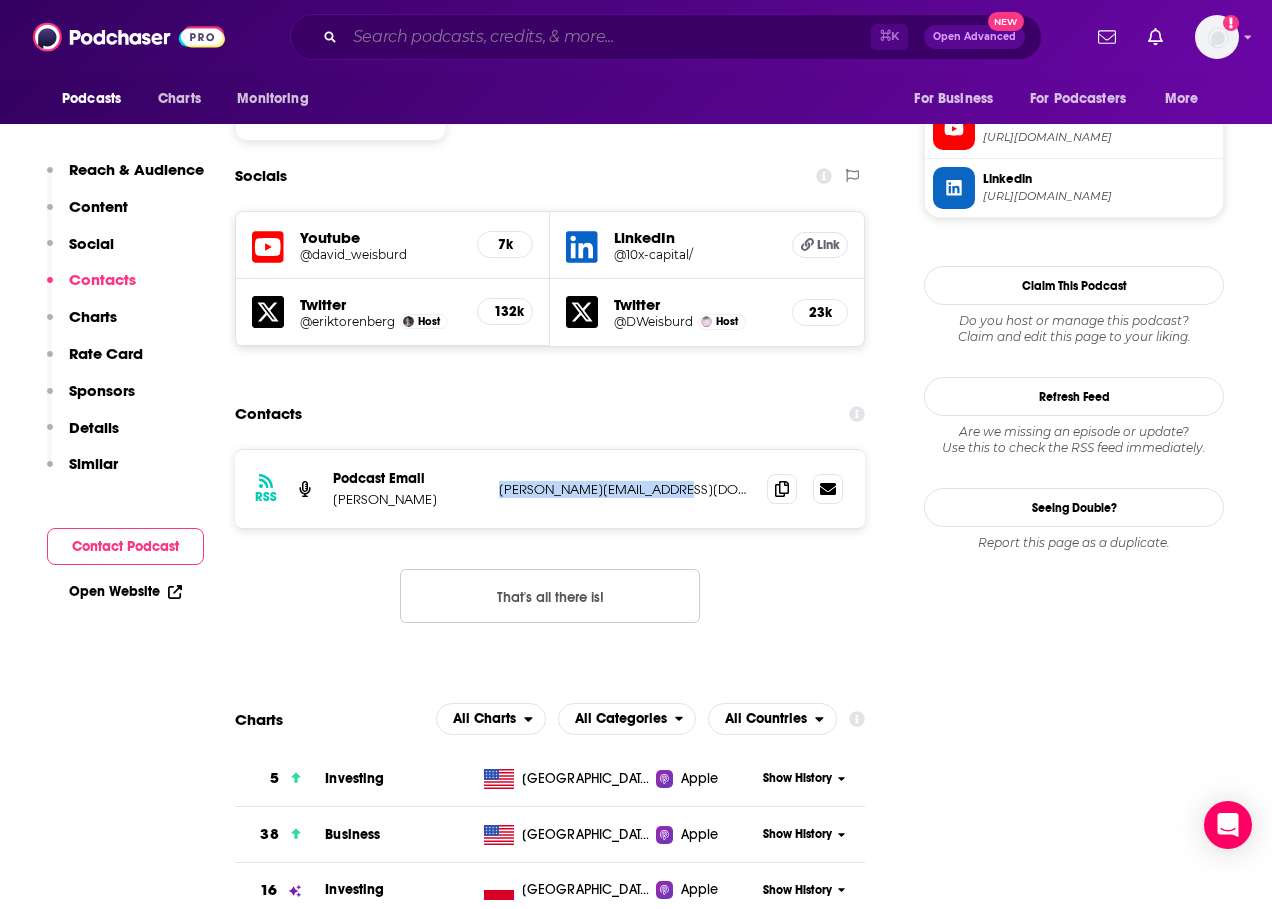 click at bounding box center (608, 37) 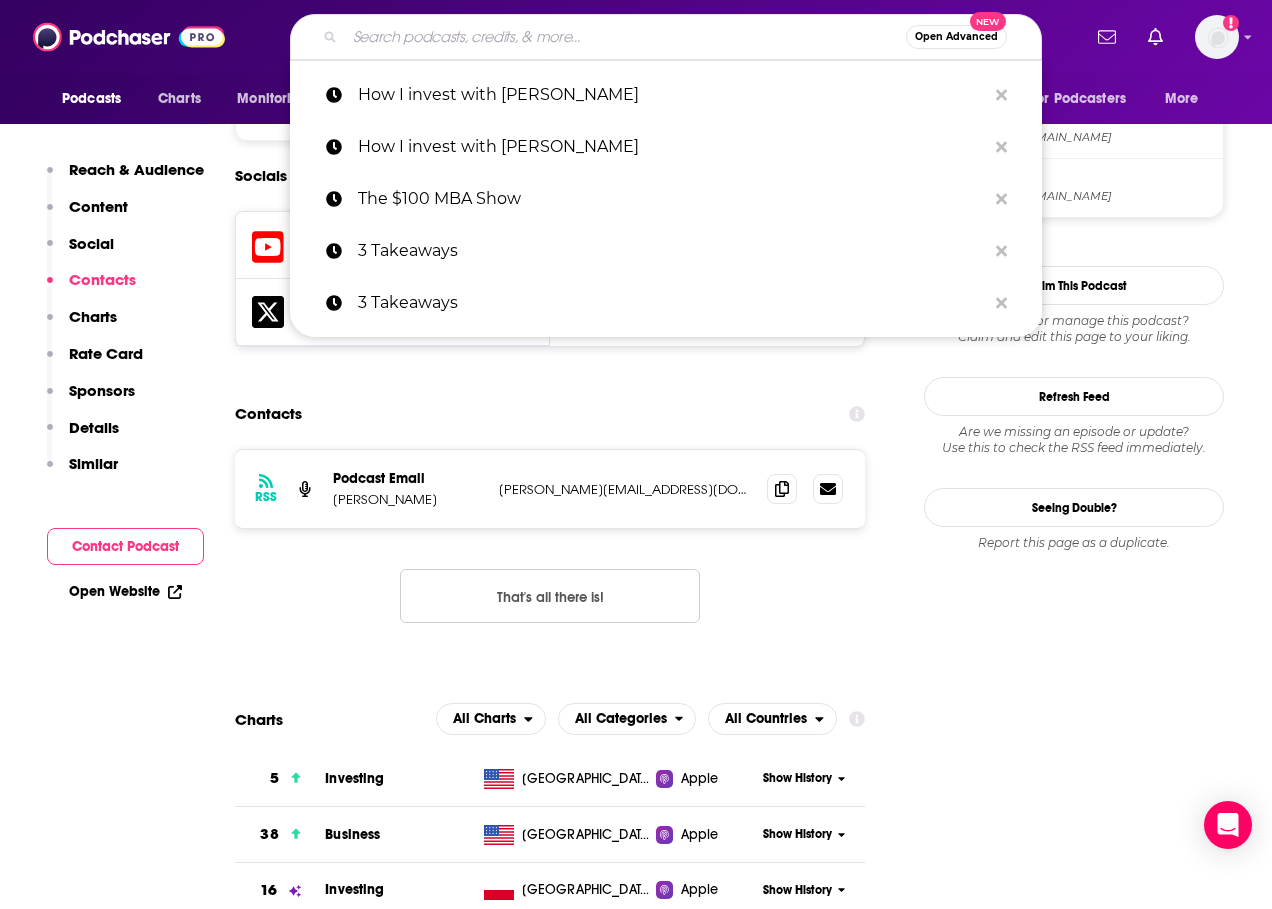 paste on "People Magic: How to Build a $1M Community" 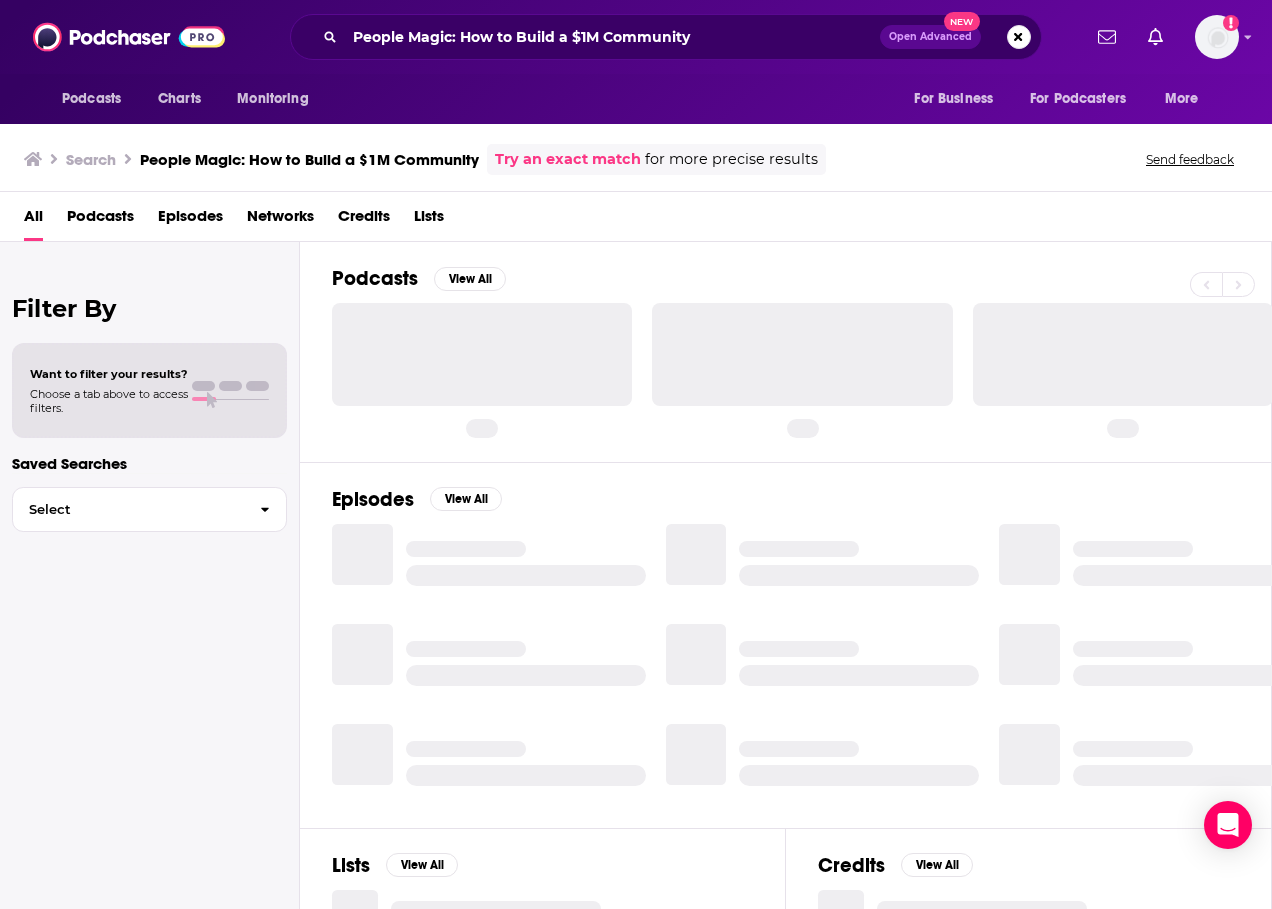 scroll, scrollTop: 0, scrollLeft: 0, axis: both 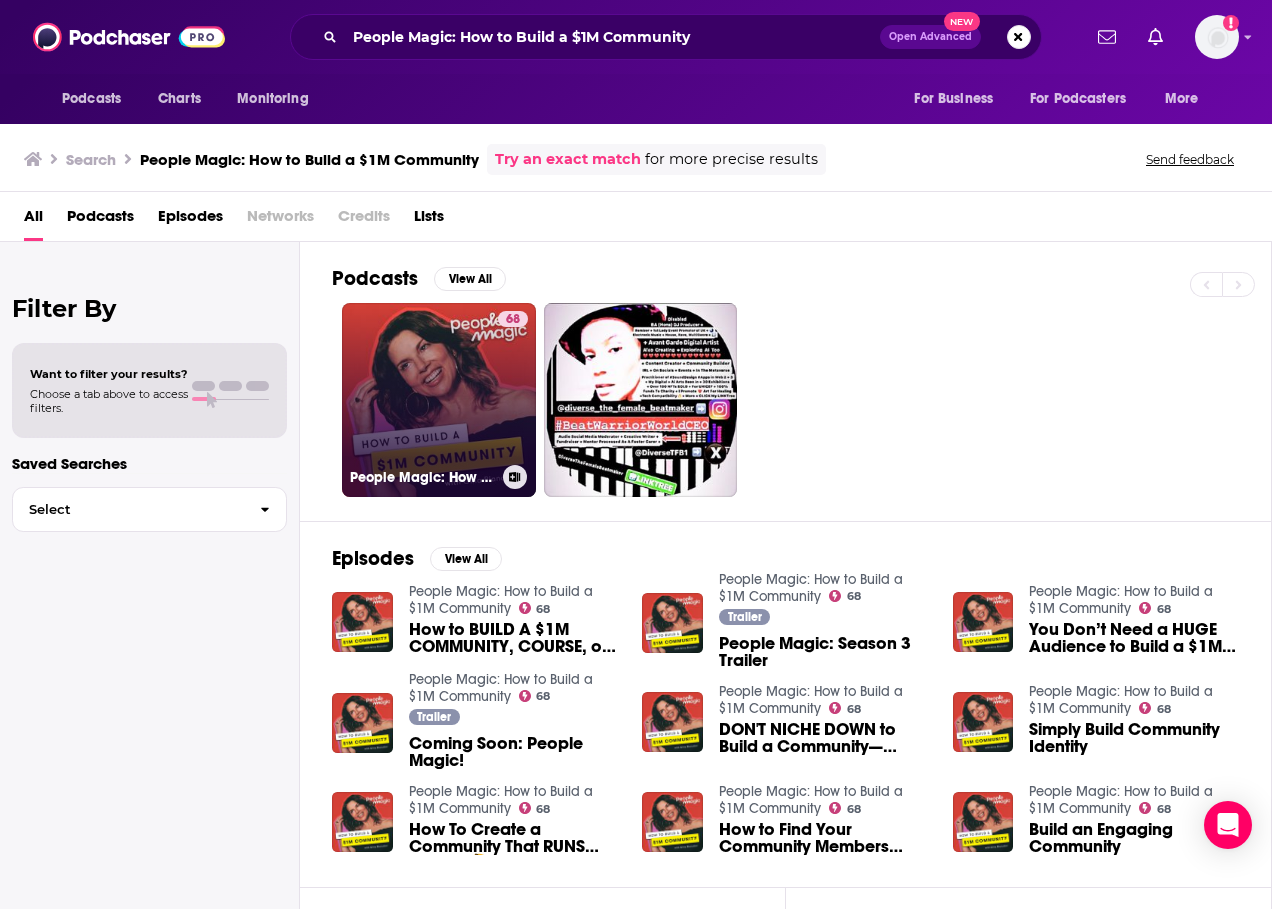 click on "68 People Magic: How to Build a $1M Community" at bounding box center [439, 400] 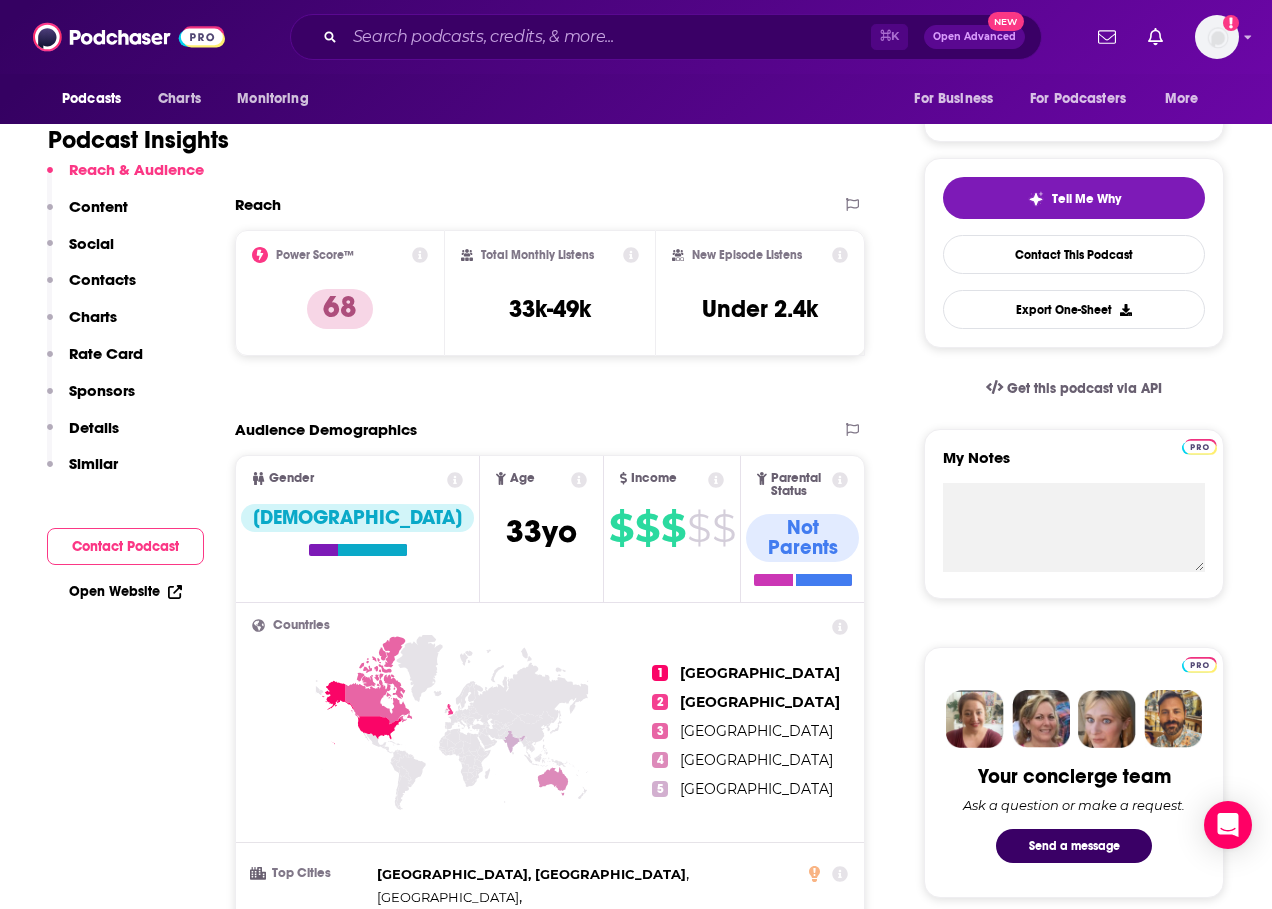 click on "Contact Podcast" at bounding box center [125, 546] 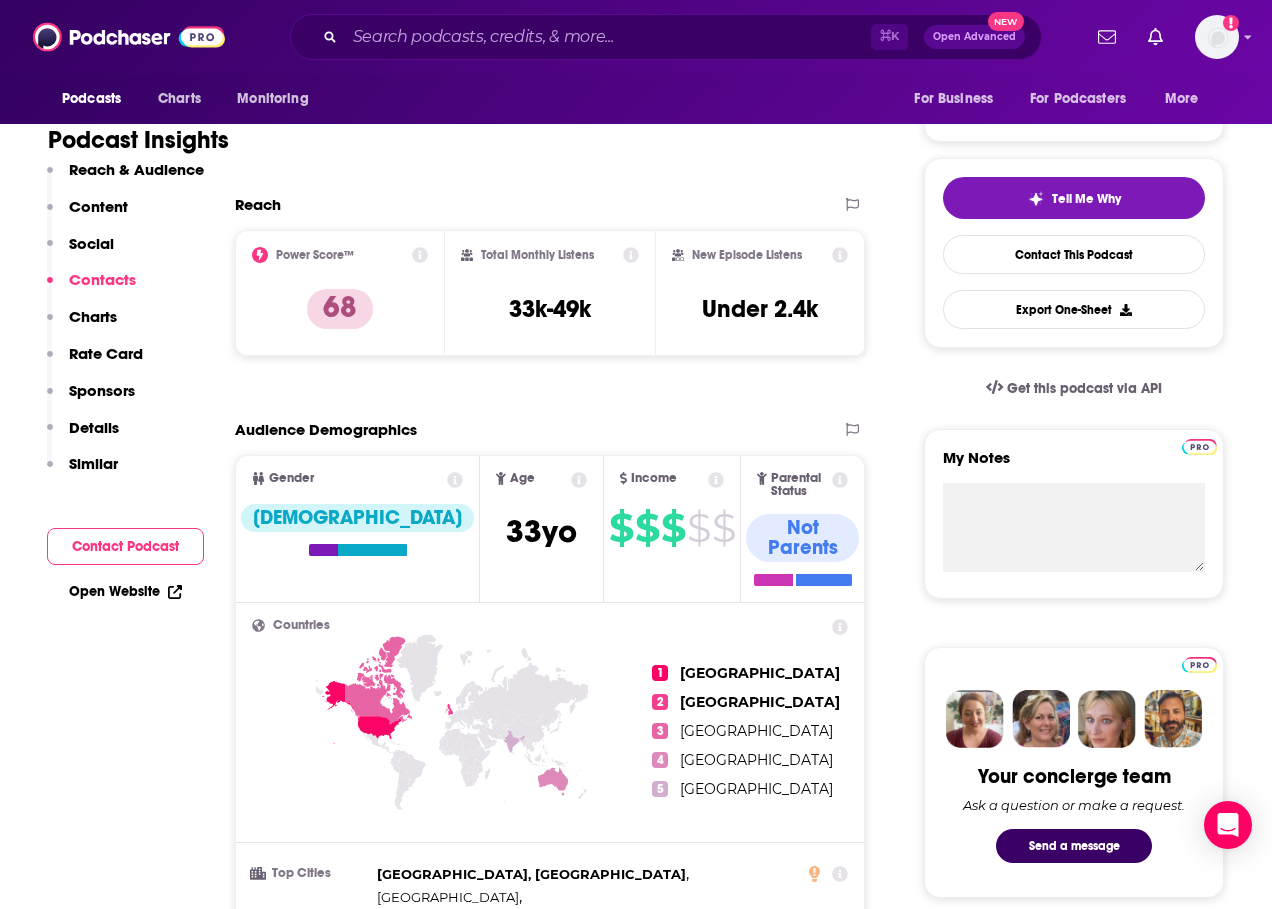 scroll, scrollTop: 1648, scrollLeft: 0, axis: vertical 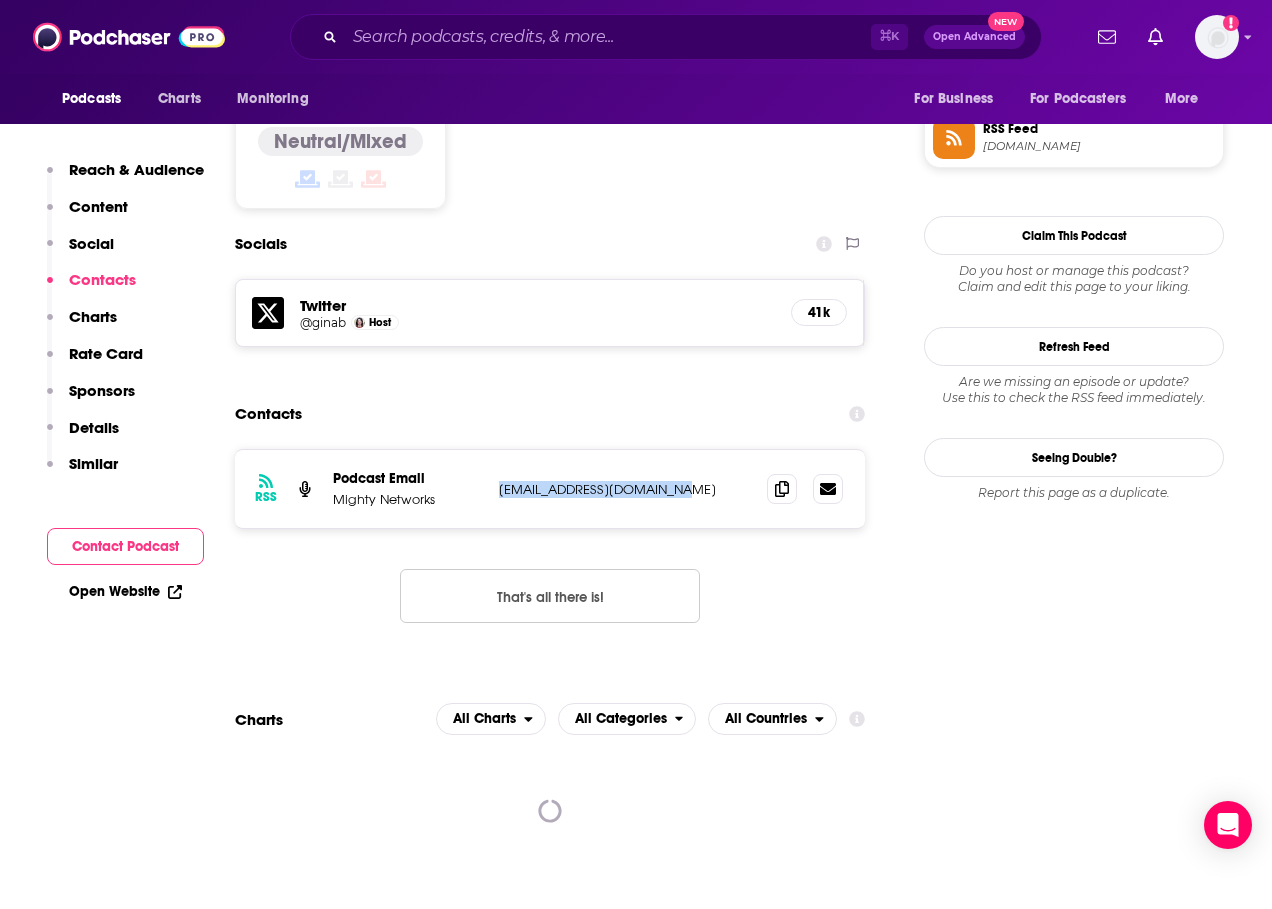 drag, startPoint x: 679, startPoint y: 379, endPoint x: 498, endPoint y: 380, distance: 181.00276 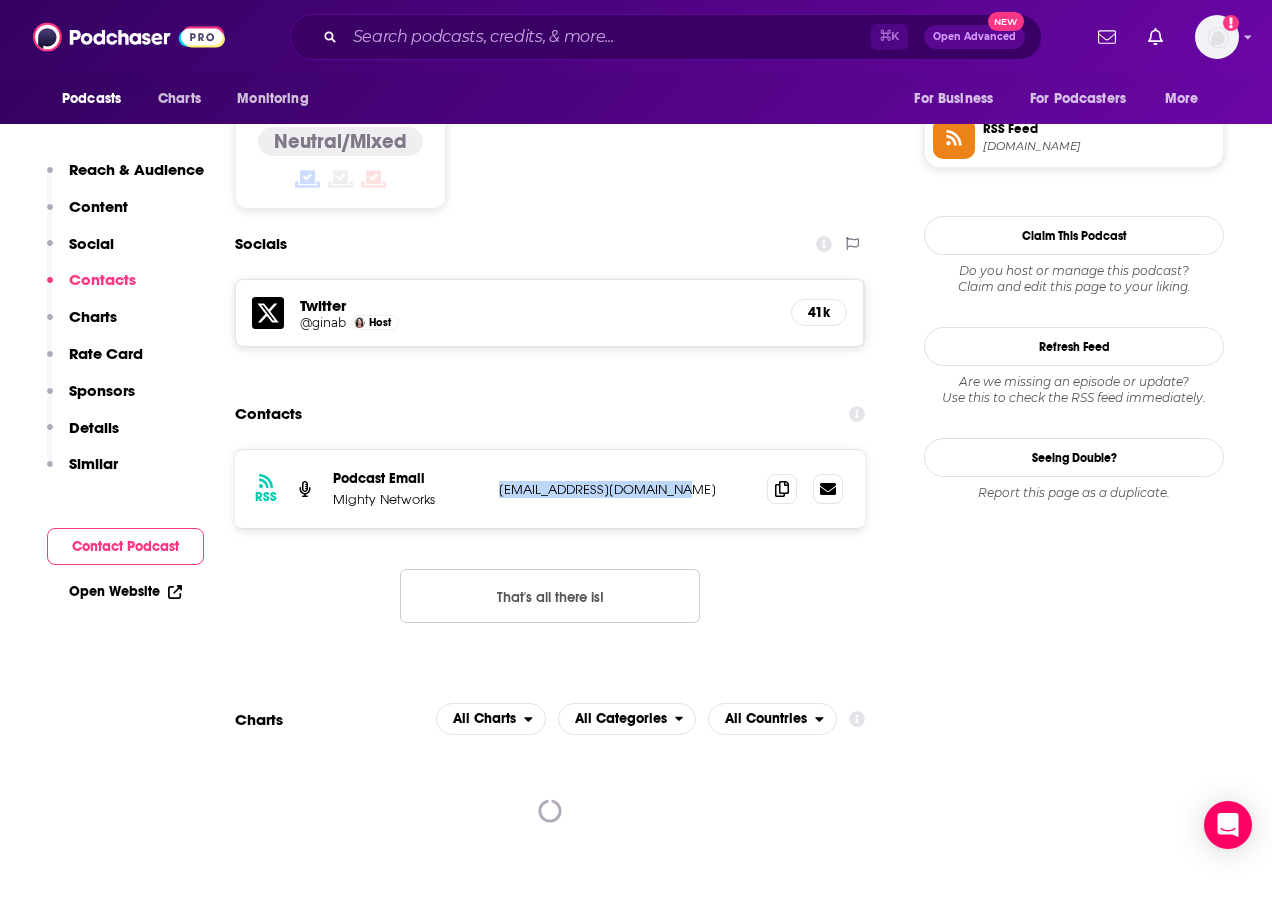 copy on "[EMAIL_ADDRESS][DOMAIN_NAME]" 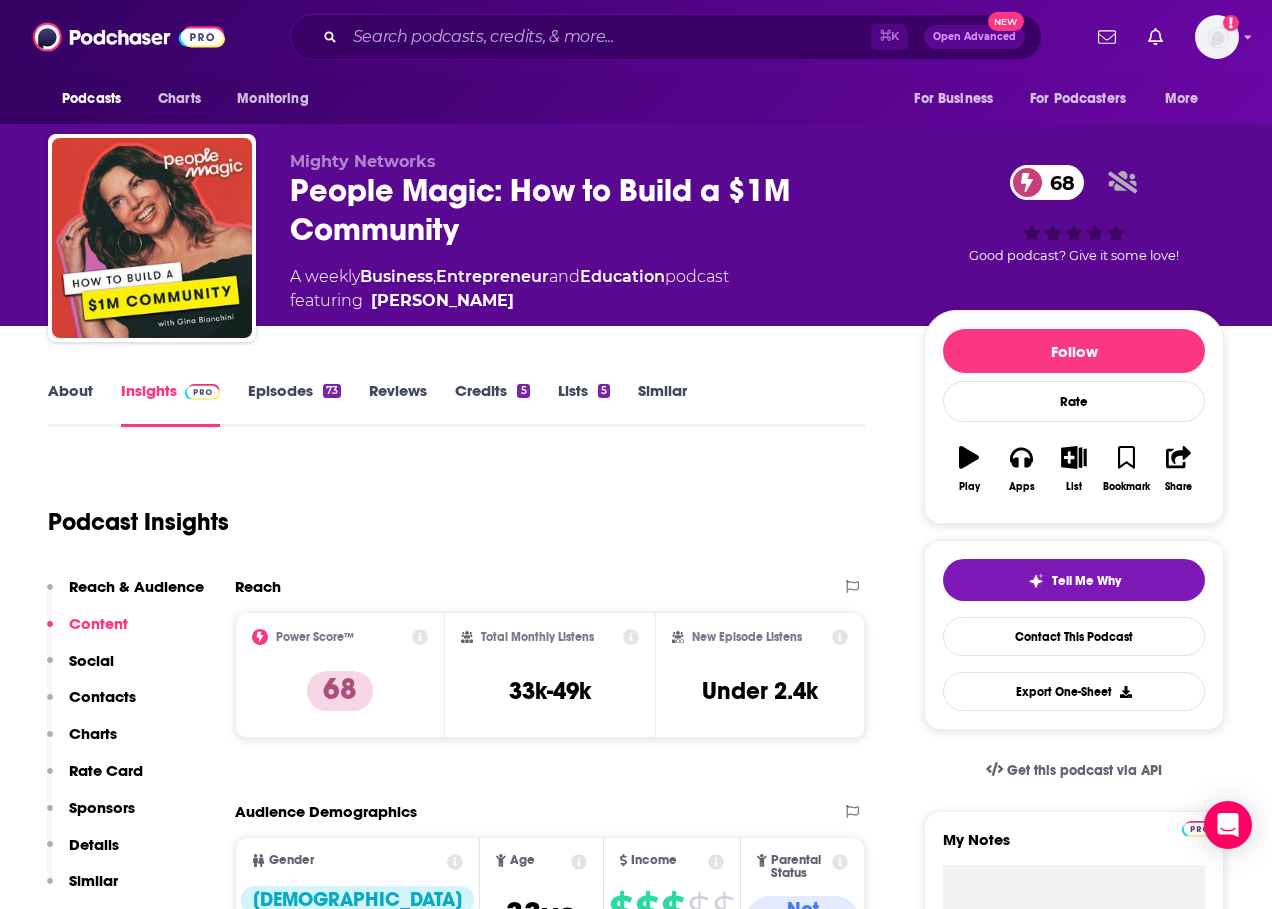 scroll, scrollTop: 0, scrollLeft: 0, axis: both 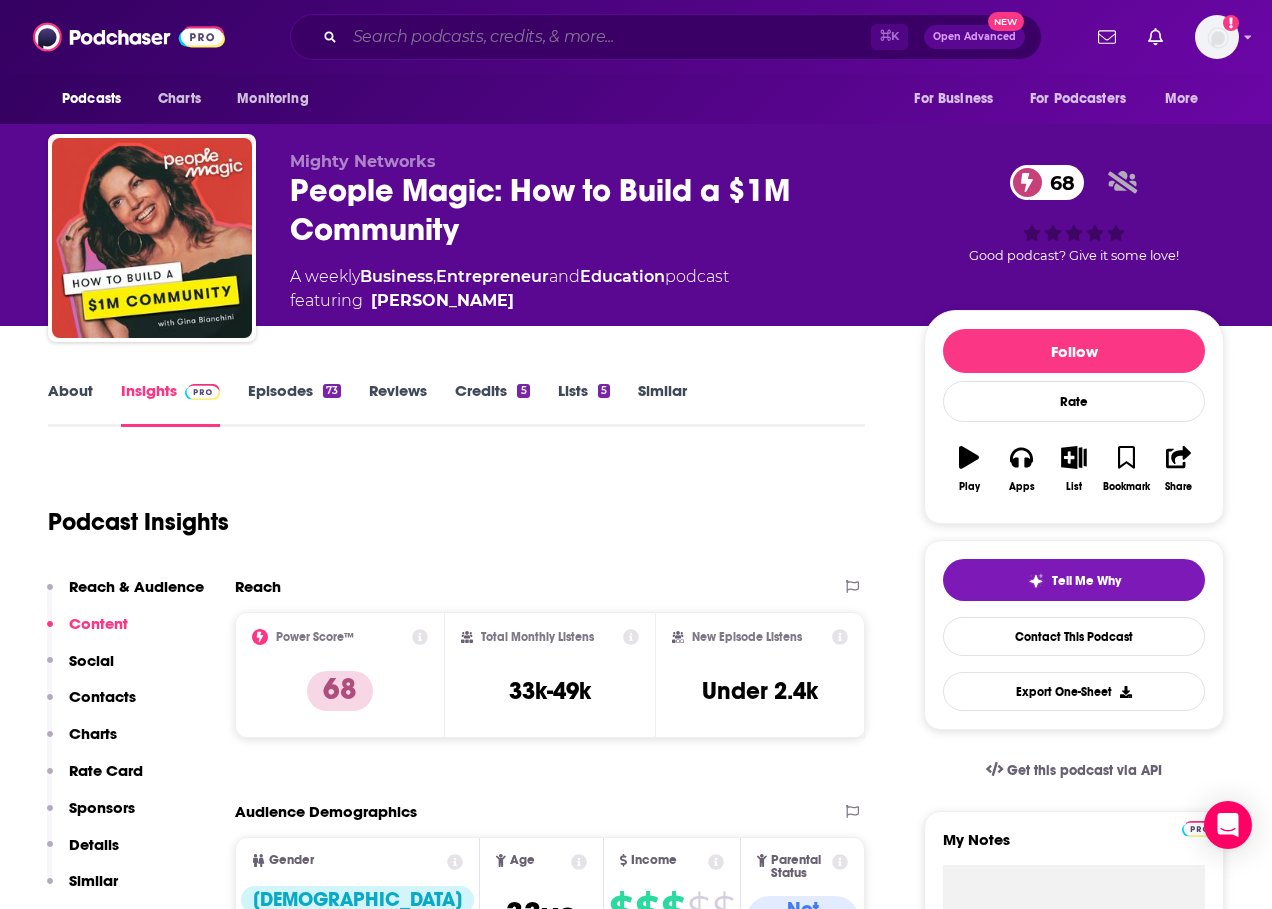 click at bounding box center [608, 37] 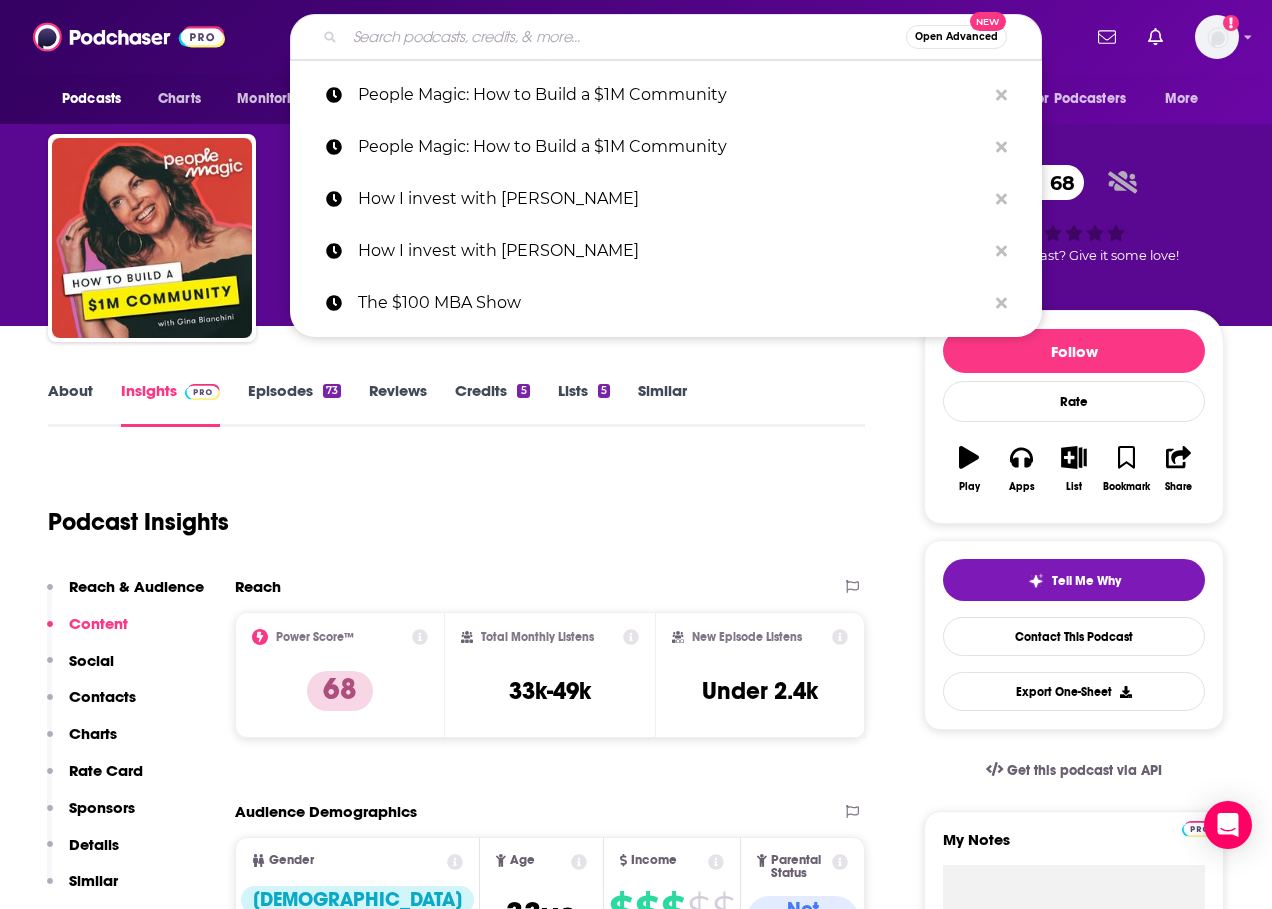 paste on "The Money with [PERSON_NAME] Show" 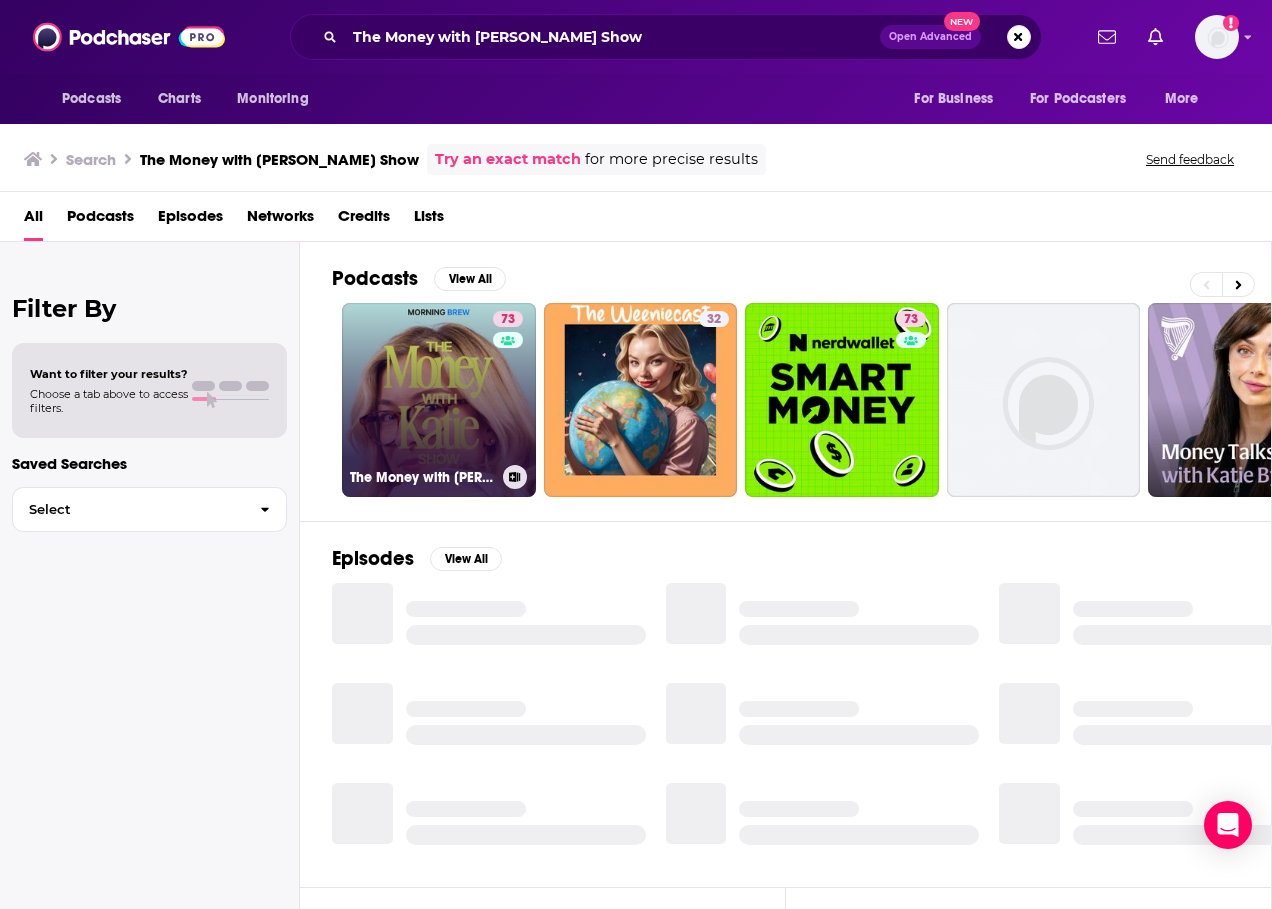 click on "73 The Money with [PERSON_NAME] Show" at bounding box center [439, 400] 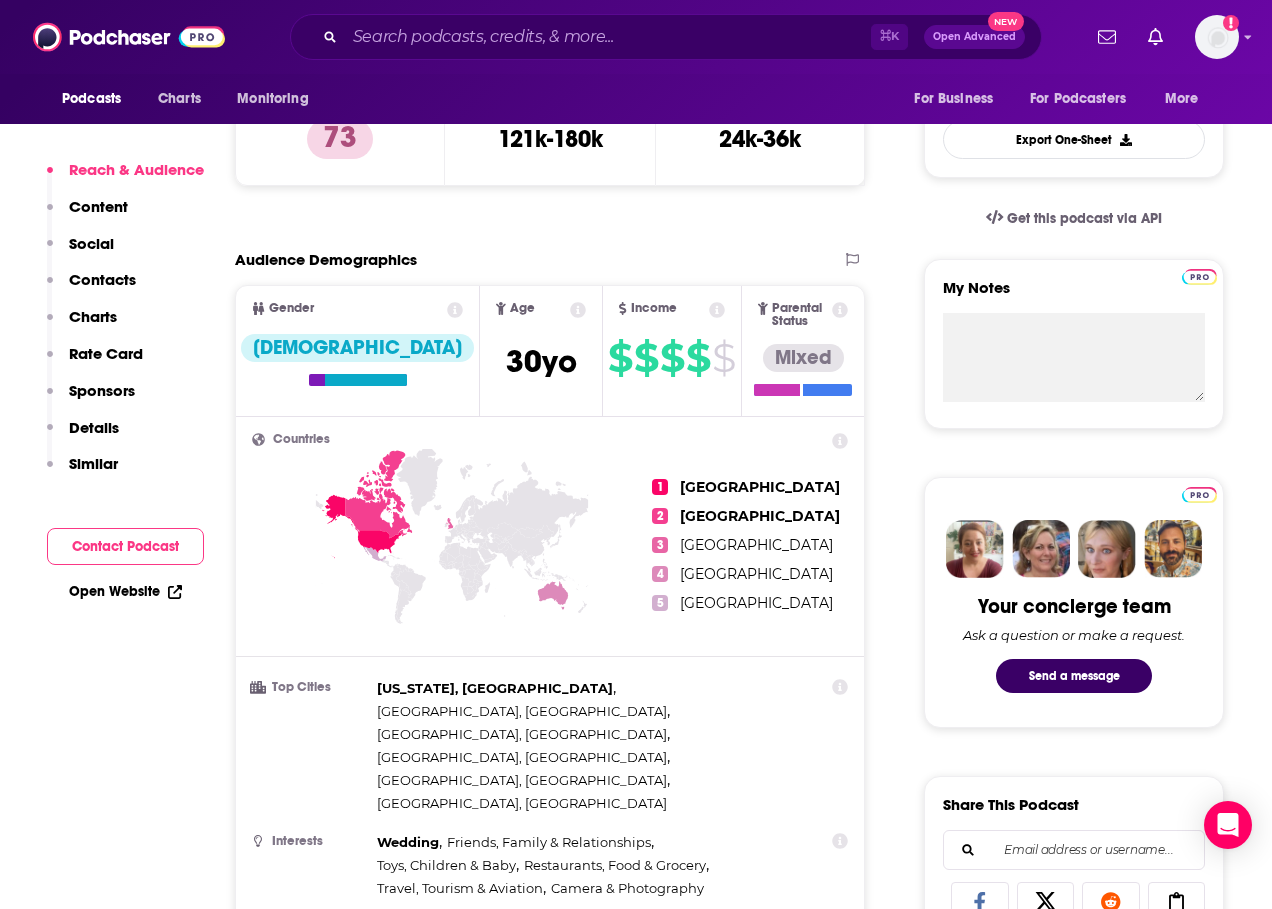 click on "Contact Podcast" at bounding box center (125, 546) 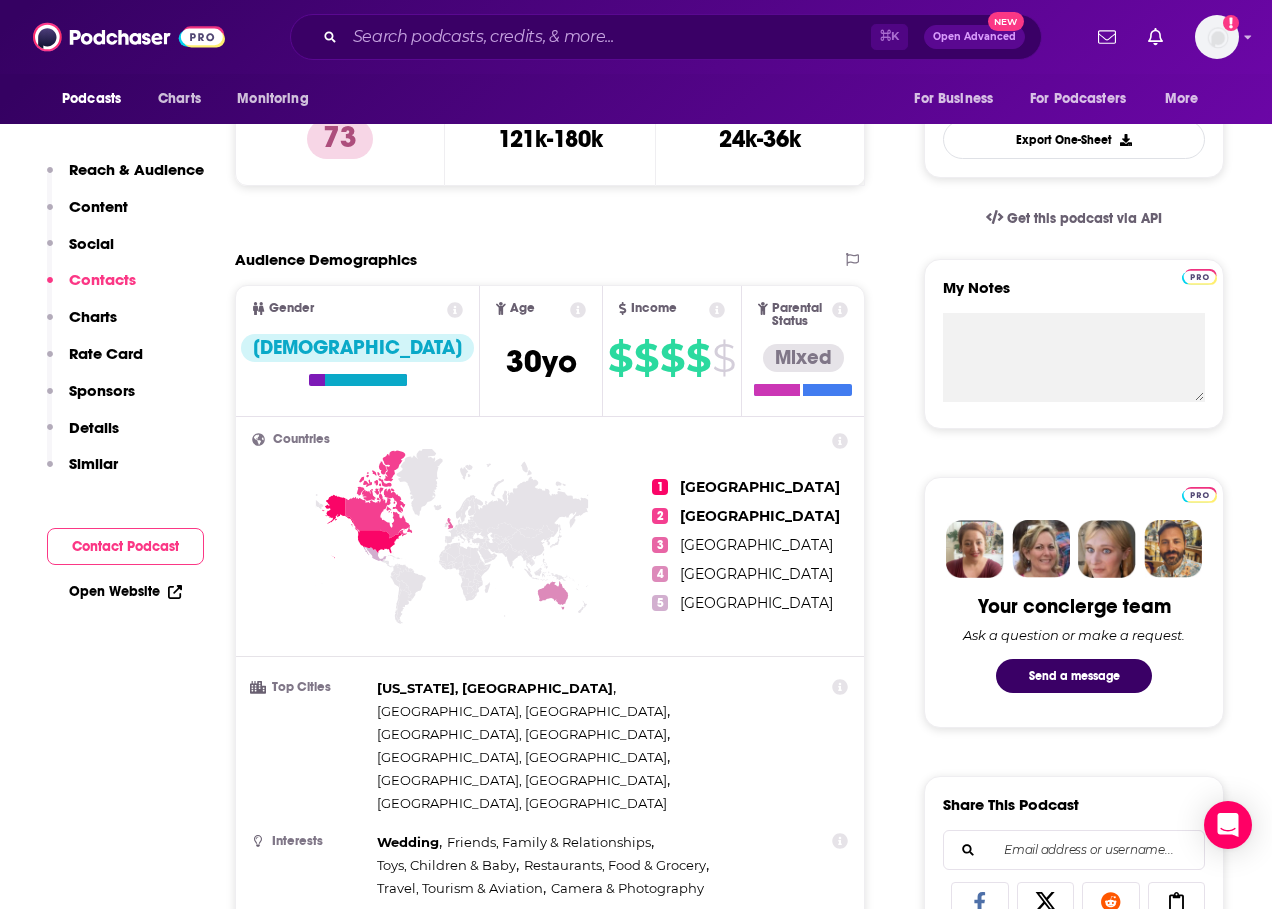 scroll, scrollTop: 1715, scrollLeft: 0, axis: vertical 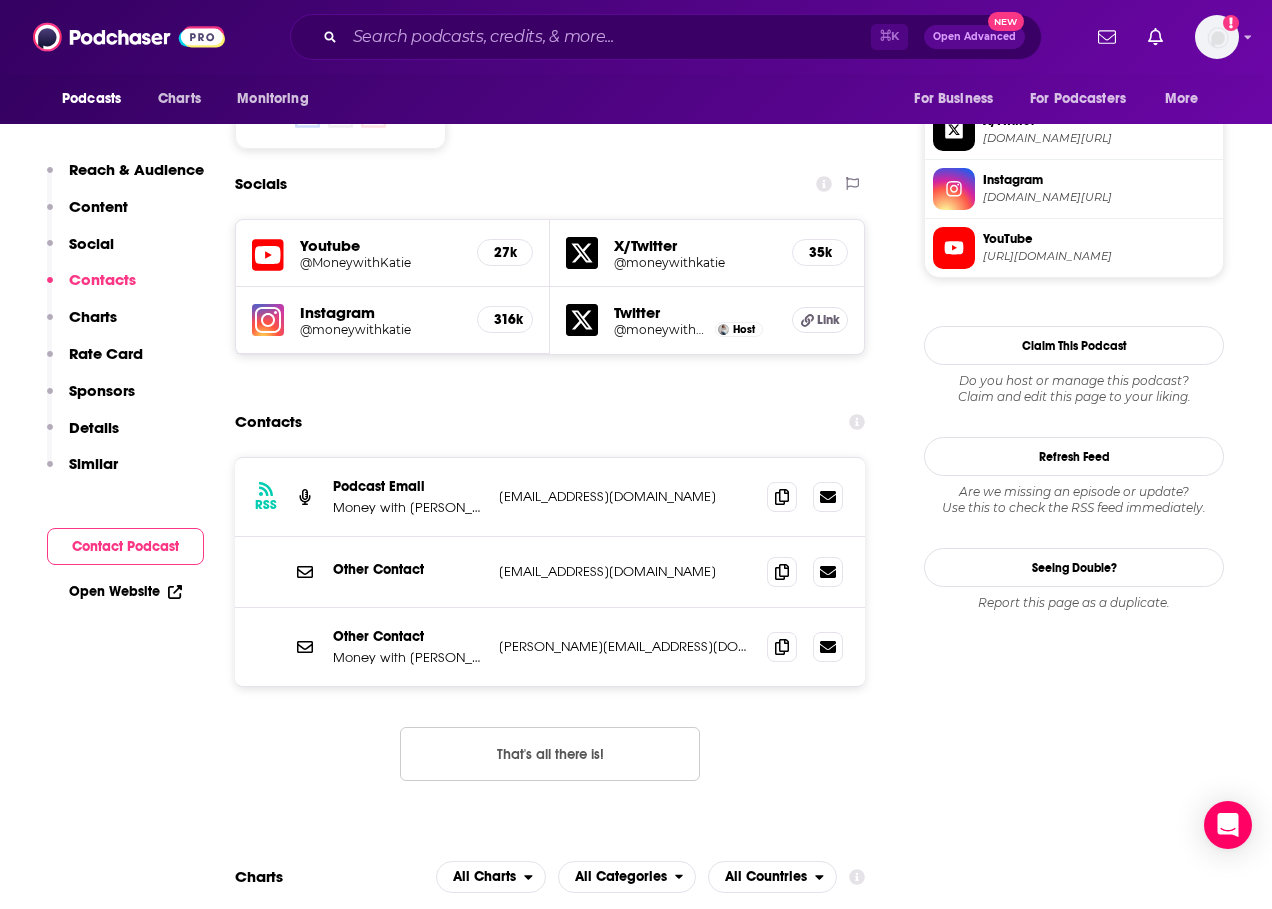 drag, startPoint x: 696, startPoint y: 374, endPoint x: 461, endPoint y: 383, distance: 235.17227 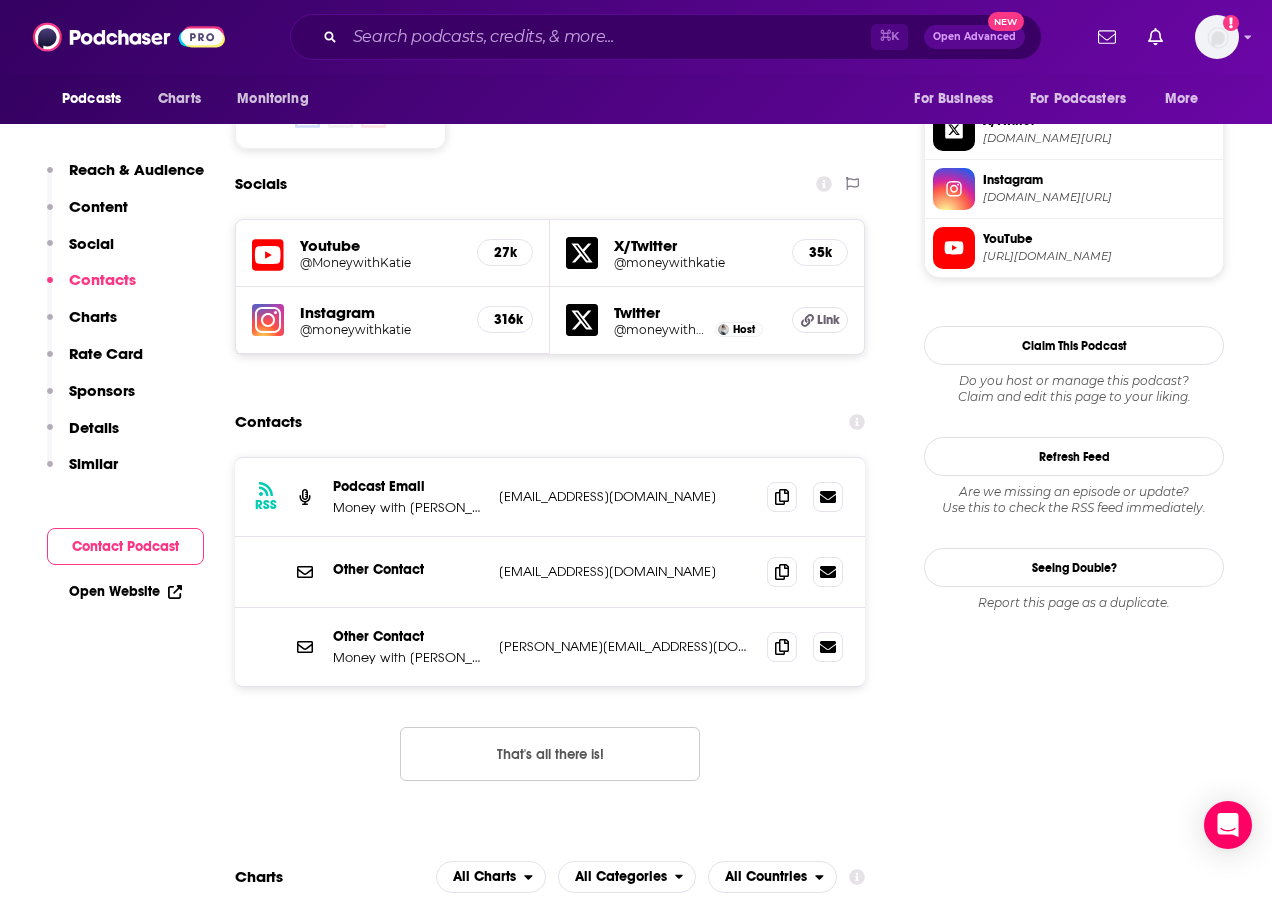 copy on "[EMAIL_ADDRESS][DOMAIN_NAME]" 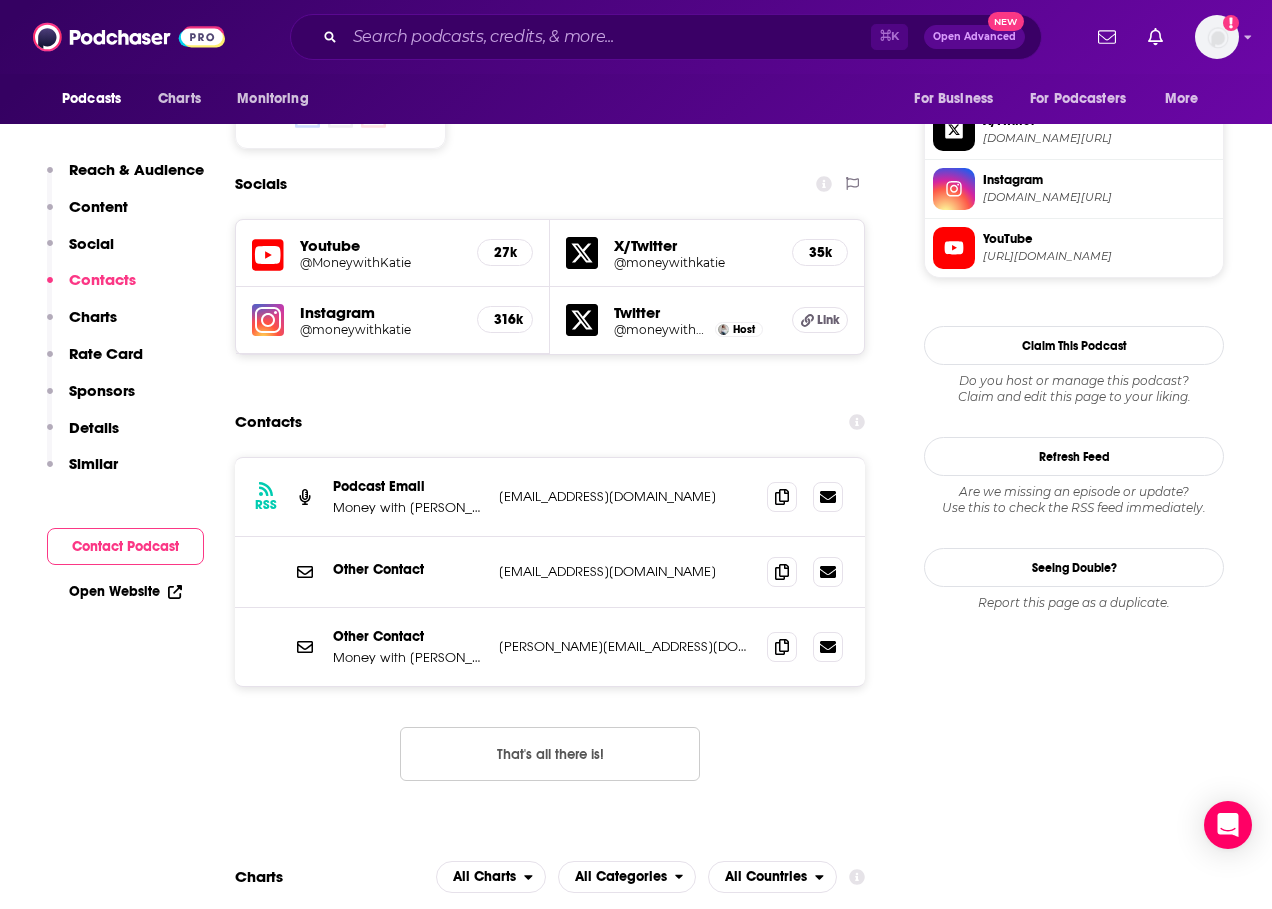 click on "Other Contact [EMAIL_ADDRESS][DOMAIN_NAME] [EMAIL_ADDRESS][DOMAIN_NAME]" at bounding box center [550, 572] 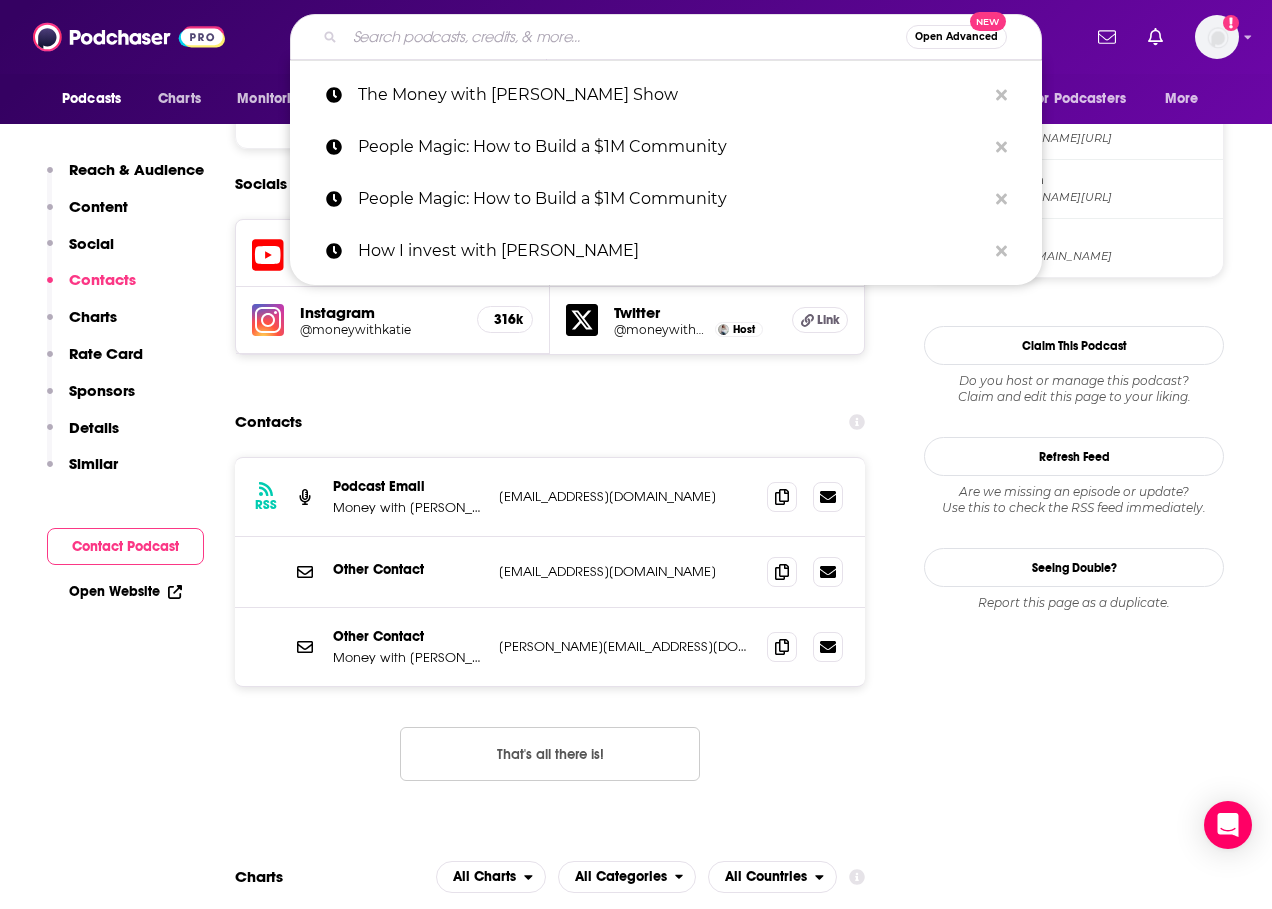 click at bounding box center [625, 37] 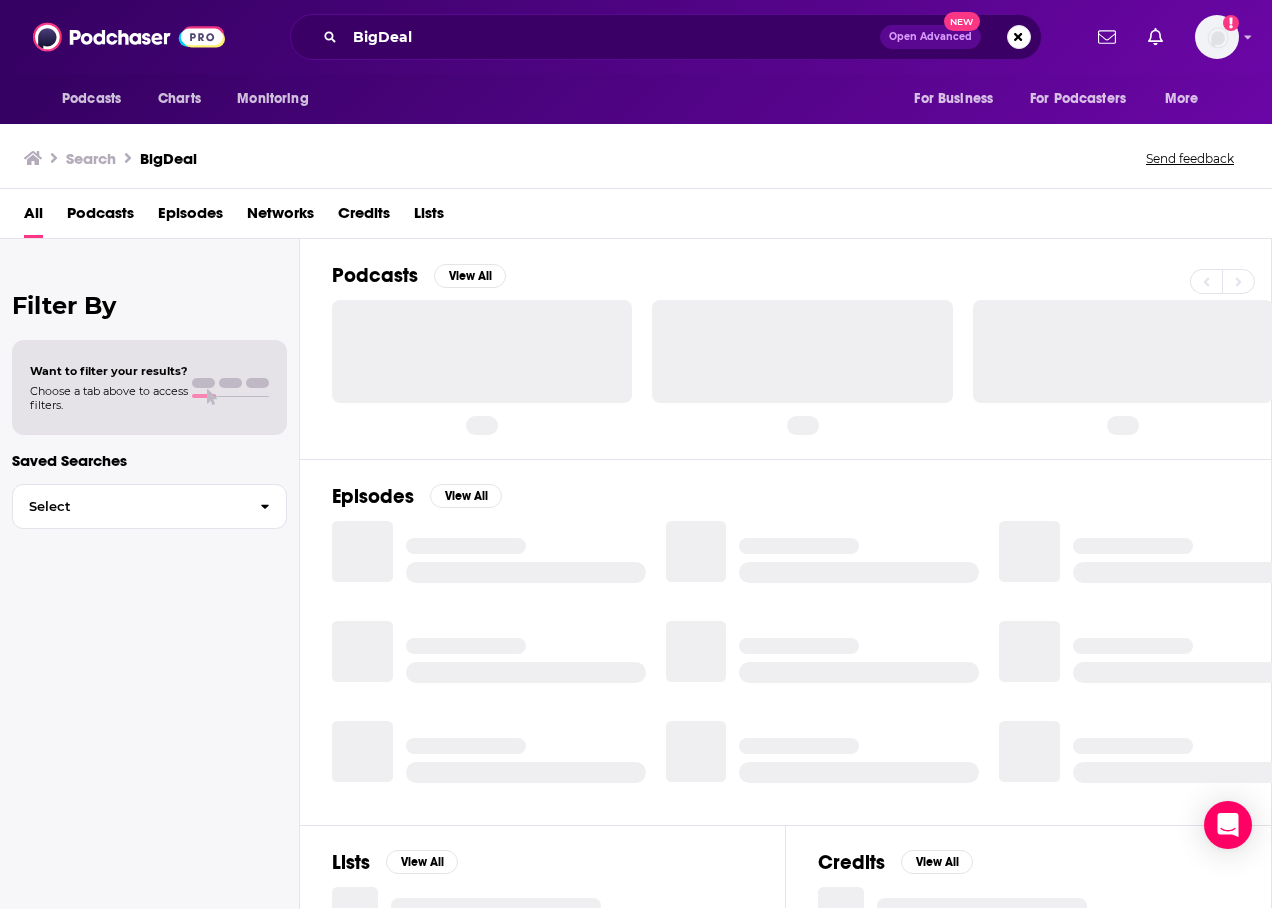 scroll, scrollTop: 0, scrollLeft: 0, axis: both 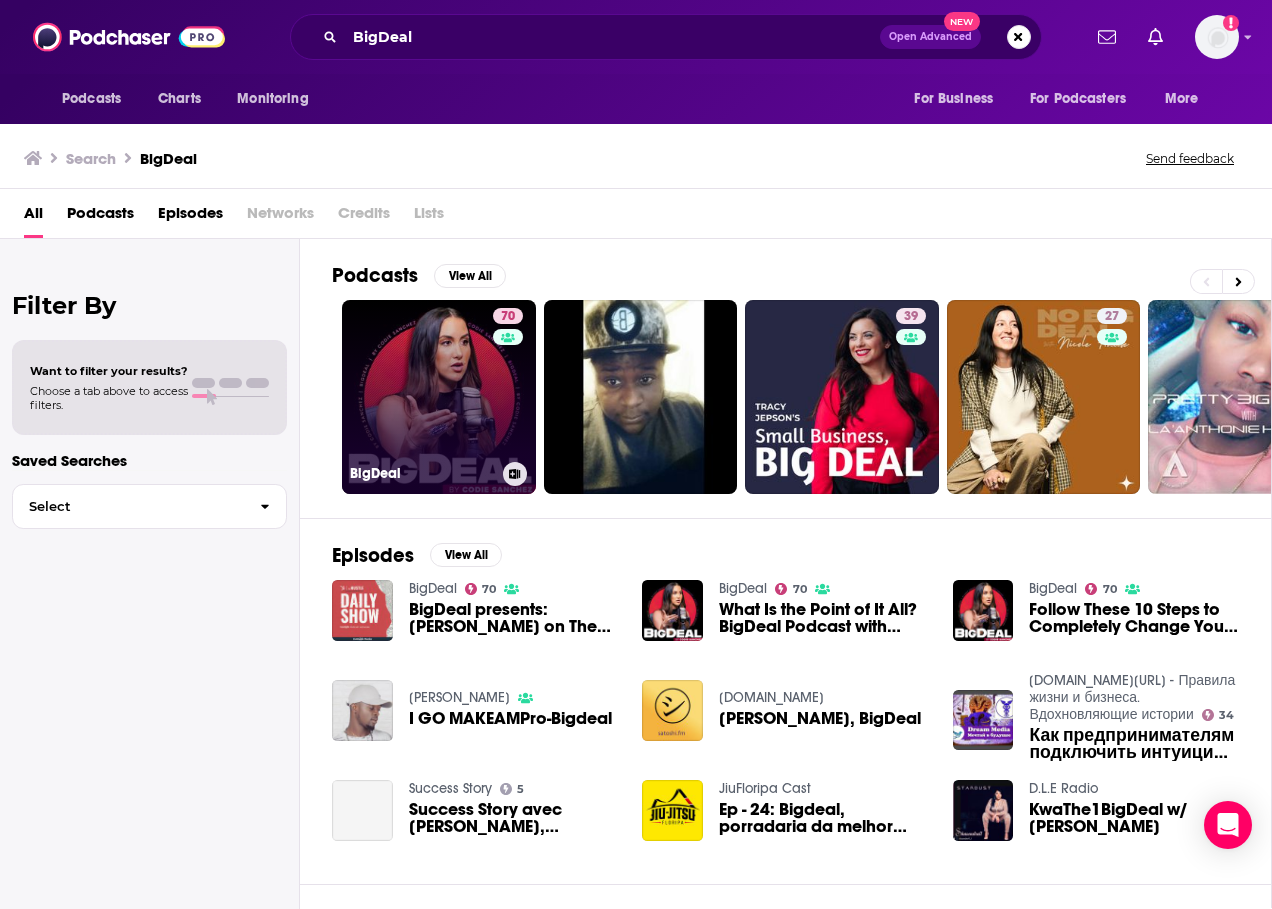 click on "70 BigDeal" at bounding box center [439, 397] 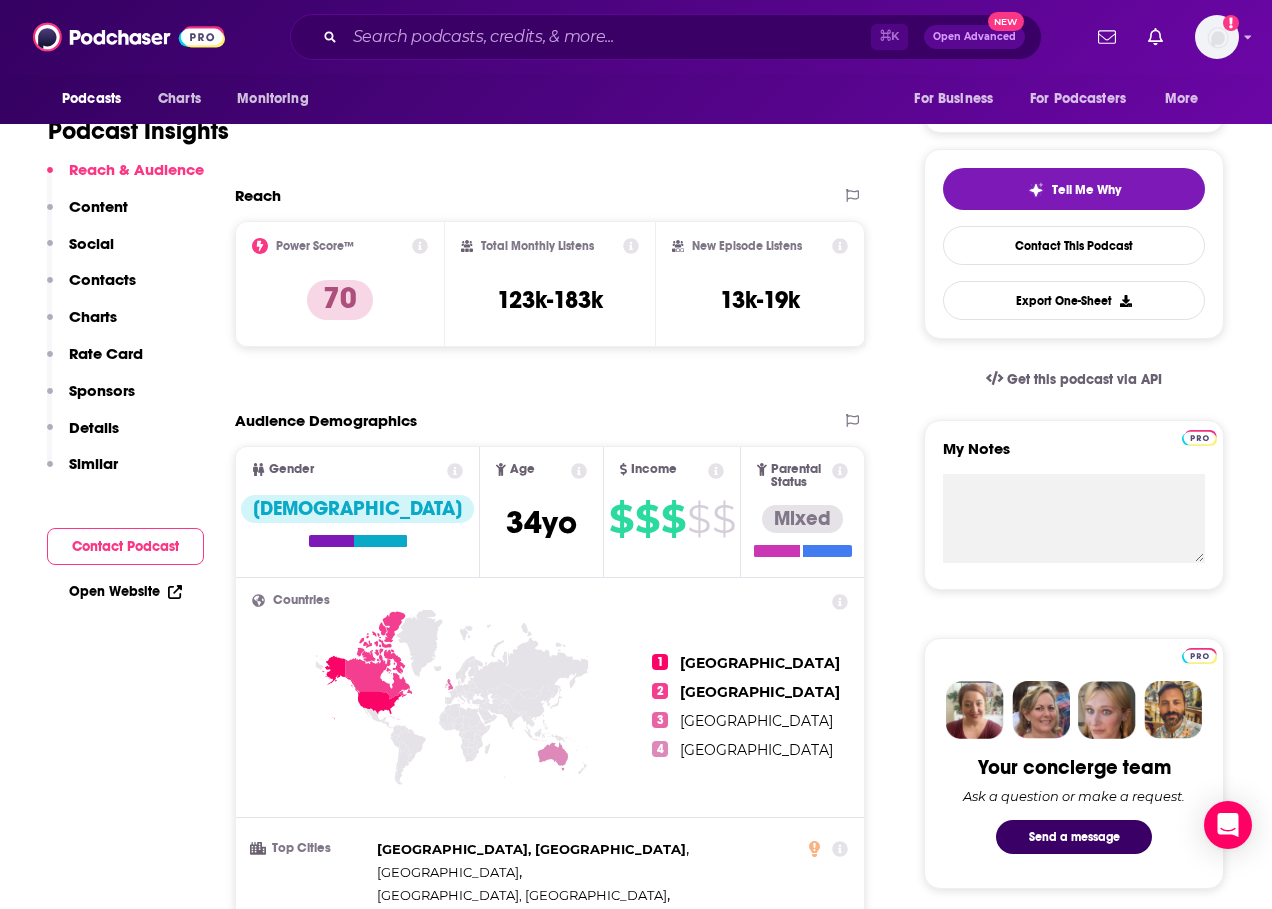 click on "Contact Podcast" at bounding box center [125, 546] 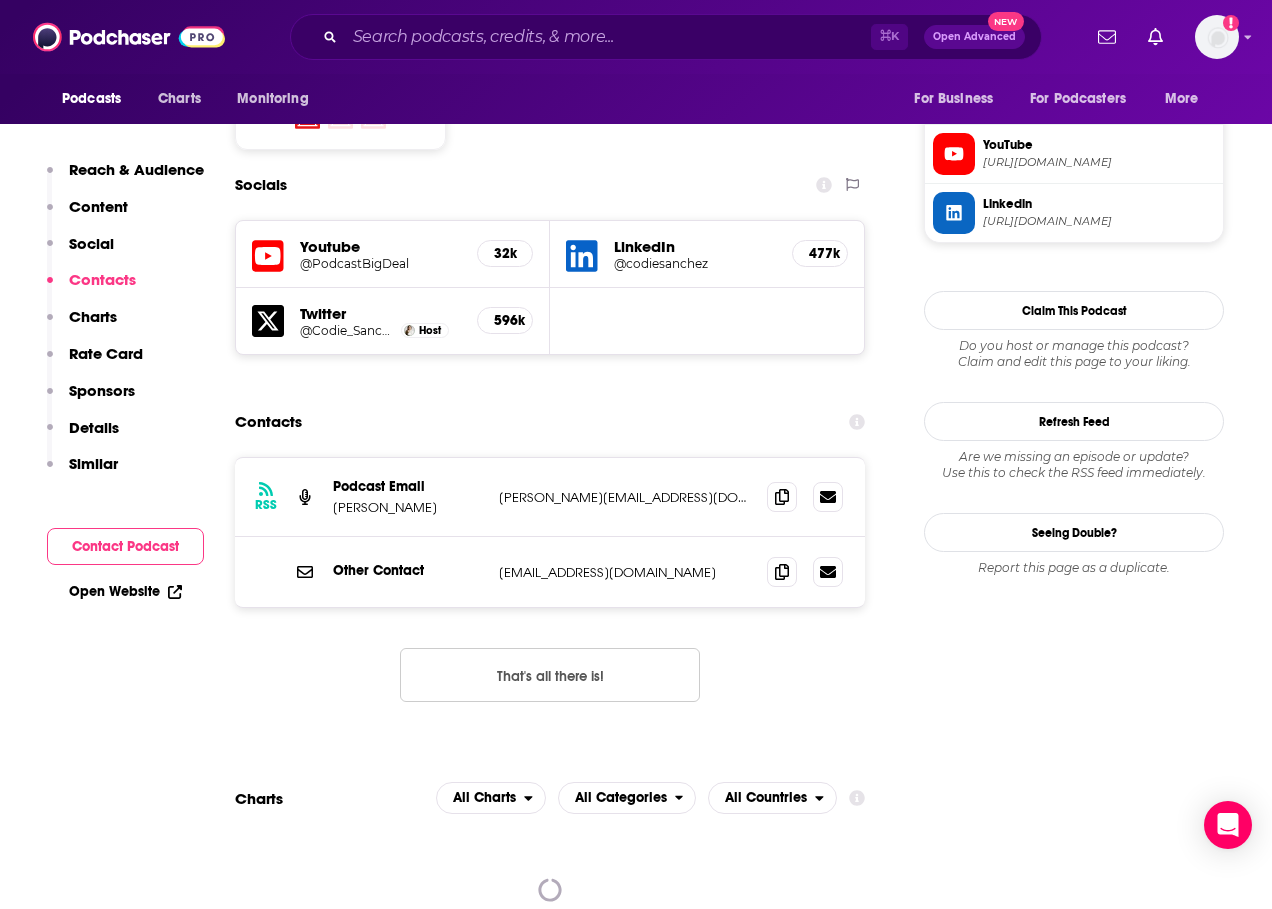 scroll, scrollTop: 1692, scrollLeft: 0, axis: vertical 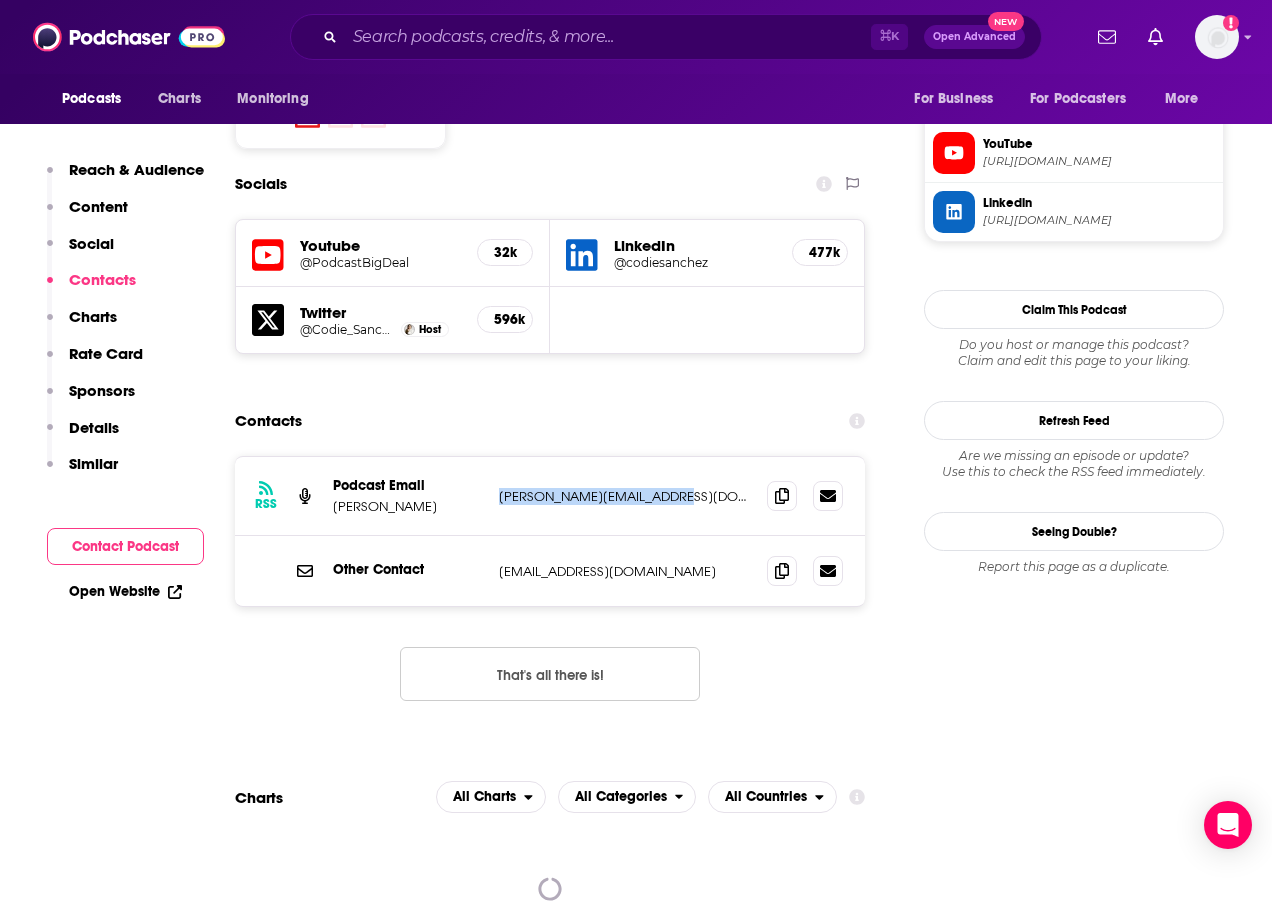 drag, startPoint x: 672, startPoint y: 368, endPoint x: 498, endPoint y: 377, distance: 174.2326 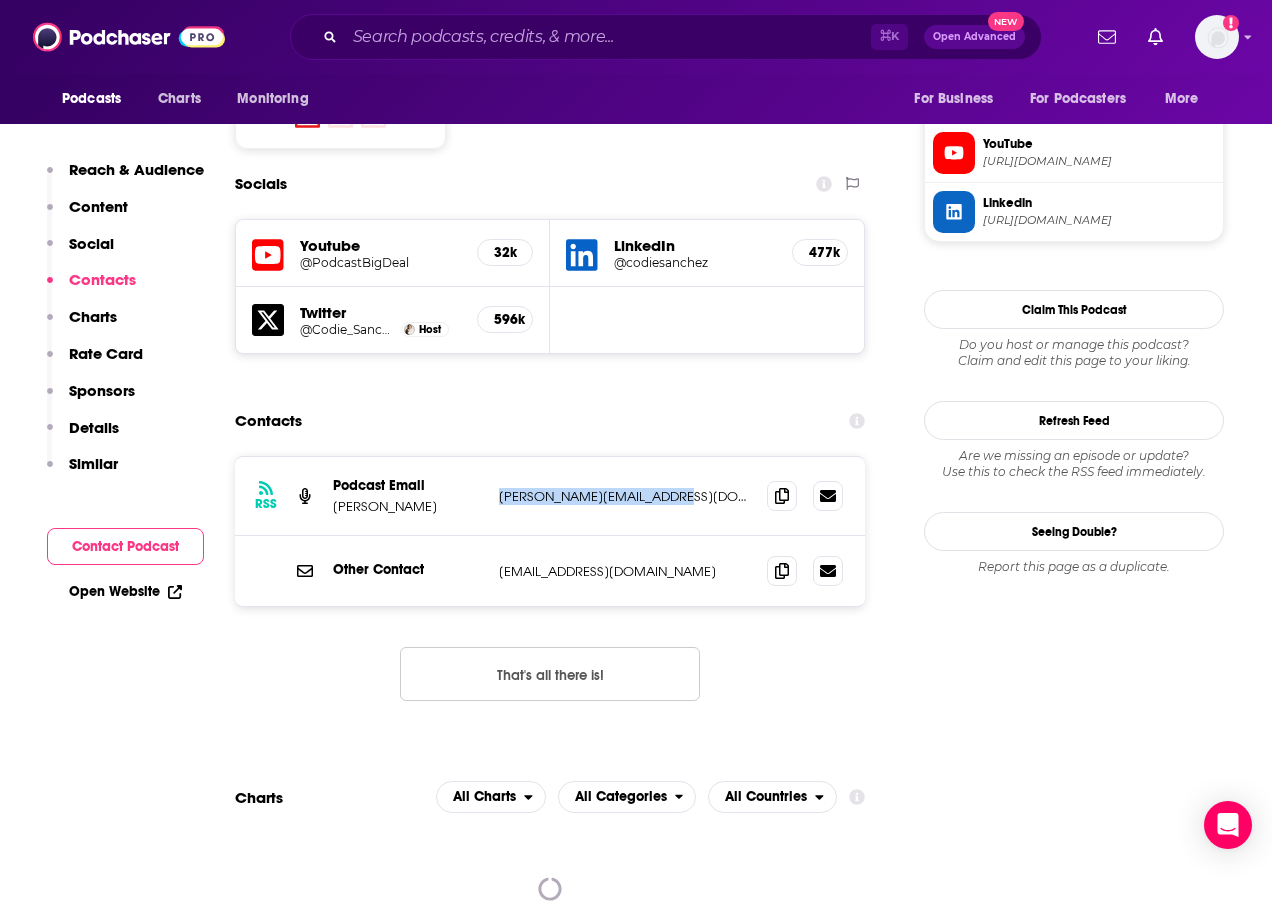 copy on "[PERSON_NAME][EMAIL_ADDRESS][DOMAIN_NAME]" 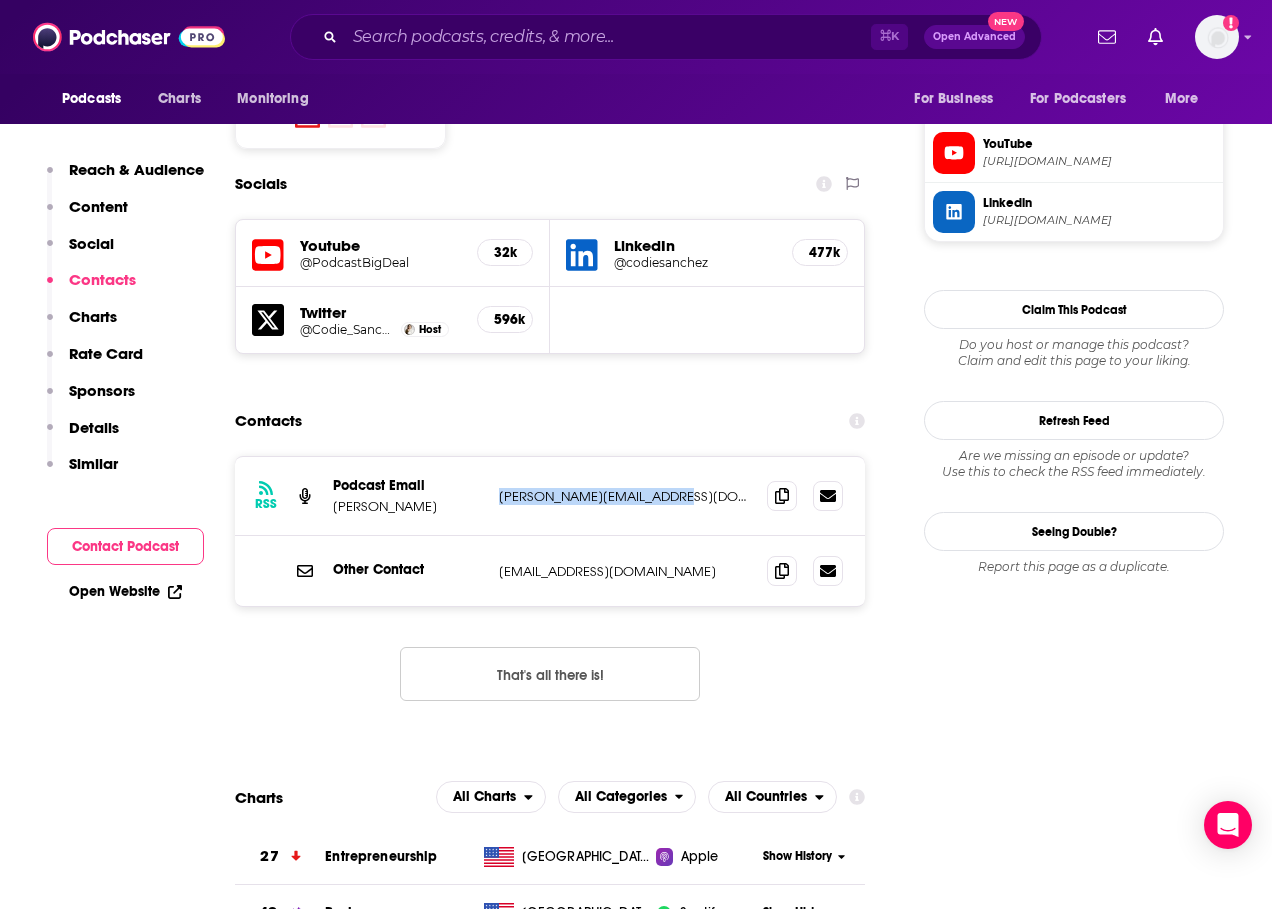 copy on "[PERSON_NAME][EMAIL_ADDRESS][DOMAIN_NAME]" 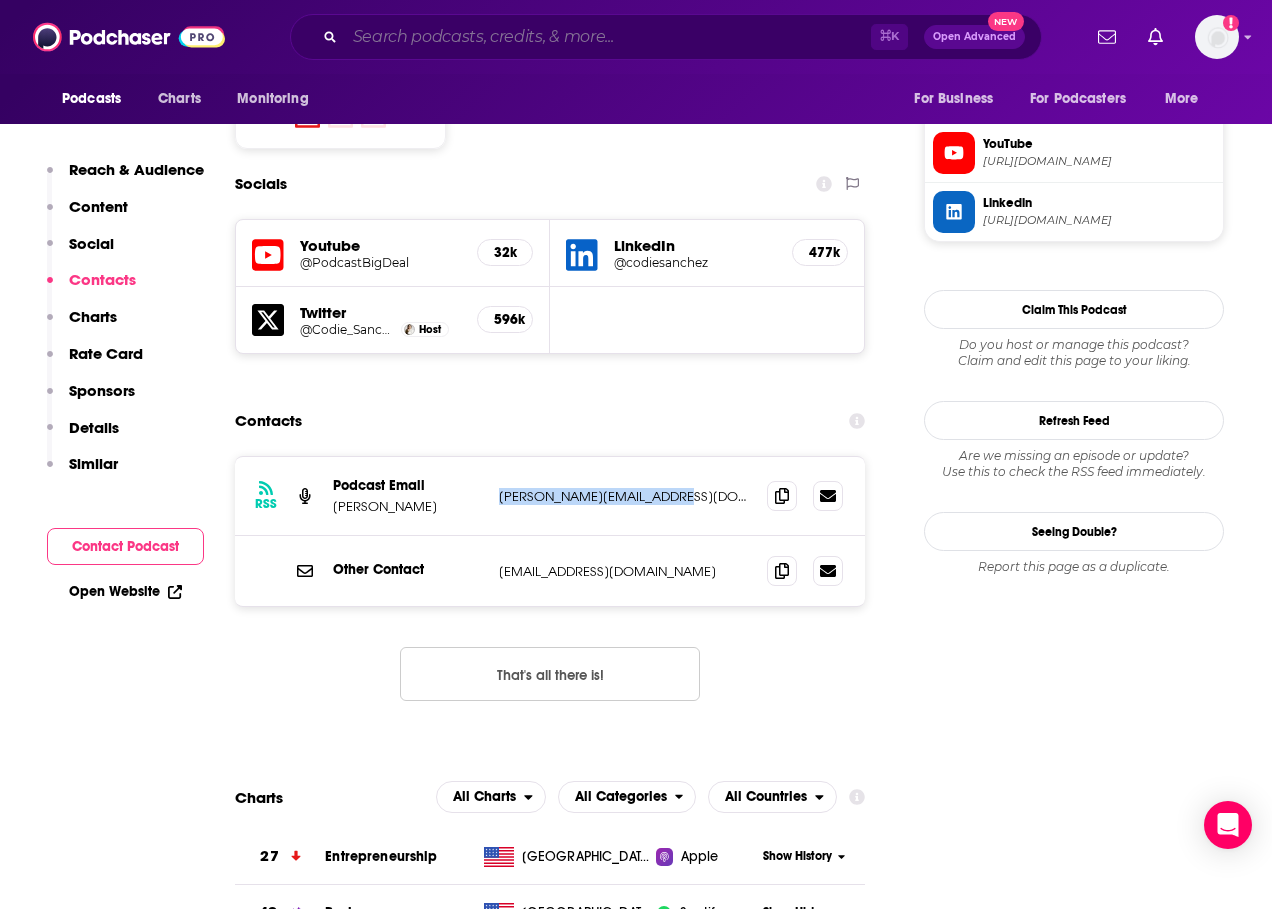 click at bounding box center (608, 37) 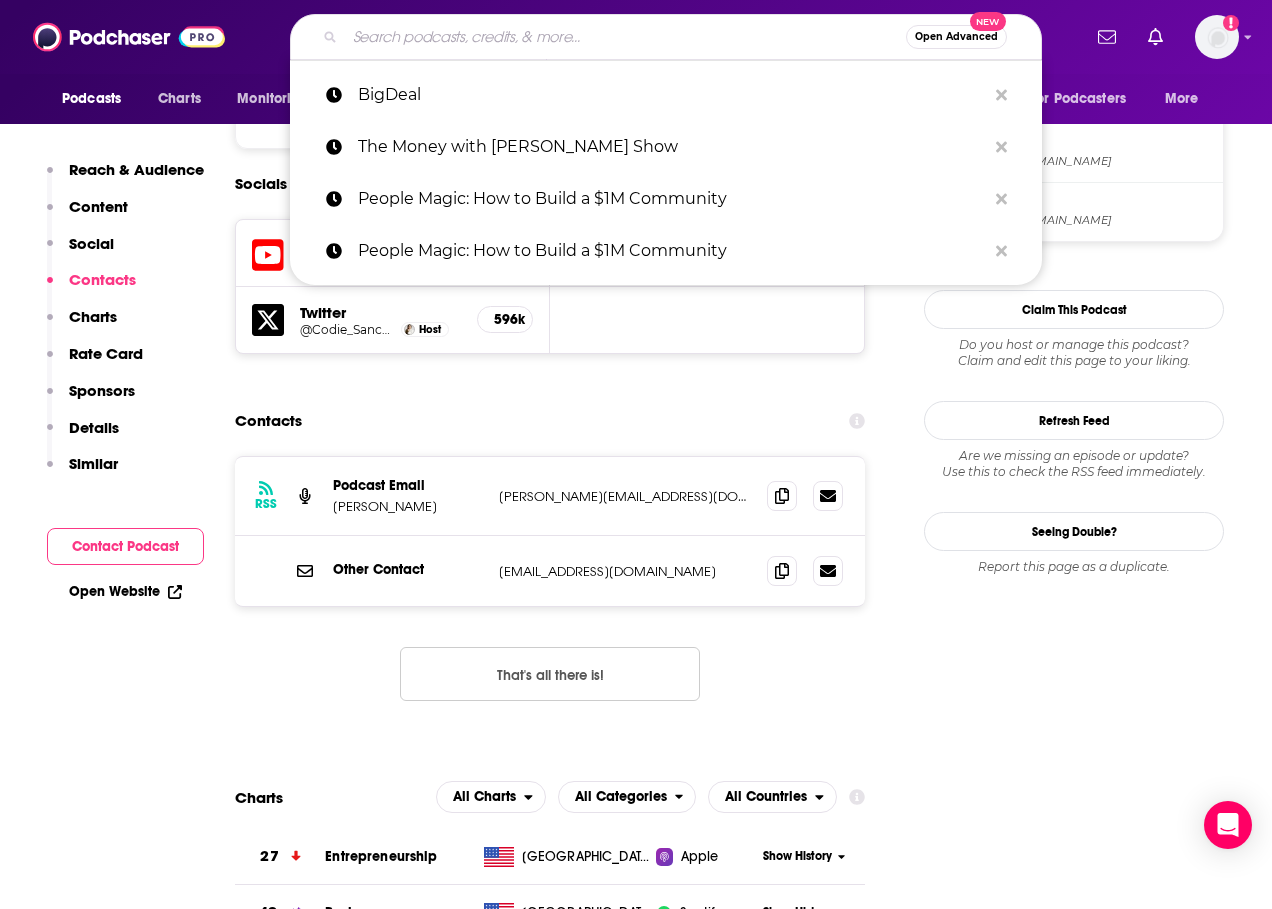 paste on "Do This, Not That: Marketing Tips with [PERSON_NAME]" 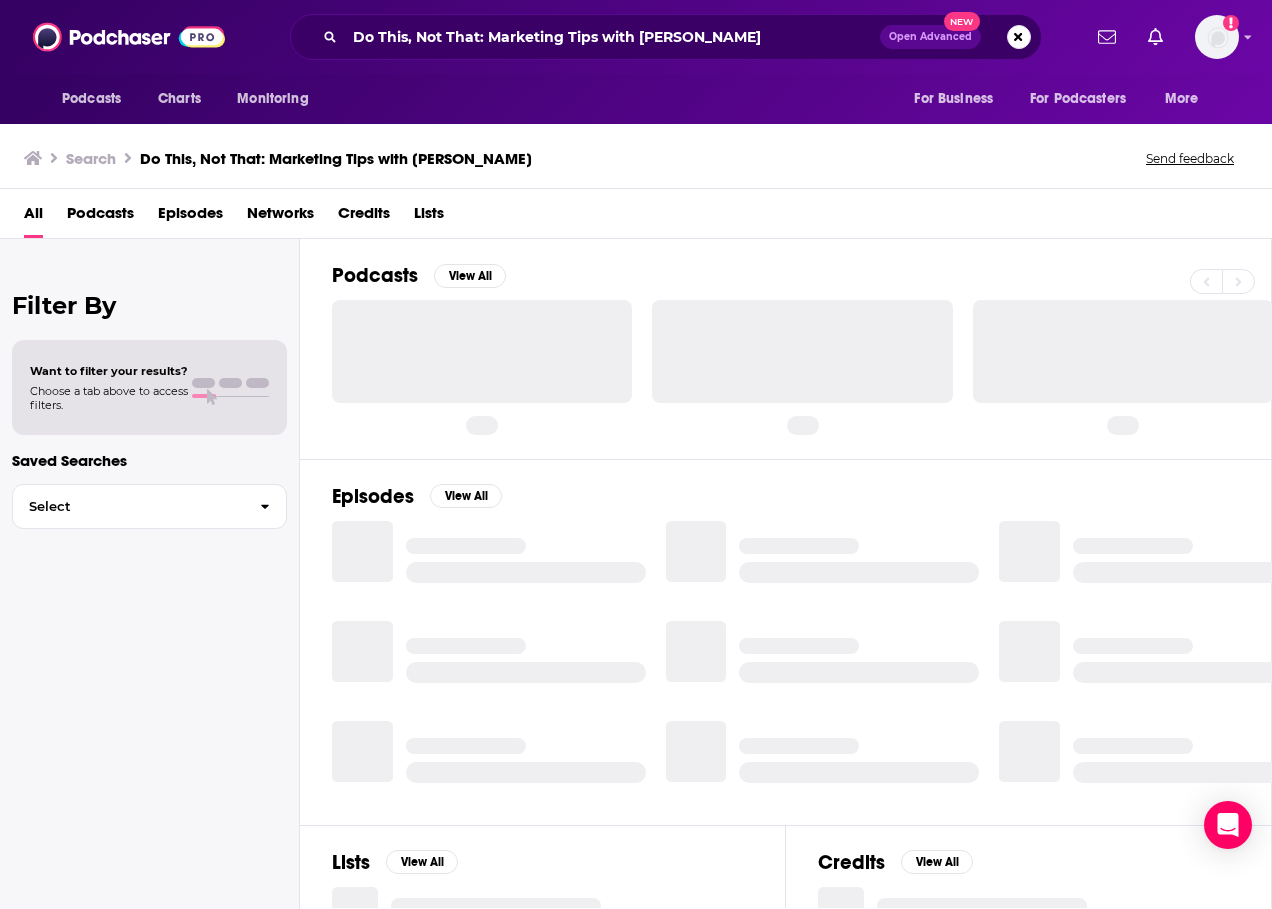 scroll, scrollTop: 0, scrollLeft: 0, axis: both 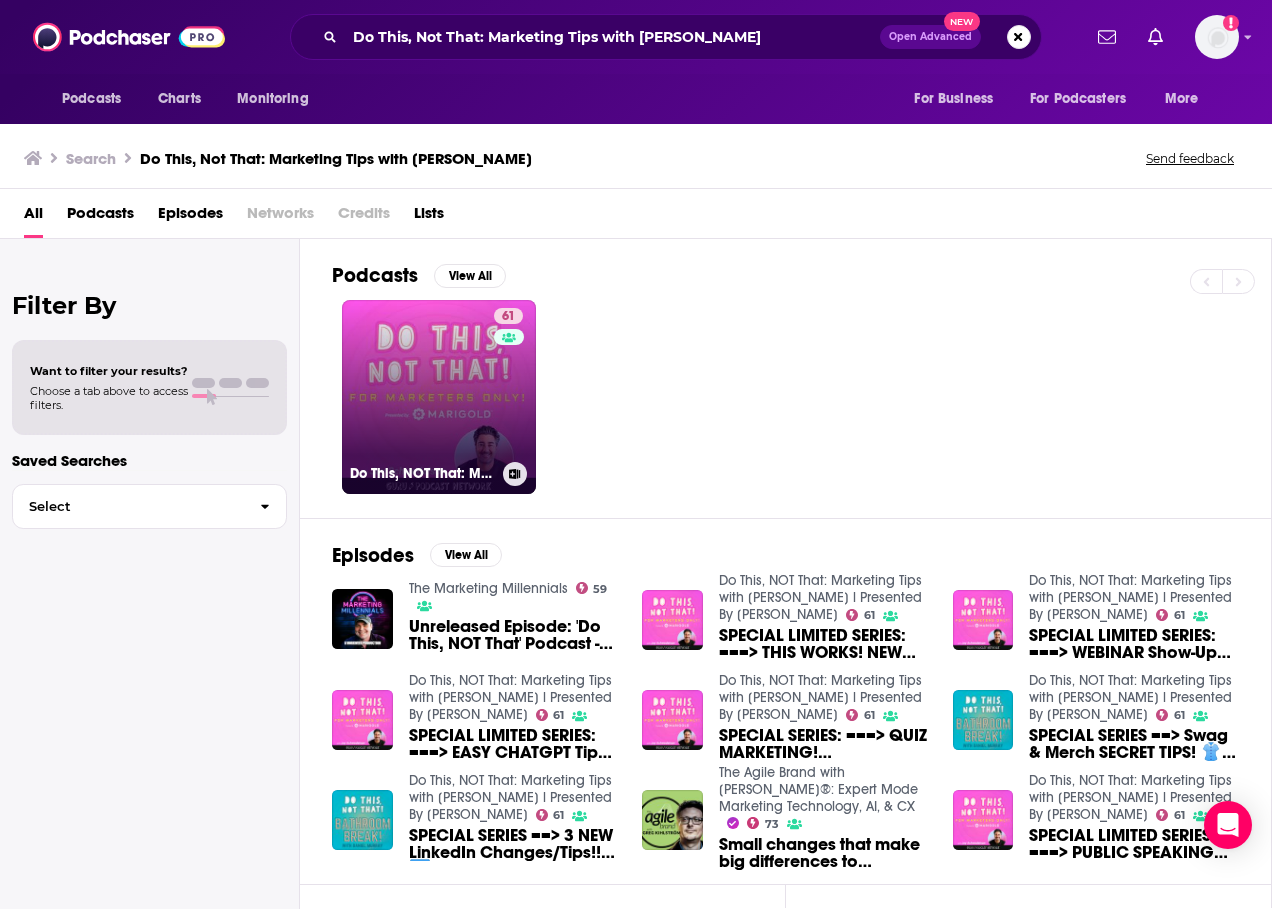 click on "61 Do This, NOT That: Marketing Tips with [PERSON_NAME] l Presented By [PERSON_NAME]" at bounding box center [439, 397] 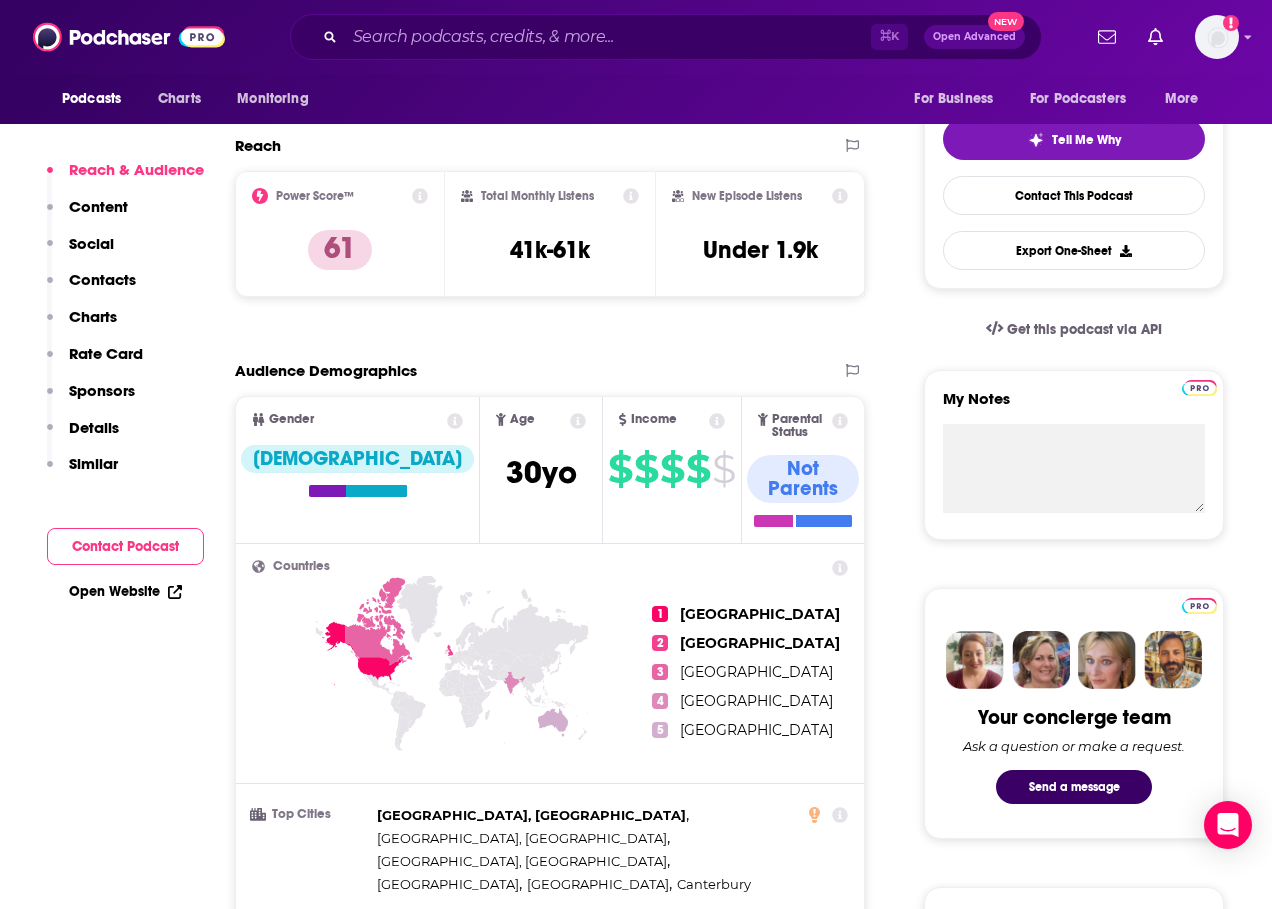 click on "Contact Podcast" at bounding box center [125, 546] 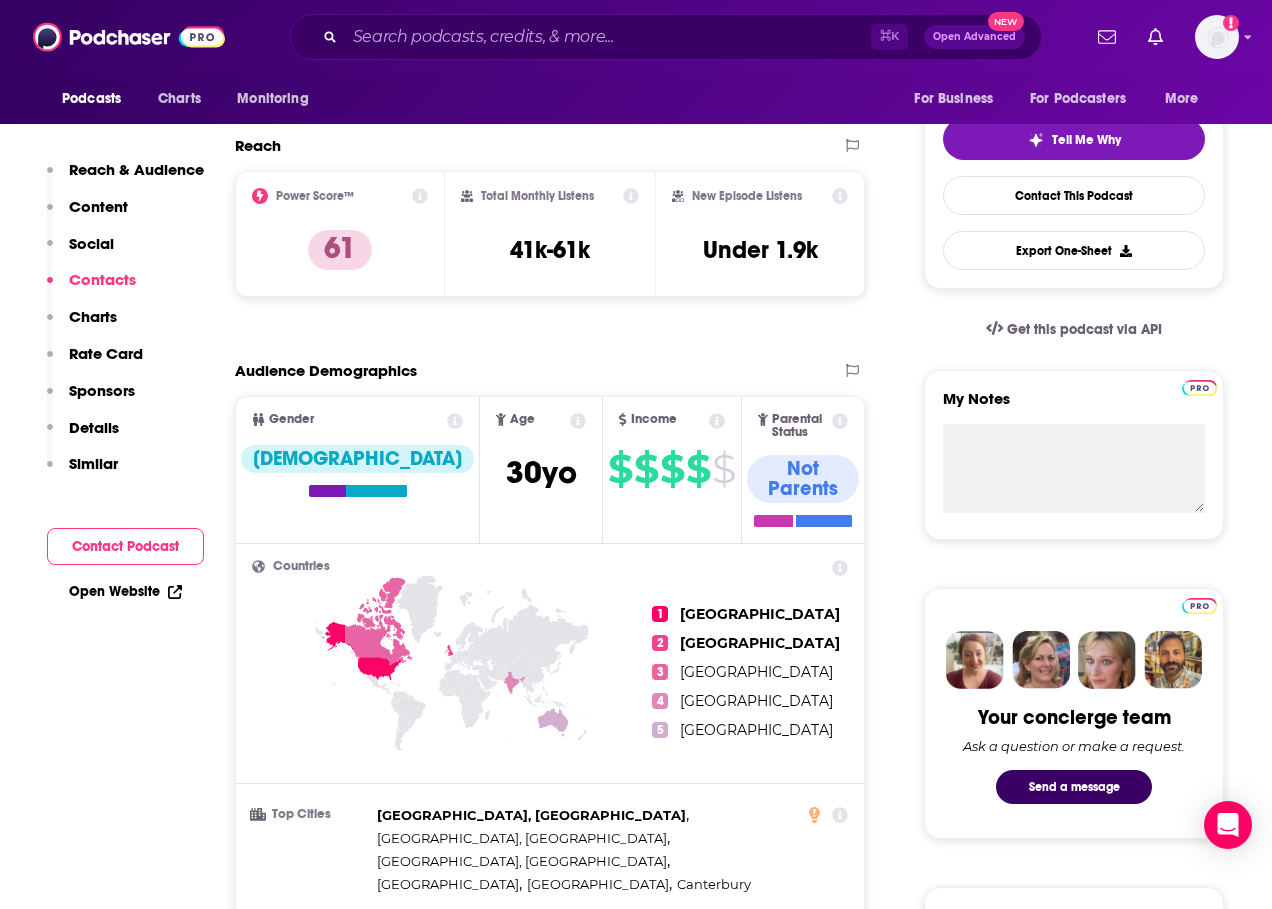 scroll, scrollTop: 1608, scrollLeft: 0, axis: vertical 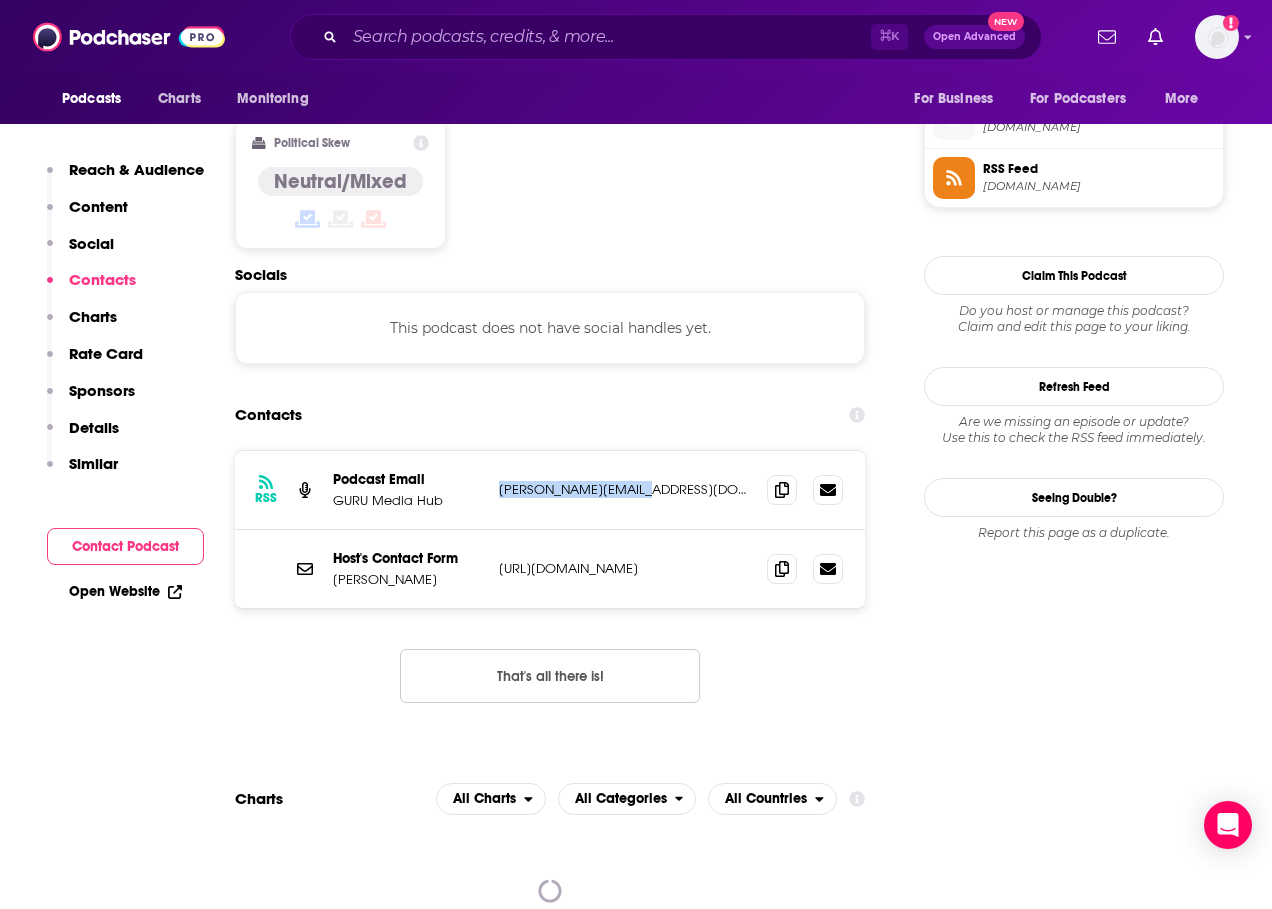 drag, startPoint x: 668, startPoint y: 369, endPoint x: 501, endPoint y: 373, distance: 167.0479 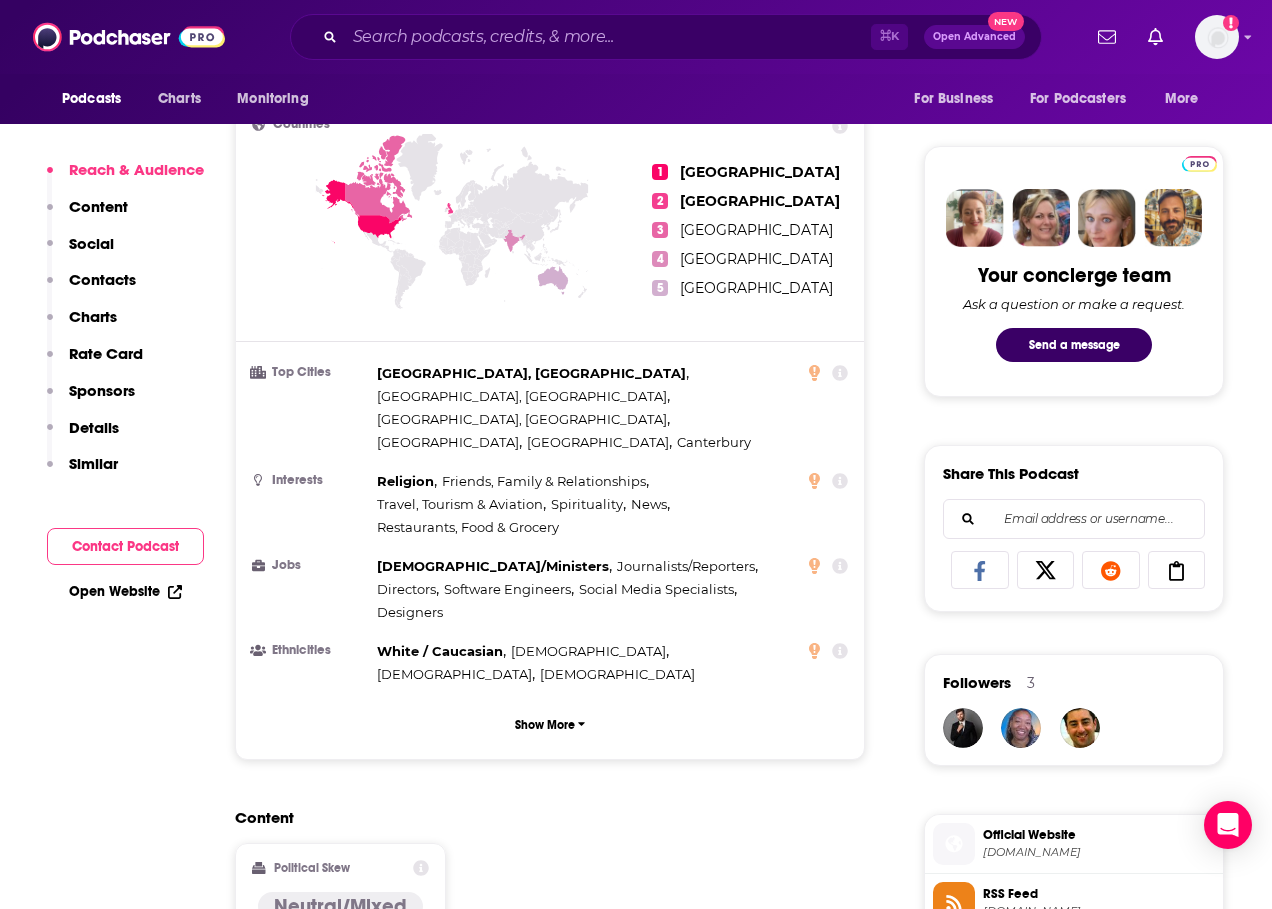 scroll, scrollTop: 1186, scrollLeft: 0, axis: vertical 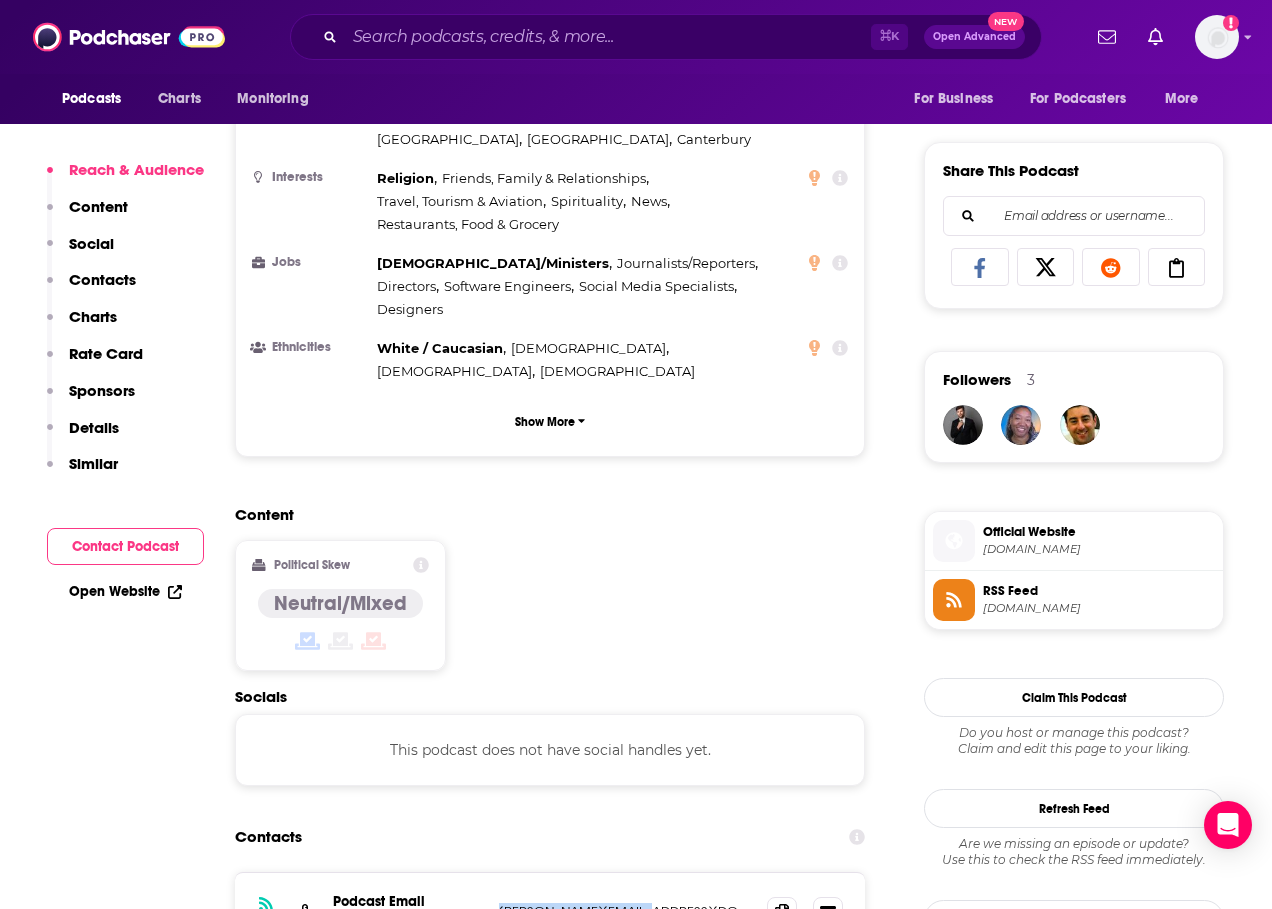 click on "Contact Podcast" at bounding box center (125, 546) 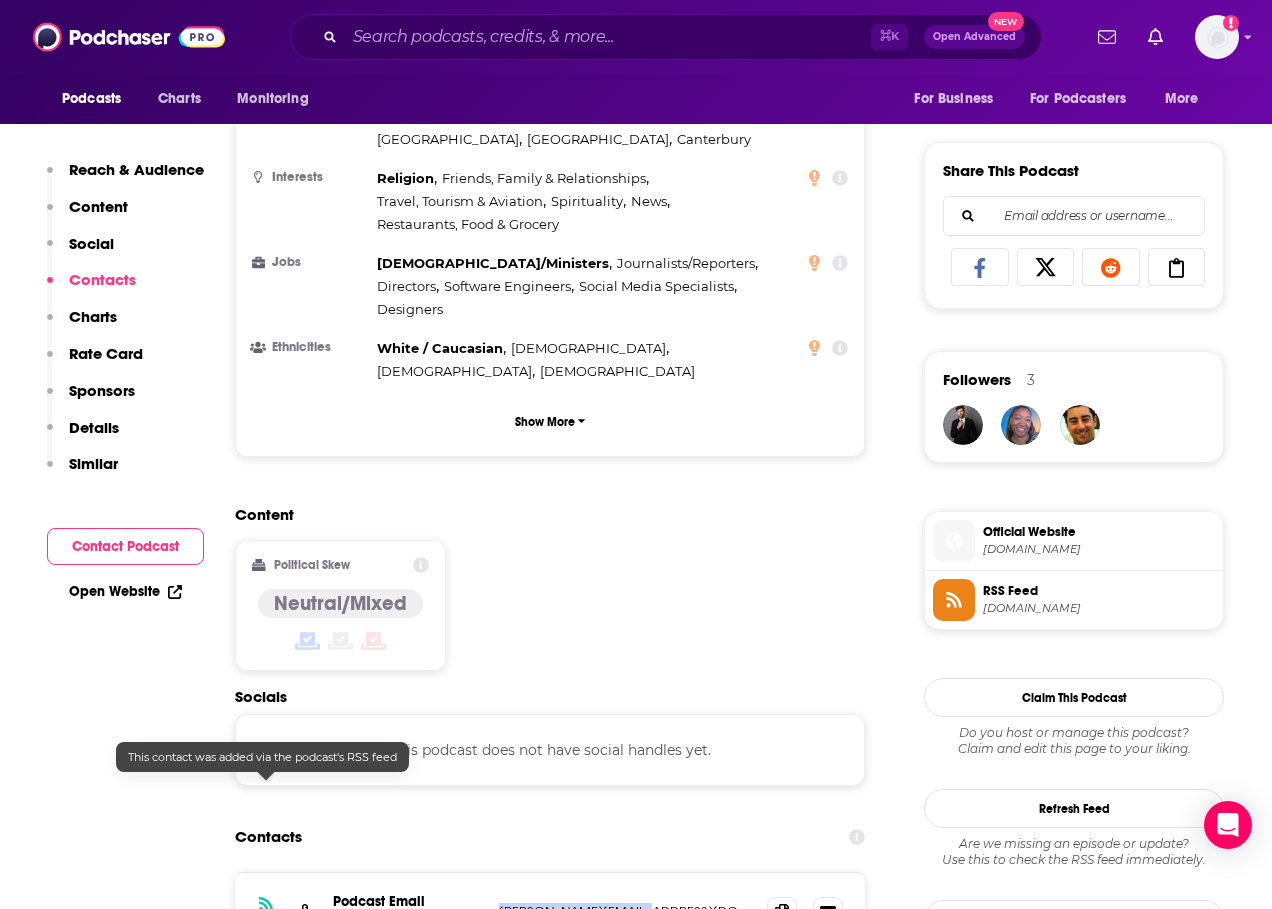 scroll, scrollTop: 1608, scrollLeft: 0, axis: vertical 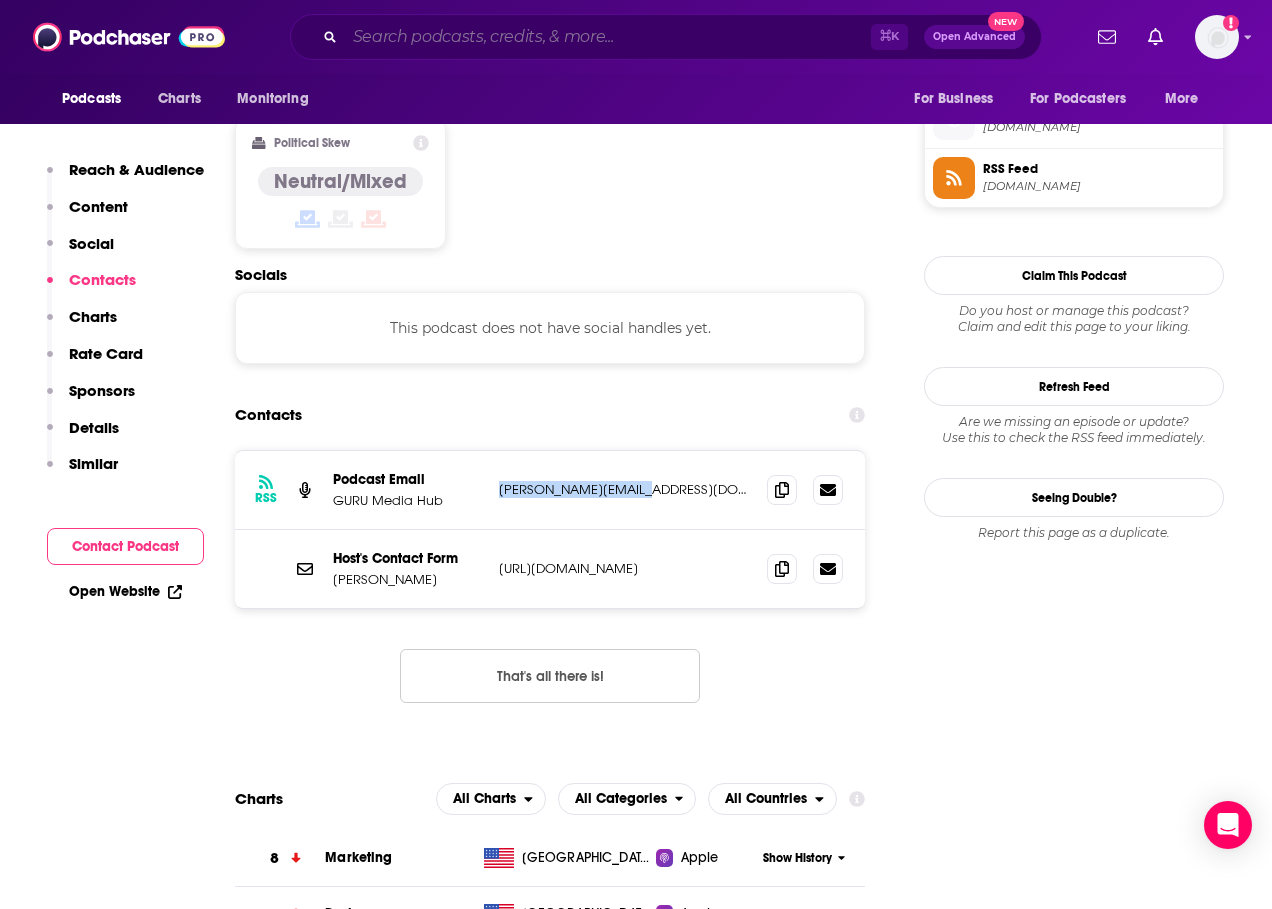 click at bounding box center [608, 37] 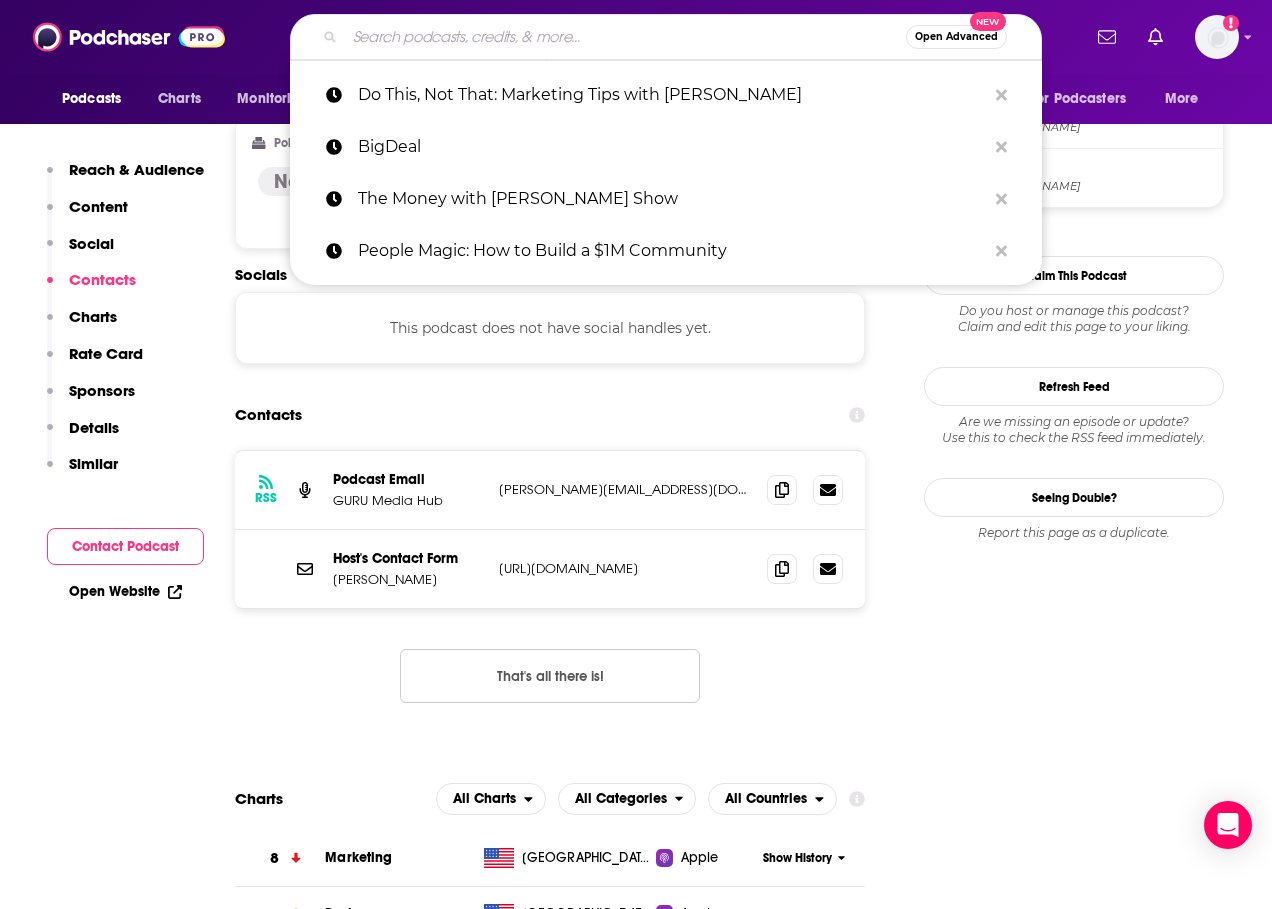 paste on "Money and Wealth with [PERSON_NAME]" 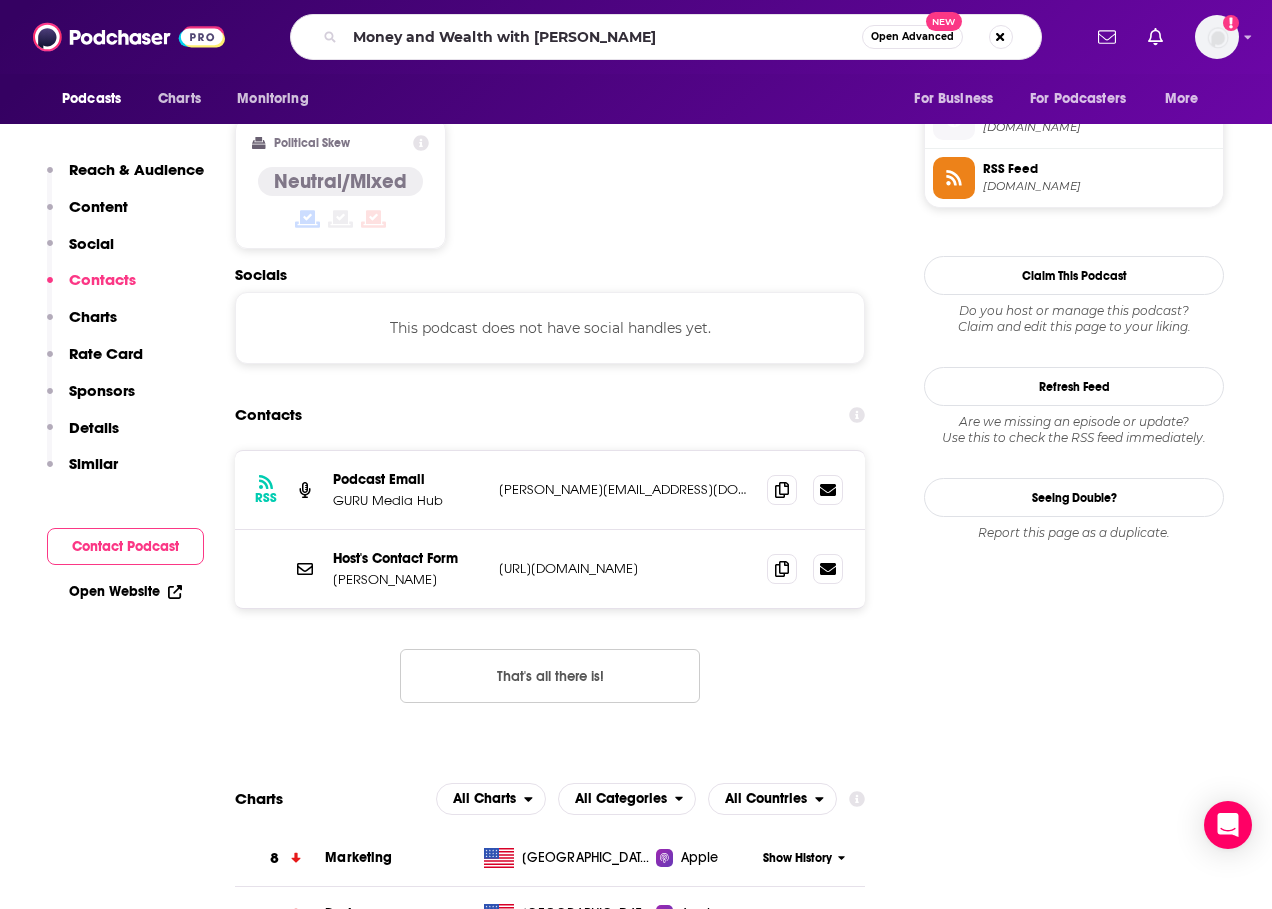 scroll, scrollTop: 0, scrollLeft: 0, axis: both 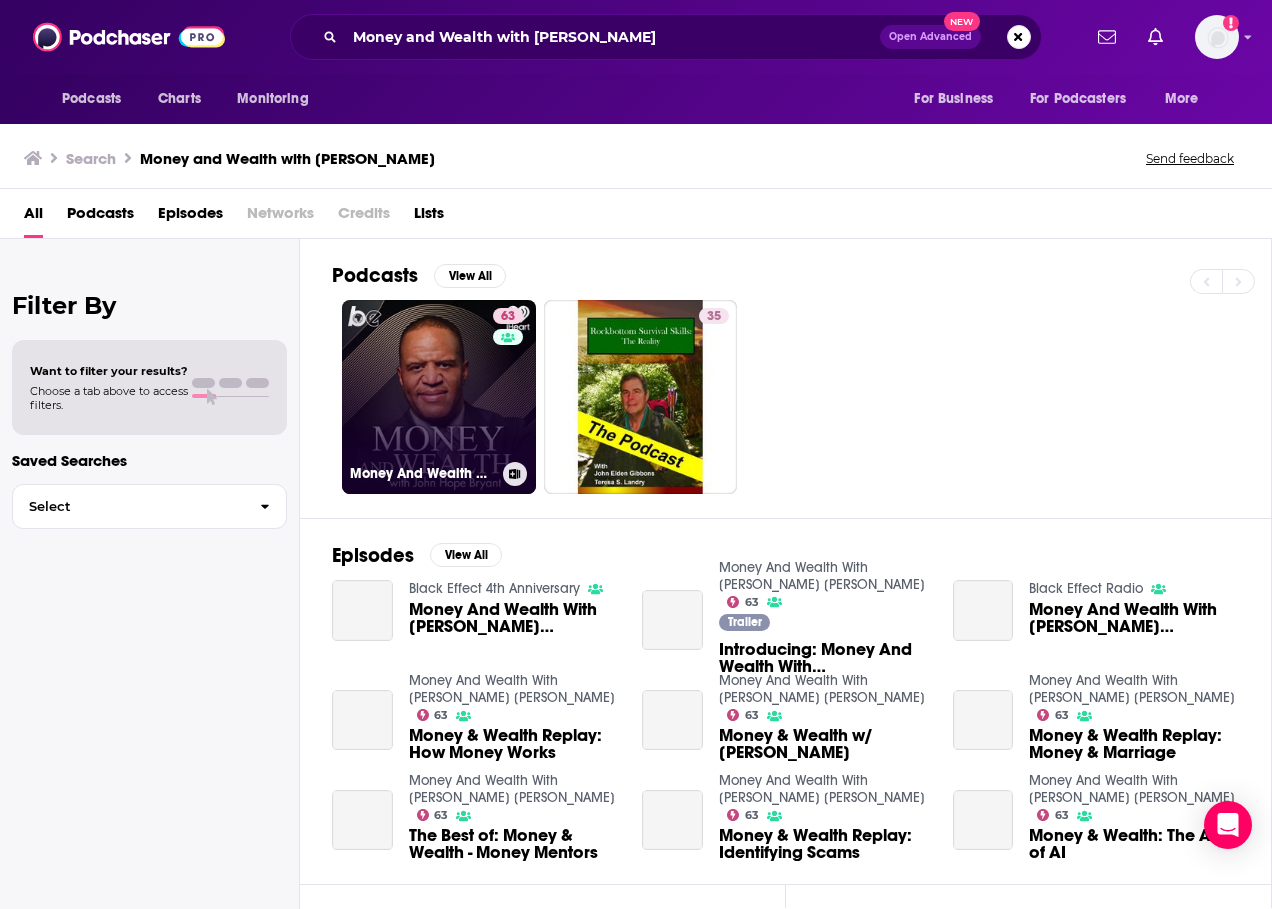 click on "63 Money And Wealth With [PERSON_NAME] [PERSON_NAME]" at bounding box center (439, 397) 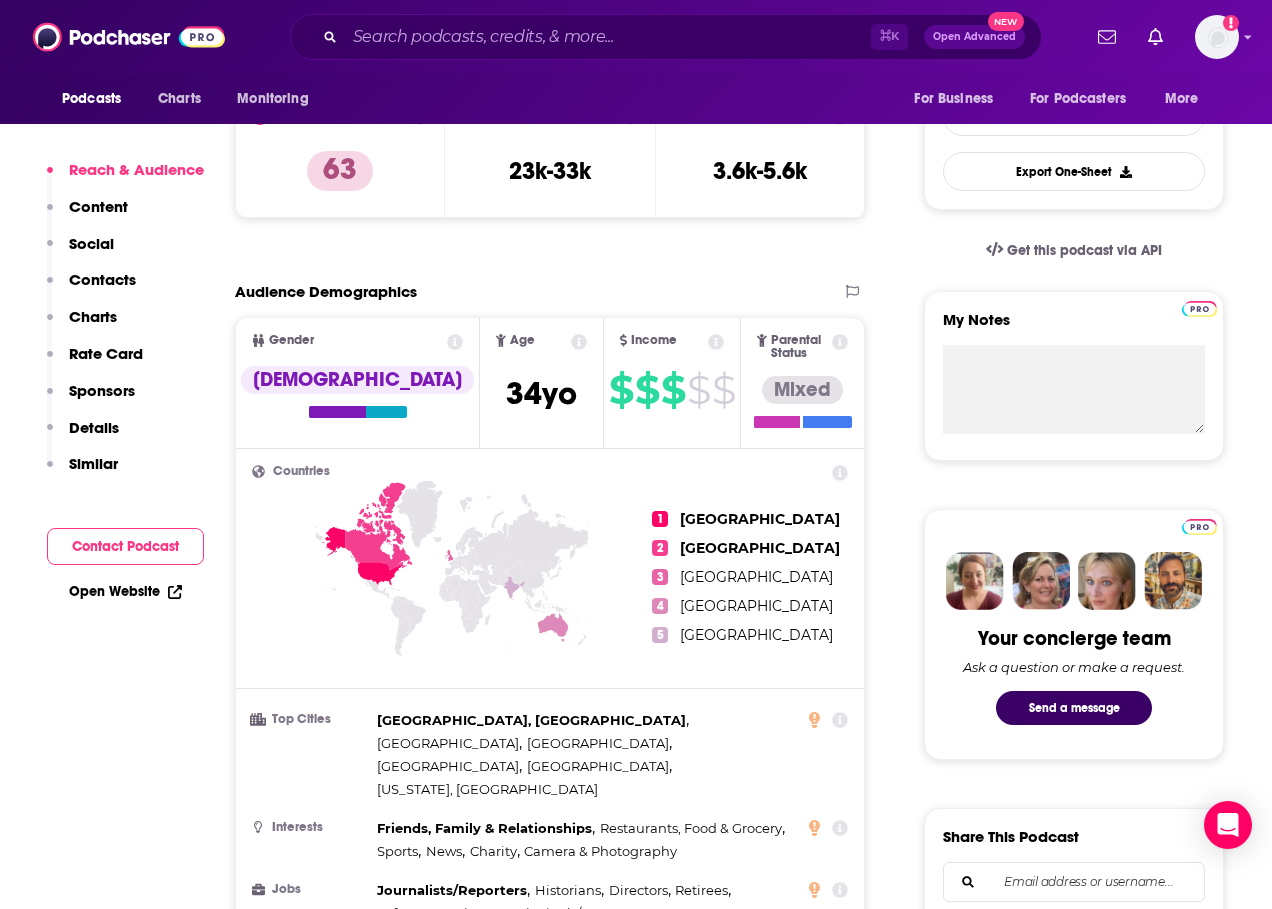 click on "Contact Podcast" at bounding box center [125, 546] 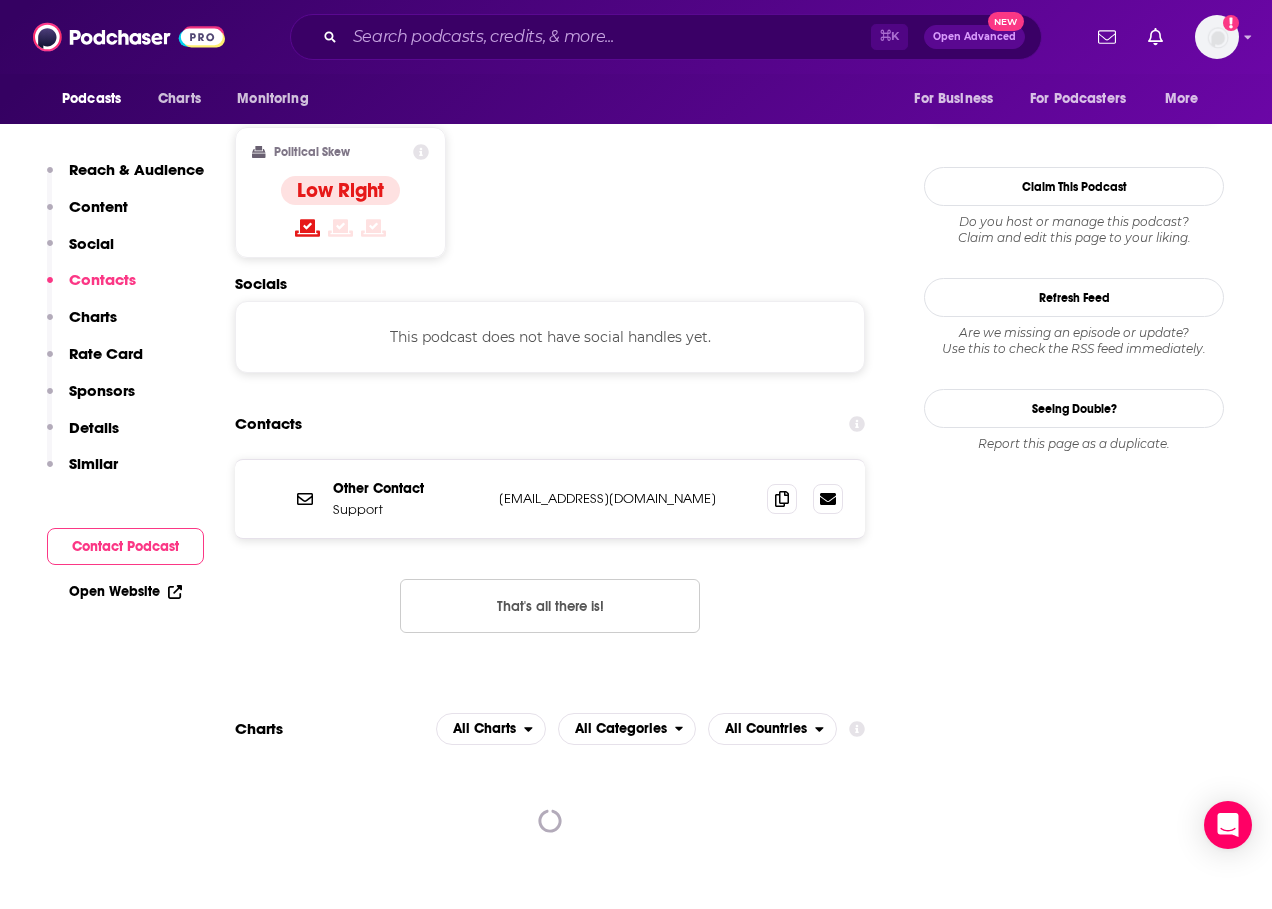 scroll, scrollTop: 1585, scrollLeft: 0, axis: vertical 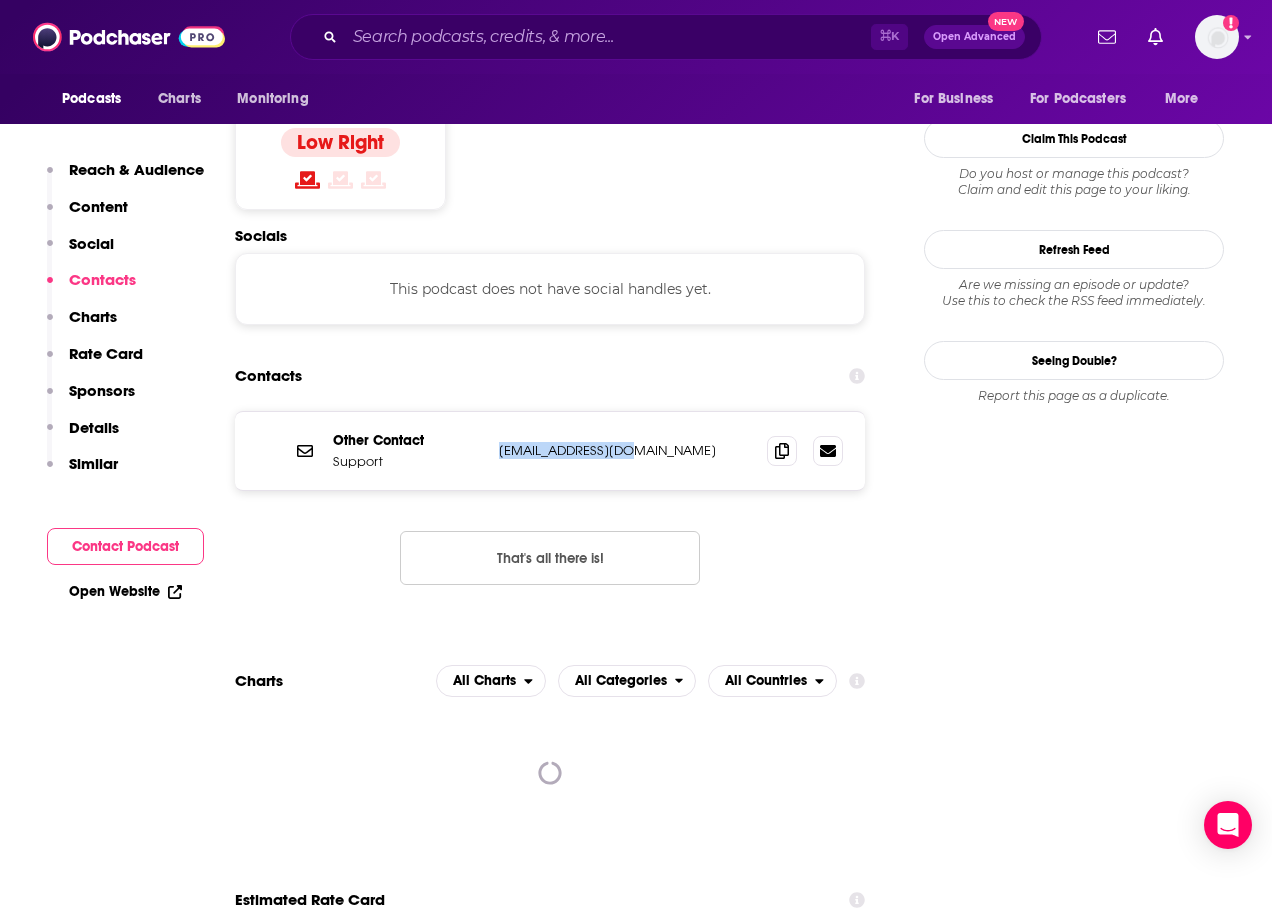 drag, startPoint x: 633, startPoint y: 367, endPoint x: 501, endPoint y: 378, distance: 132.45753 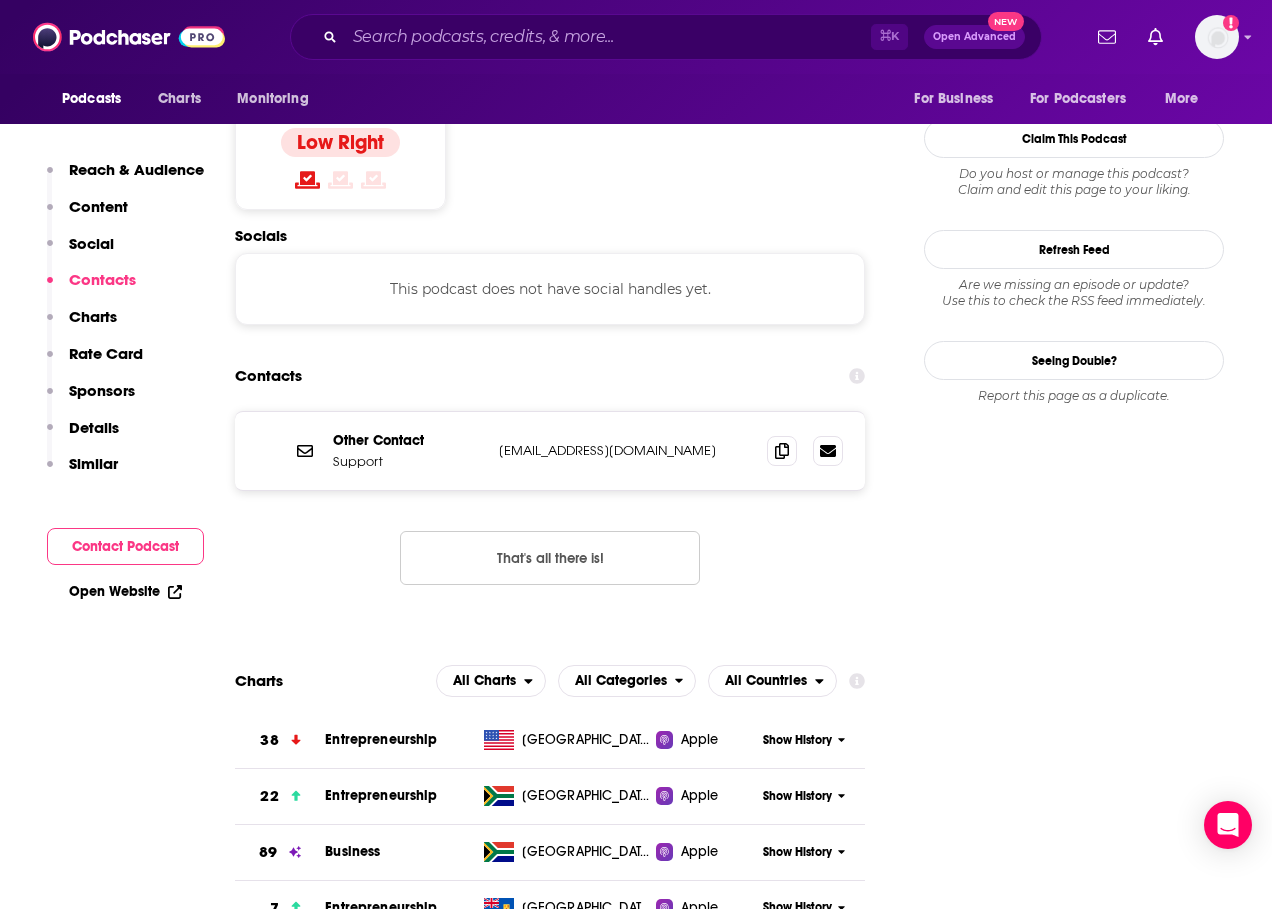 click on "Other Contact Support [EMAIL_ADDRESS][DOMAIN_NAME] [EMAIL_ADDRESS][DOMAIN_NAME] That's all there is!" at bounding box center (550, 514) 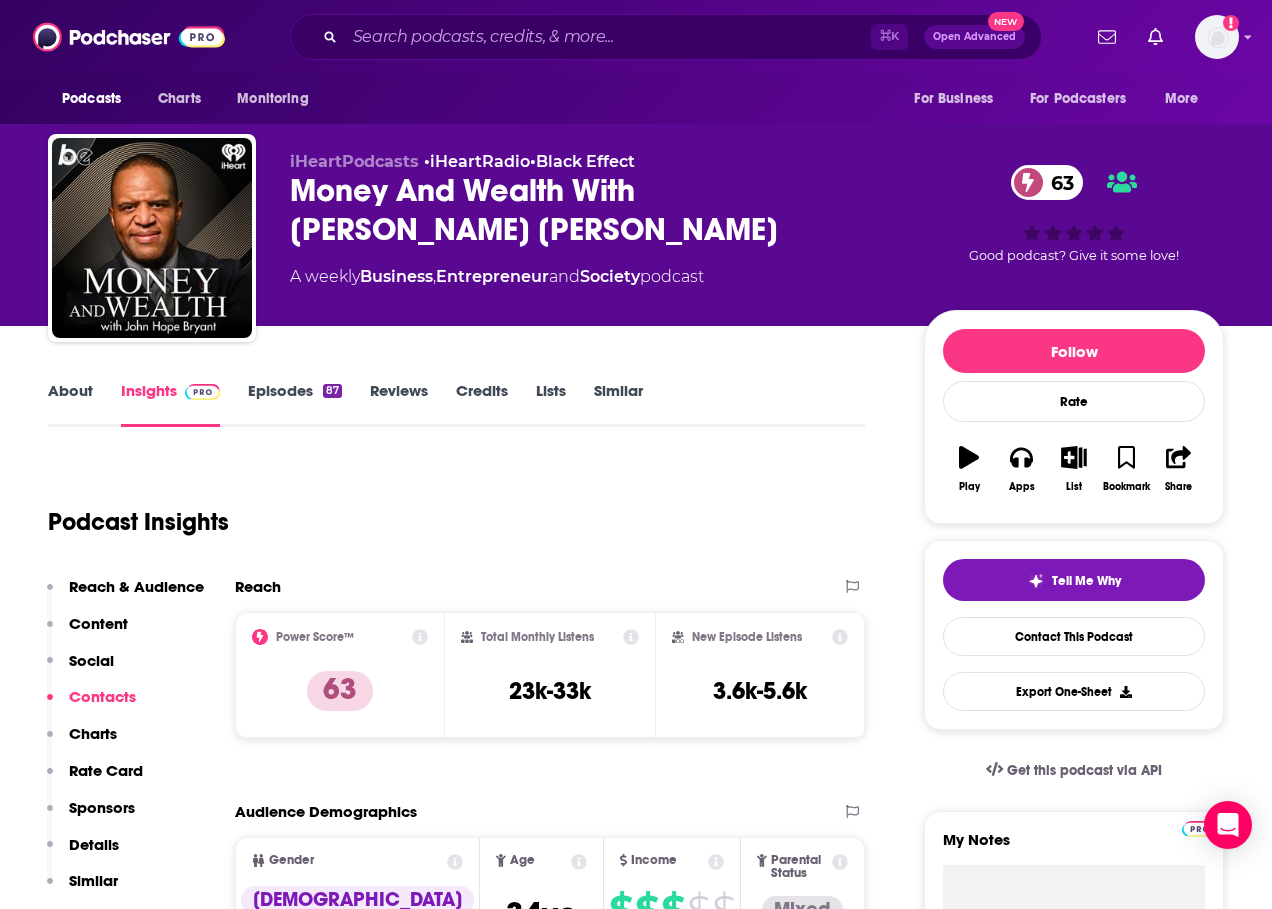 scroll, scrollTop: 0, scrollLeft: 0, axis: both 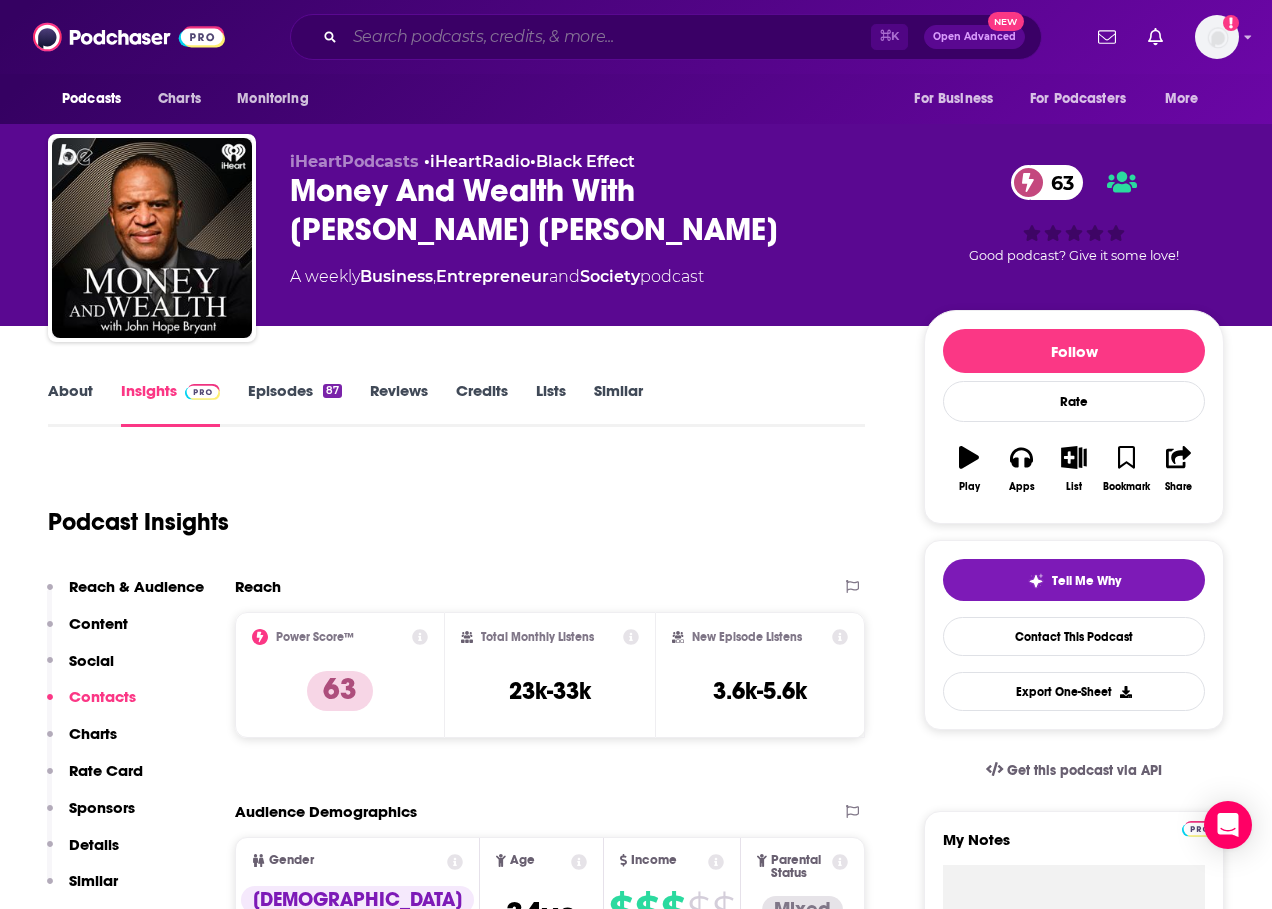 click at bounding box center [608, 37] 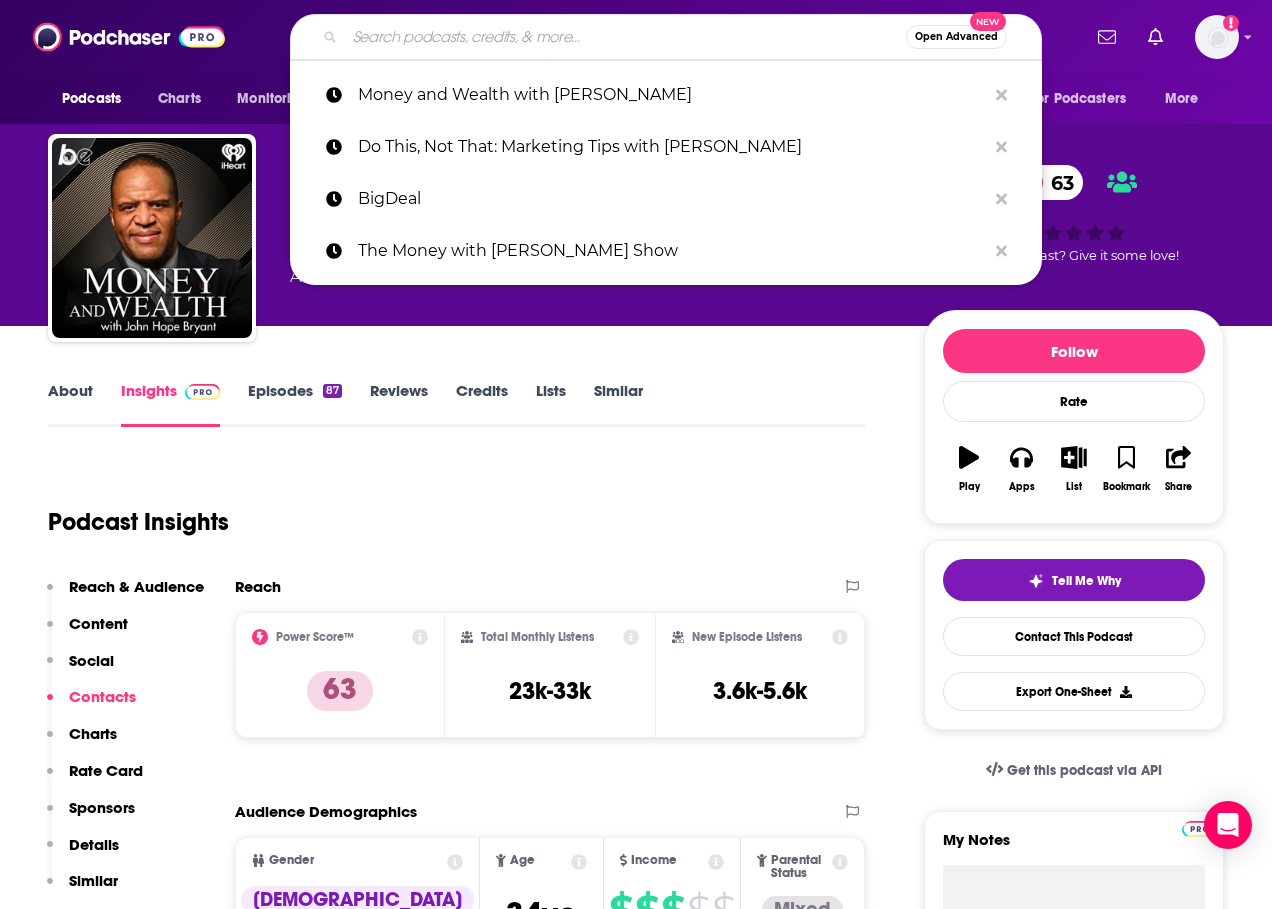 paste on "Build with [PERSON_NAME]" 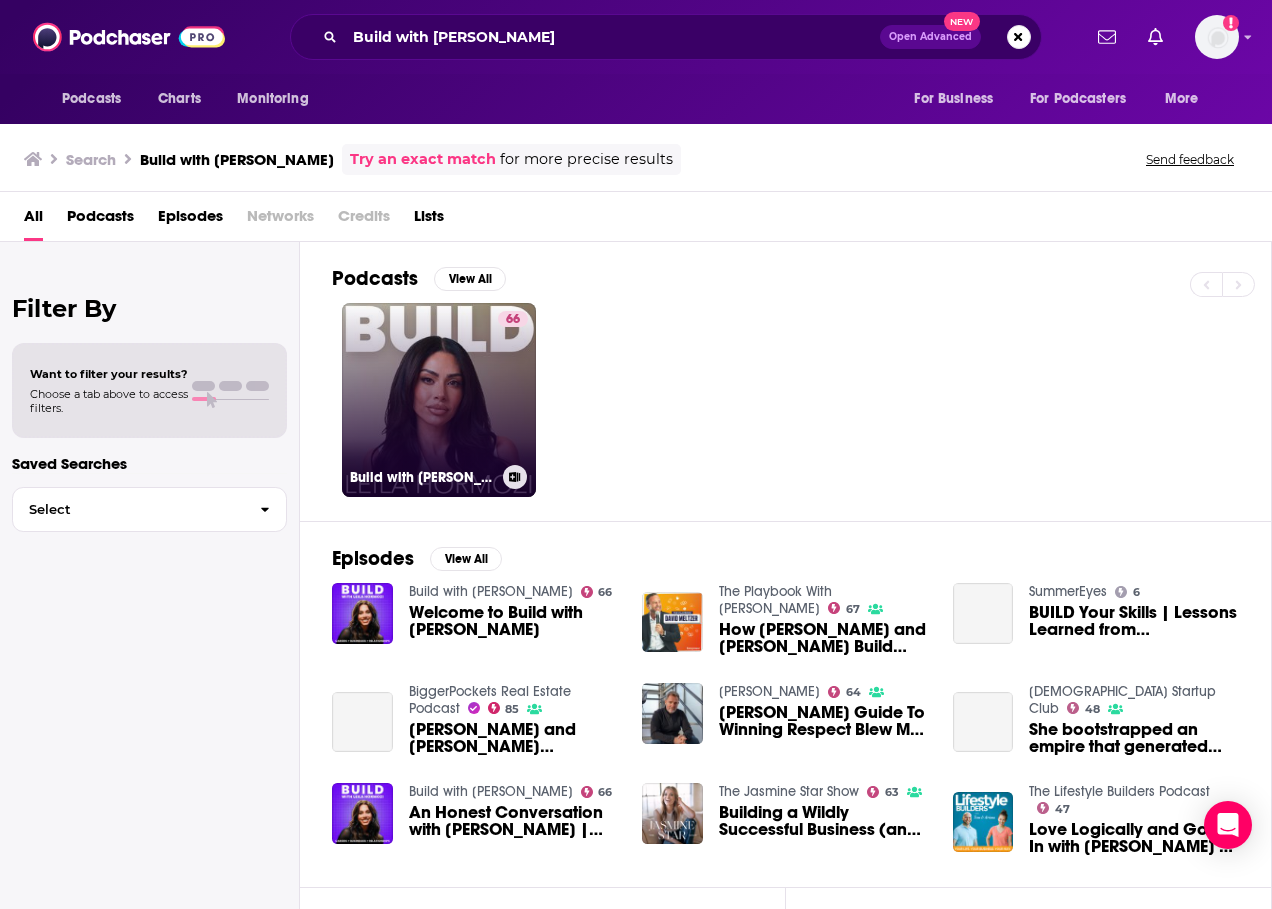 click on "66 Build with [PERSON_NAME]" at bounding box center (439, 400) 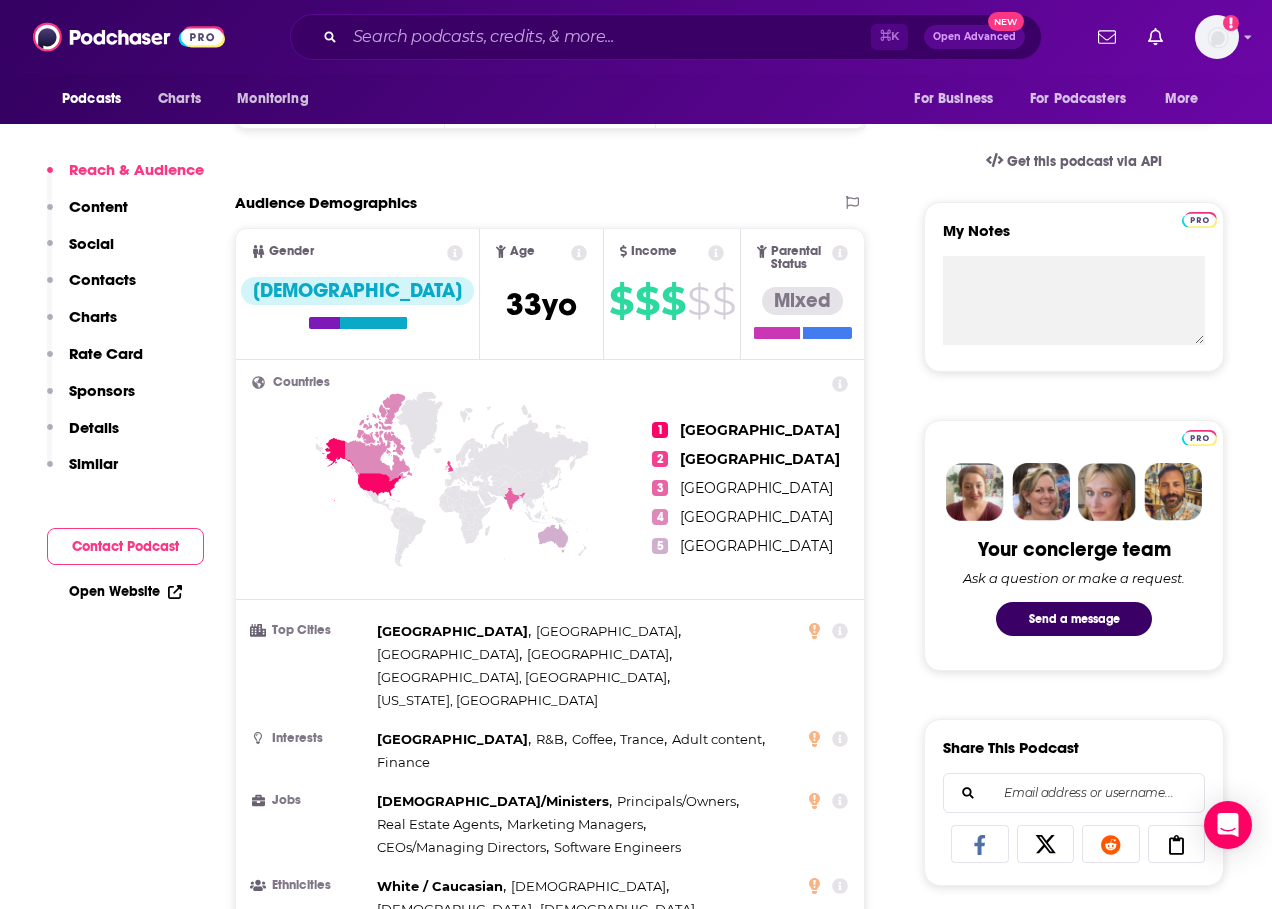 click on "Contact Podcast" at bounding box center [125, 546] 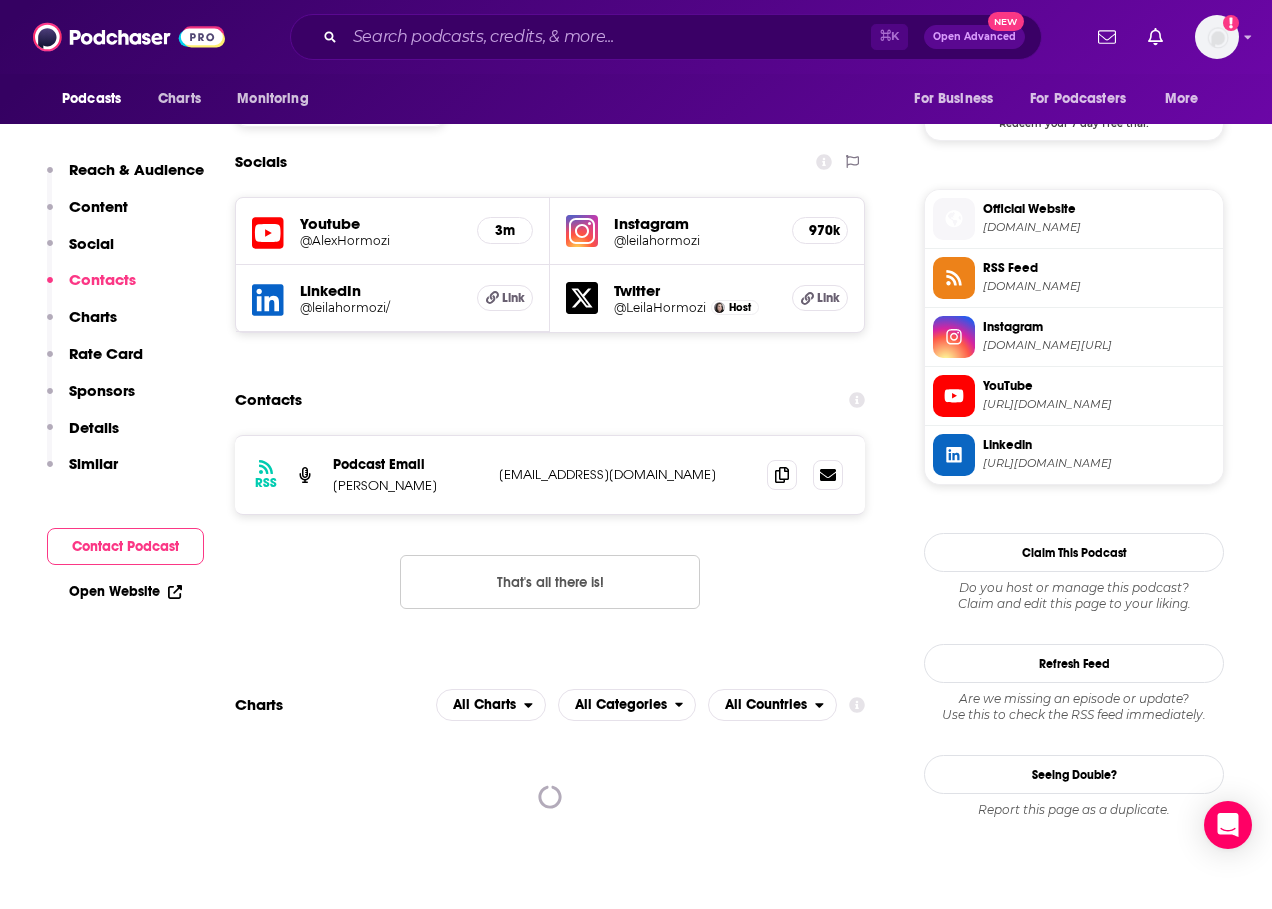 scroll, scrollTop: 1692, scrollLeft: 0, axis: vertical 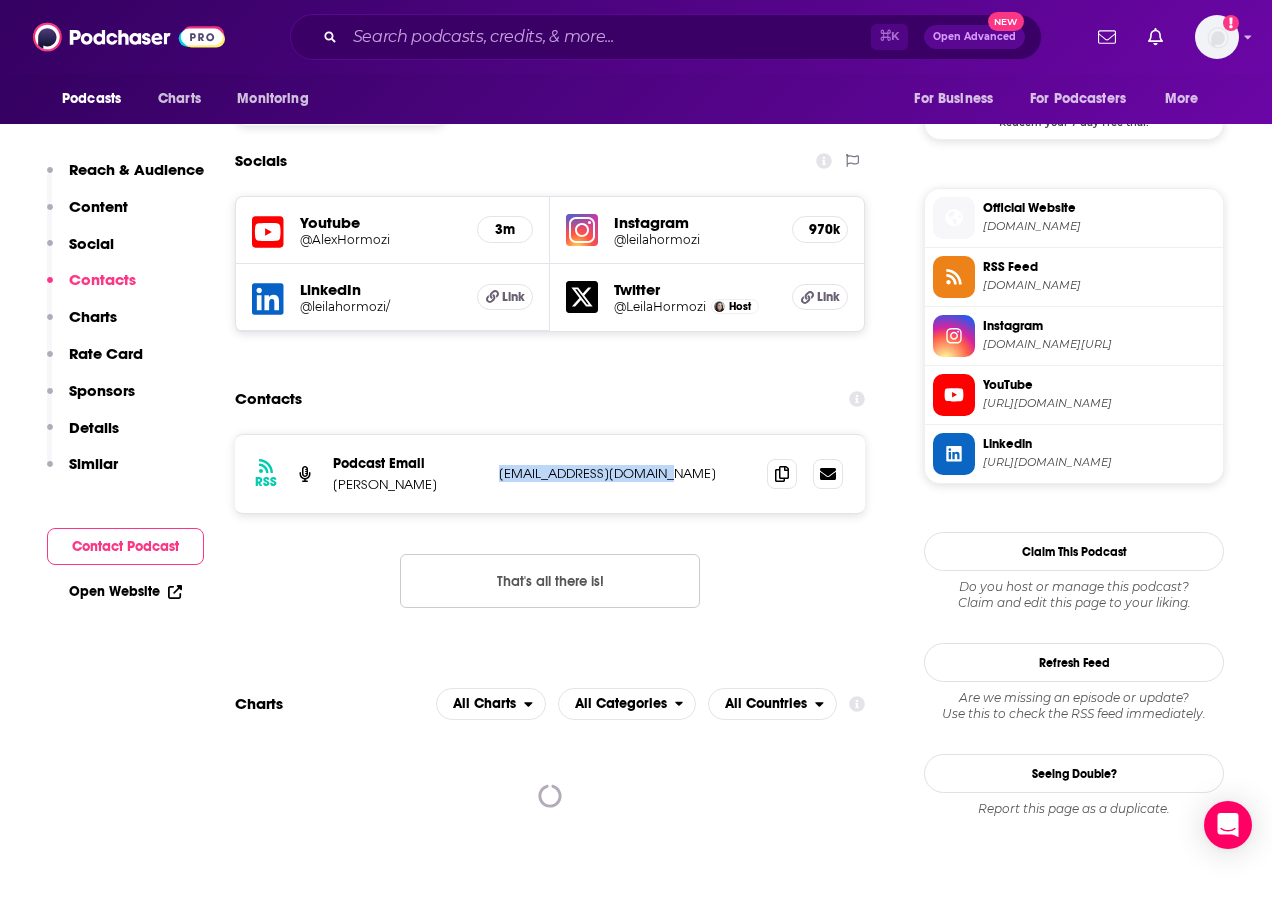 drag, startPoint x: 666, startPoint y: 371, endPoint x: 492, endPoint y: 376, distance: 174.07182 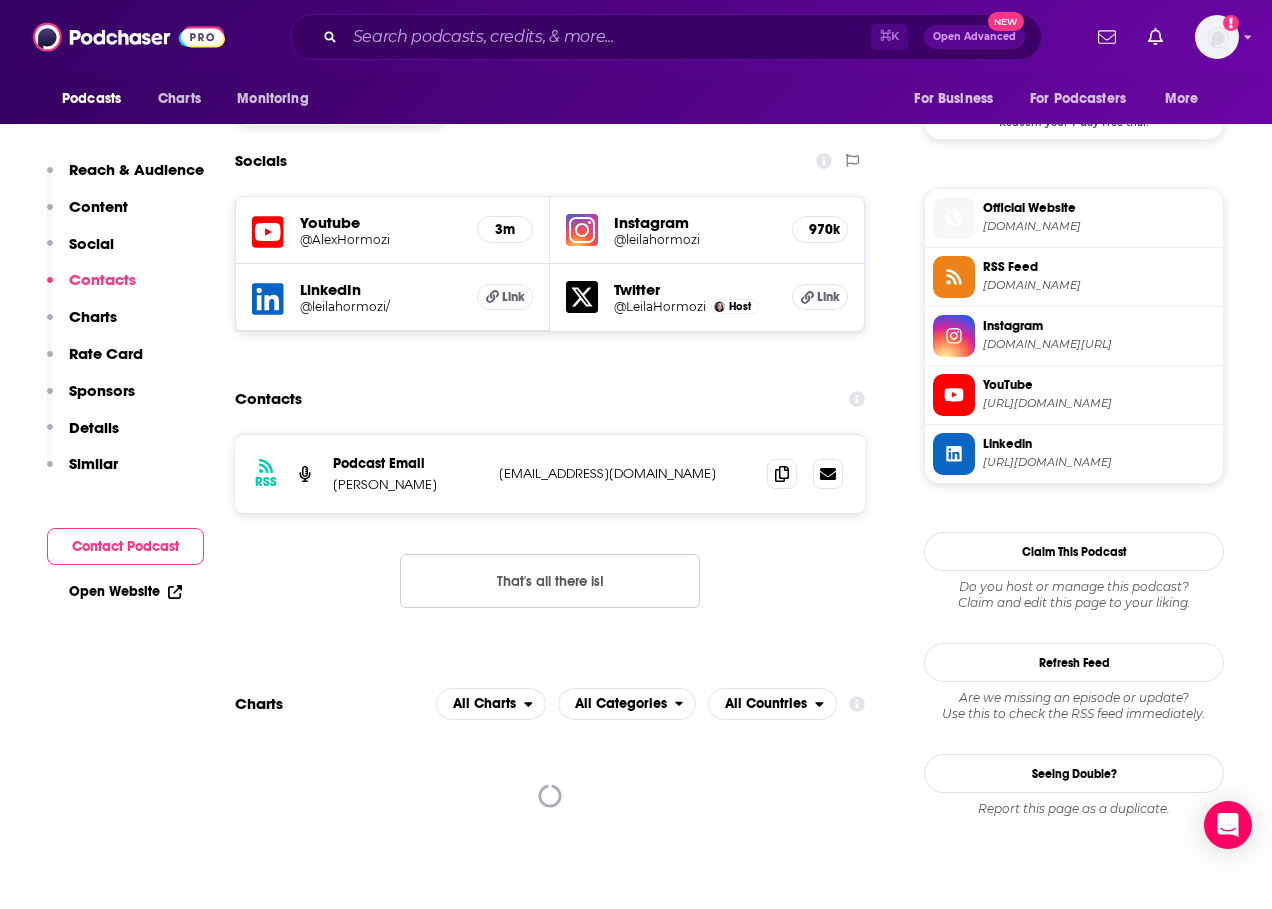 click on "RSS   Podcast Email [PERSON_NAME] [EMAIL_ADDRESS][DOMAIN_NAME] [EMAIL_ADDRESS][DOMAIN_NAME]" at bounding box center [550, 474] 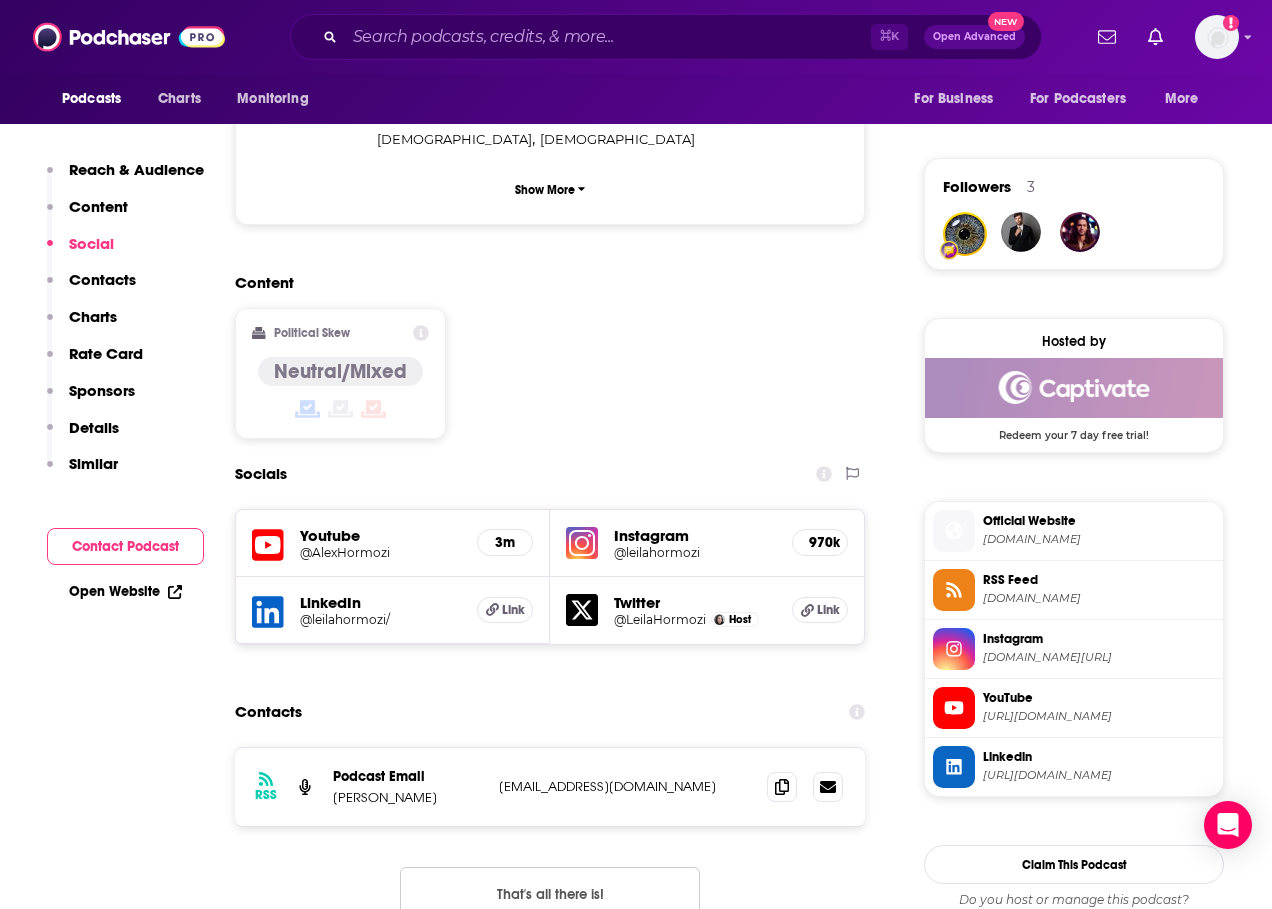 scroll, scrollTop: 1538, scrollLeft: 0, axis: vertical 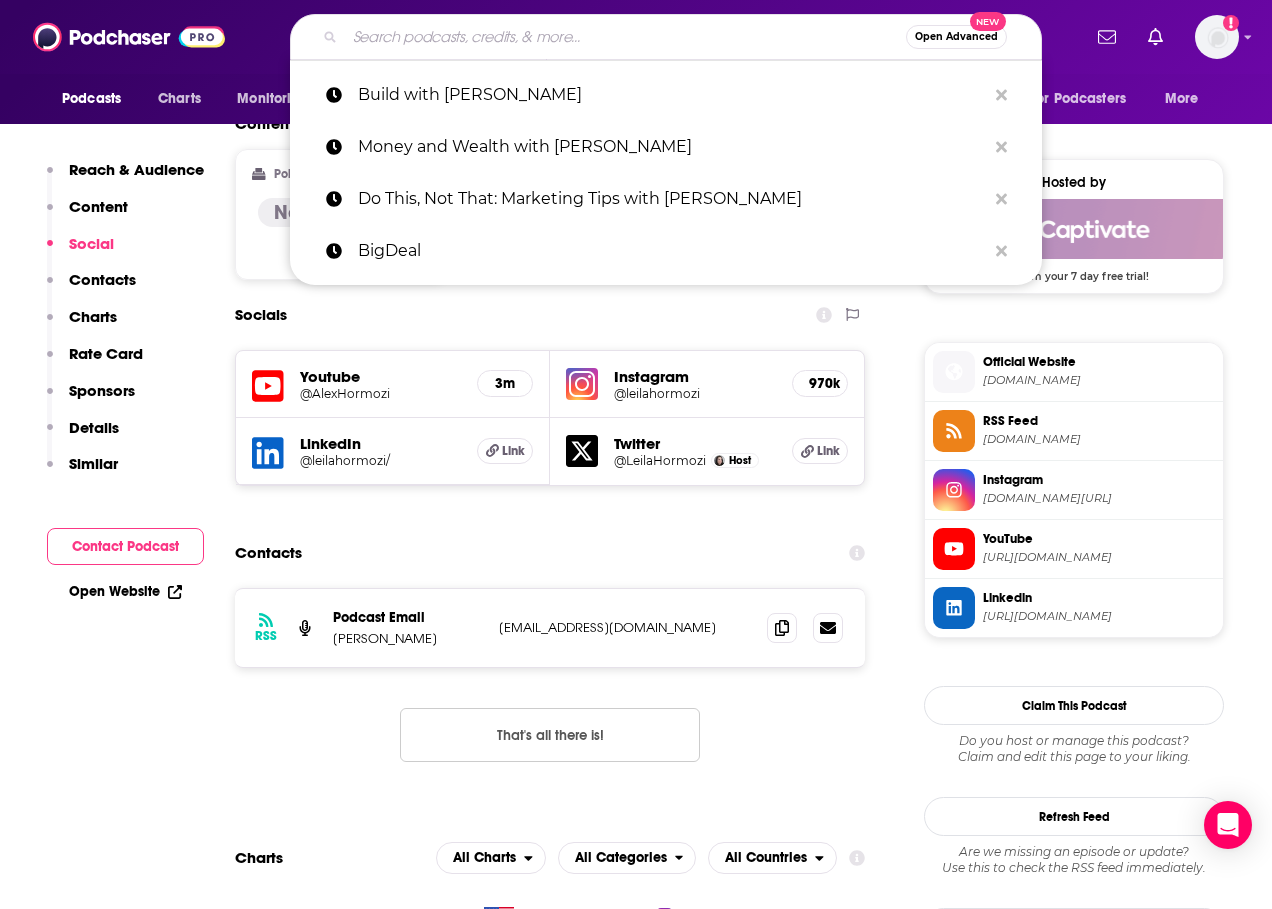 click at bounding box center [625, 37] 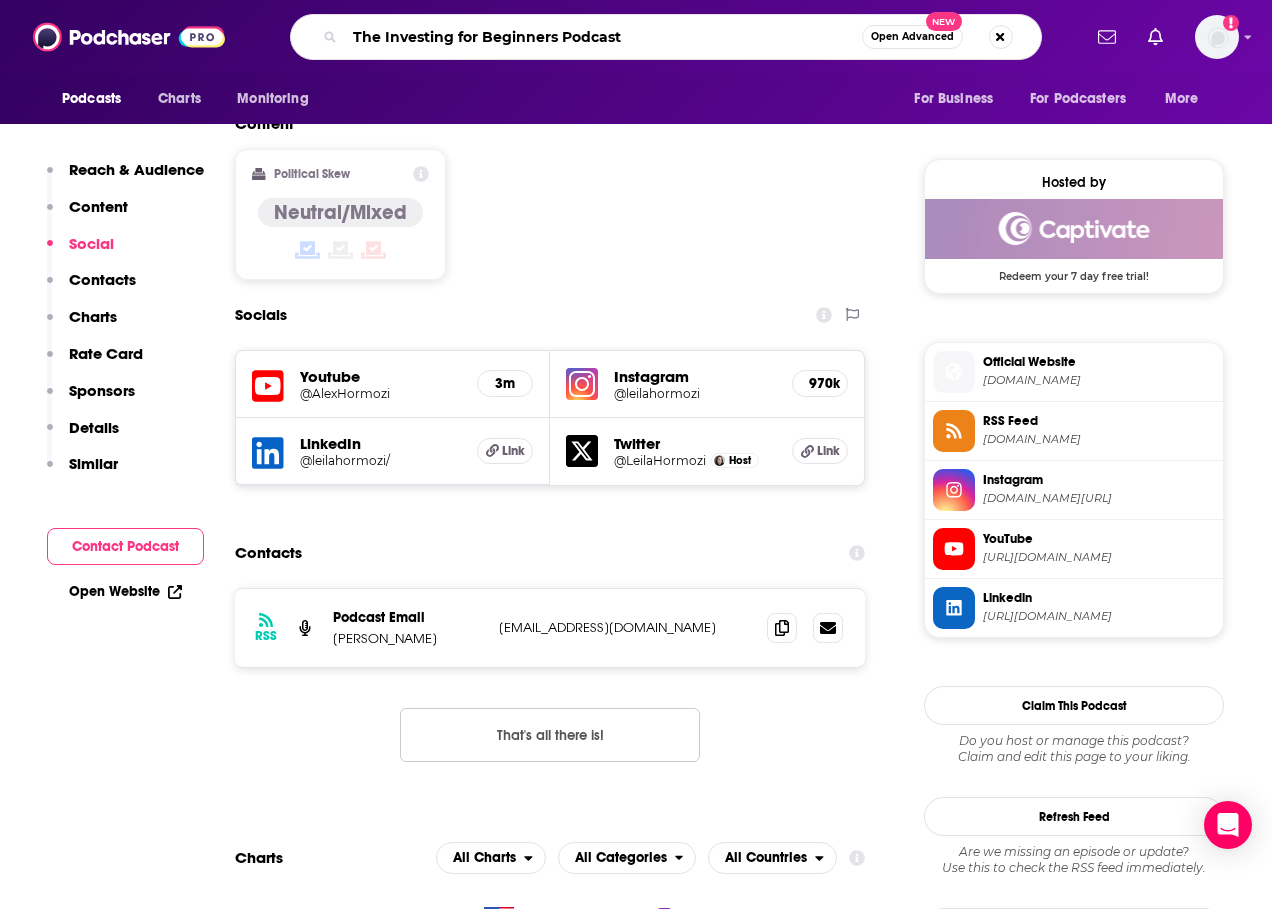 type on "The Investing for Beginners Podcast" 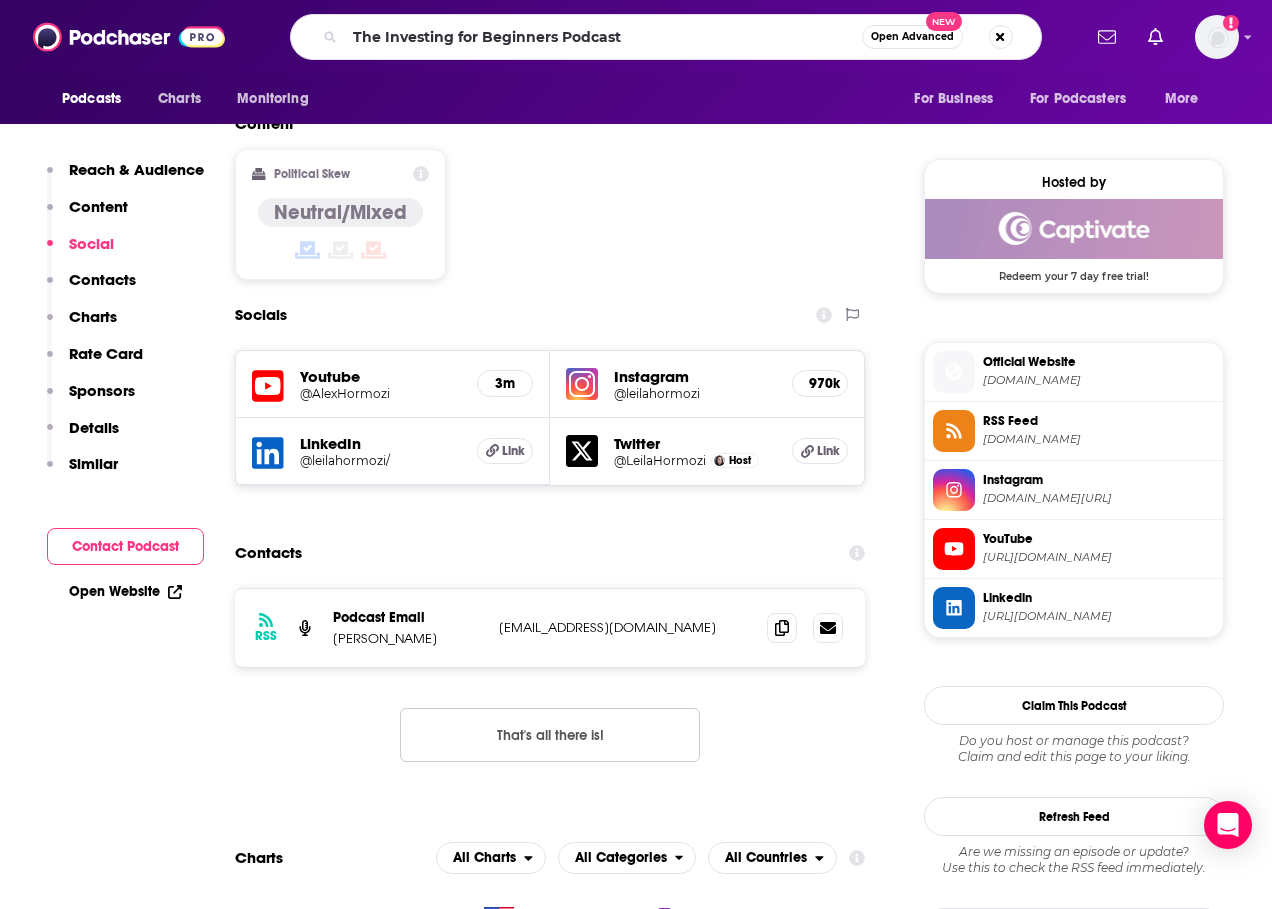 scroll, scrollTop: 0, scrollLeft: 0, axis: both 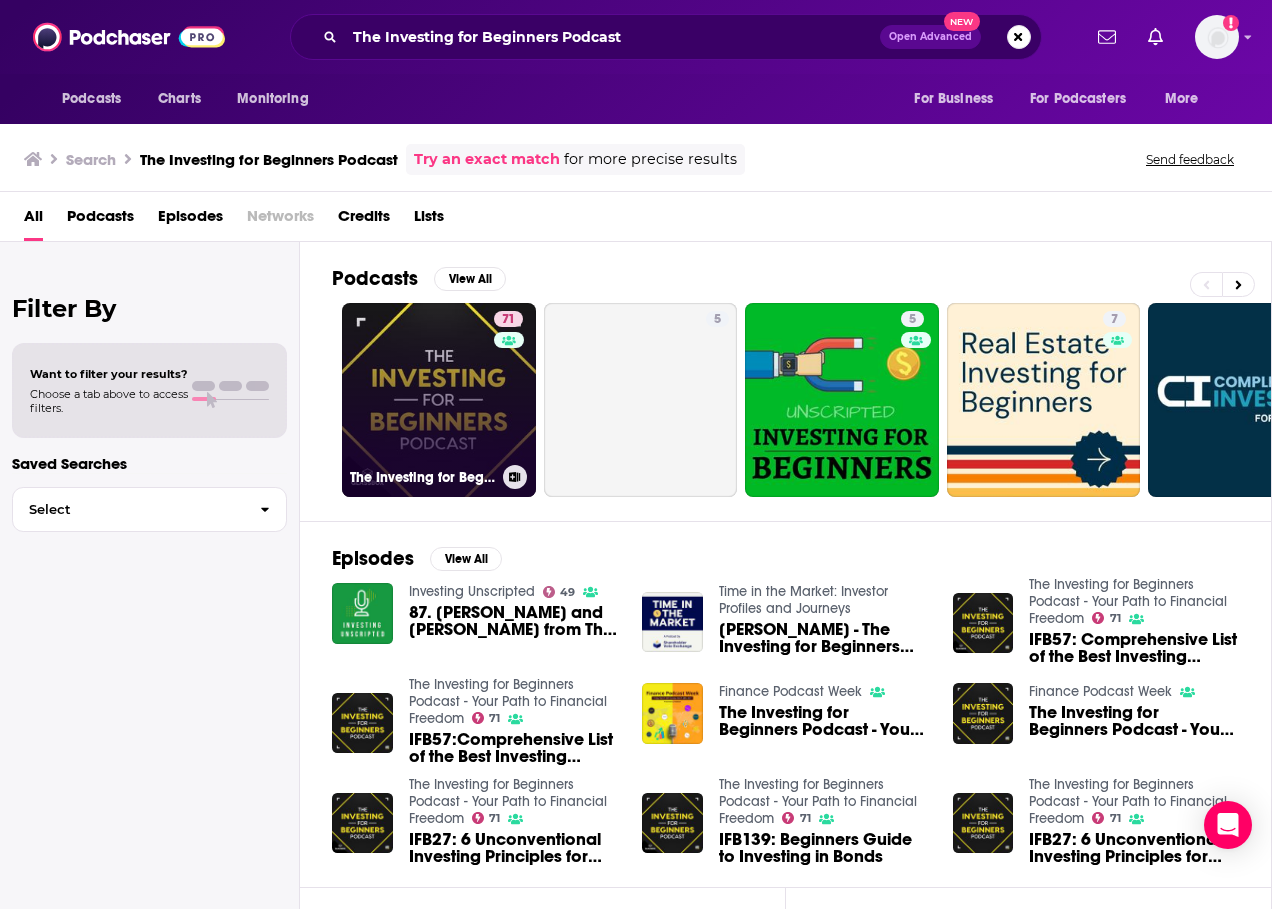 click on "71 The Investing for Beginners Podcast - Your Path to Financial Freedom" at bounding box center [439, 400] 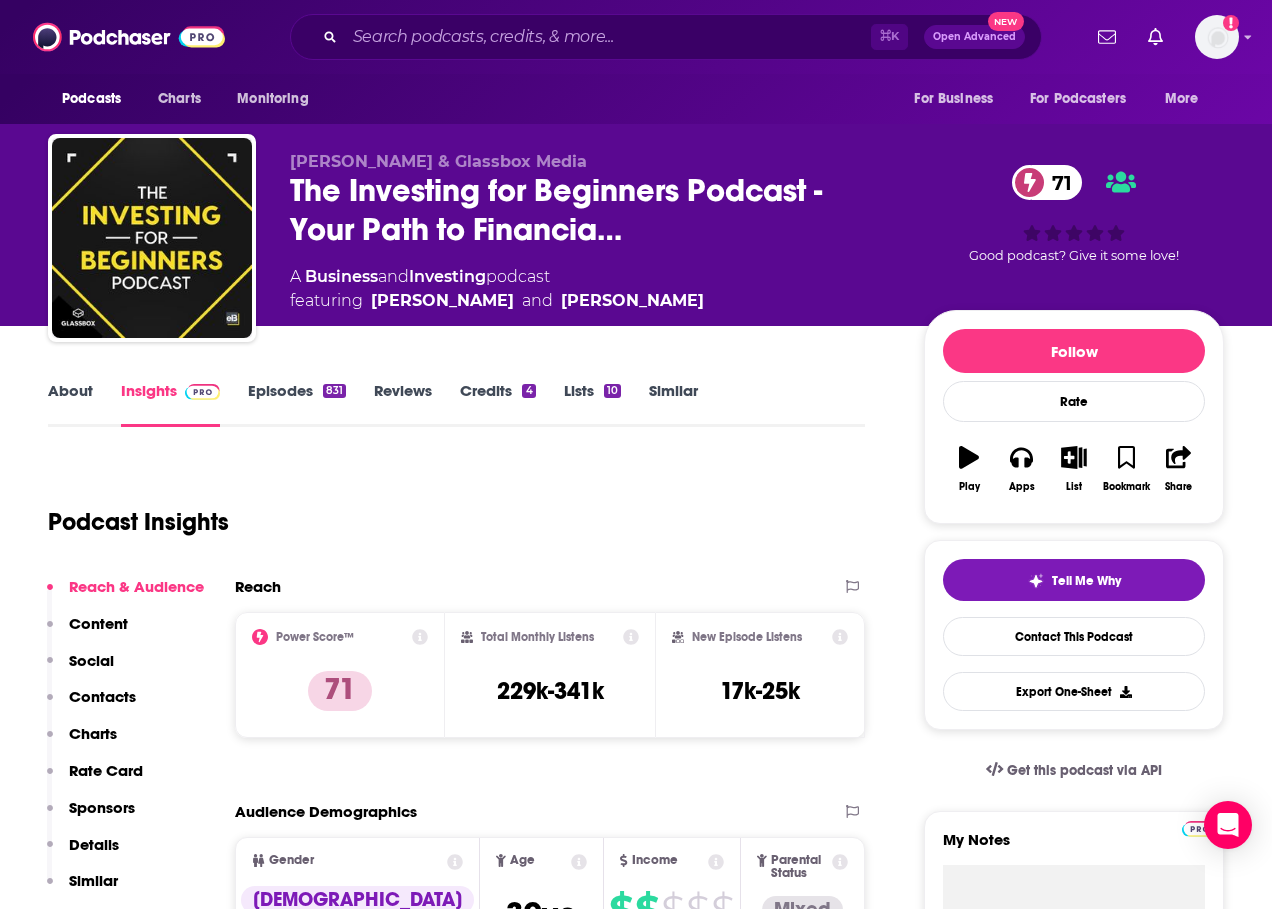scroll, scrollTop: 535, scrollLeft: 0, axis: vertical 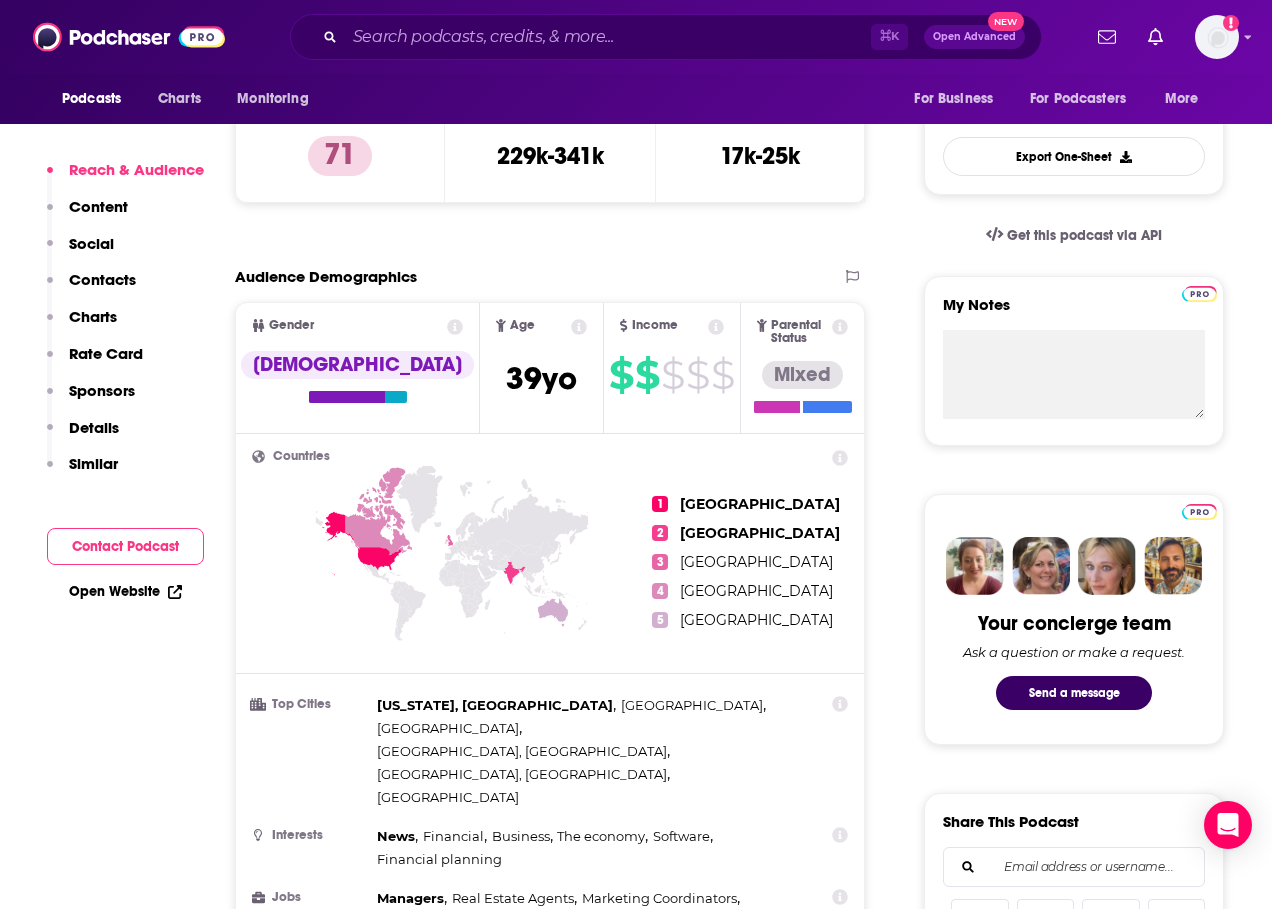 click on "Contact Podcast" at bounding box center [125, 546] 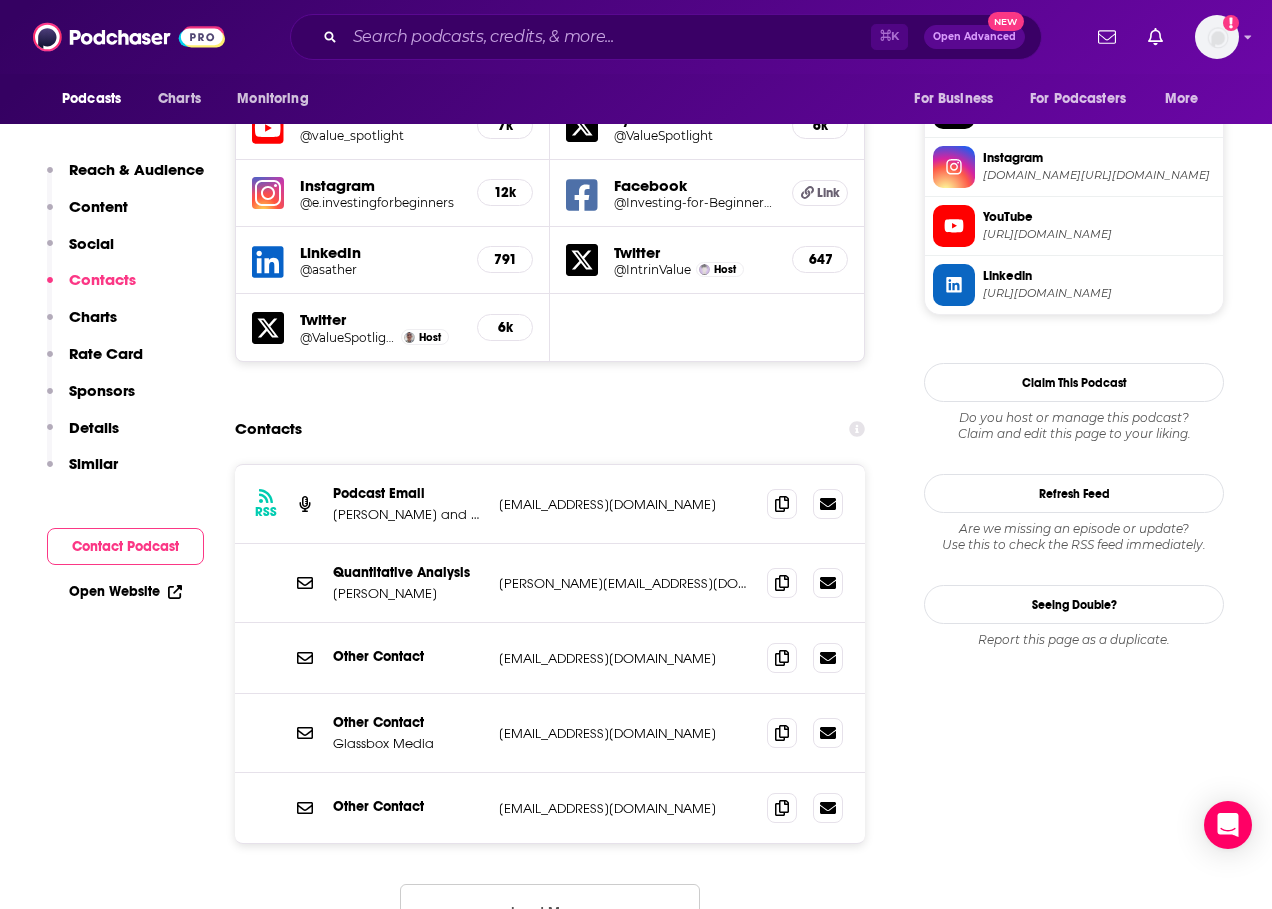 scroll, scrollTop: 1828, scrollLeft: 0, axis: vertical 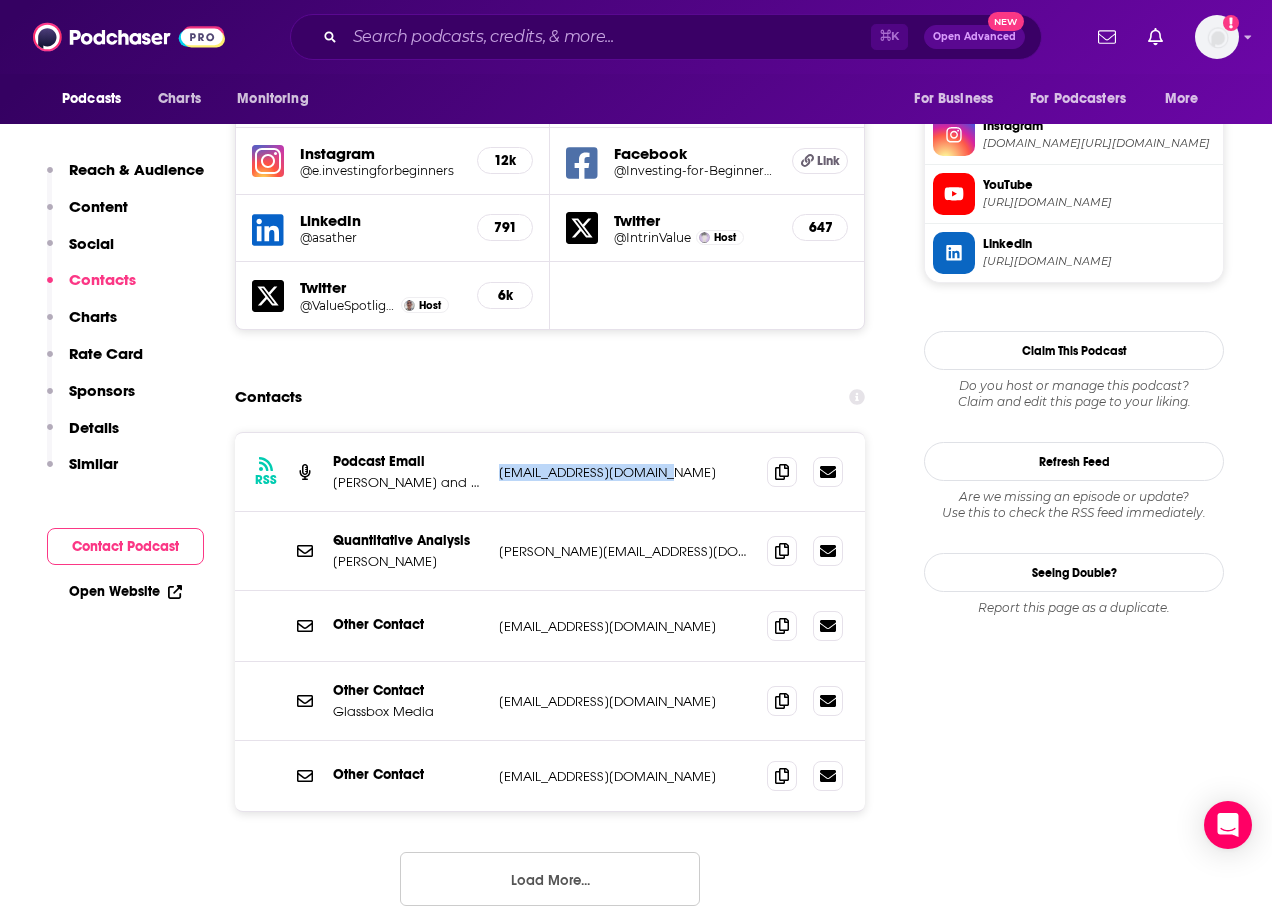 drag, startPoint x: 675, startPoint y: 370, endPoint x: 499, endPoint y: 378, distance: 176.18172 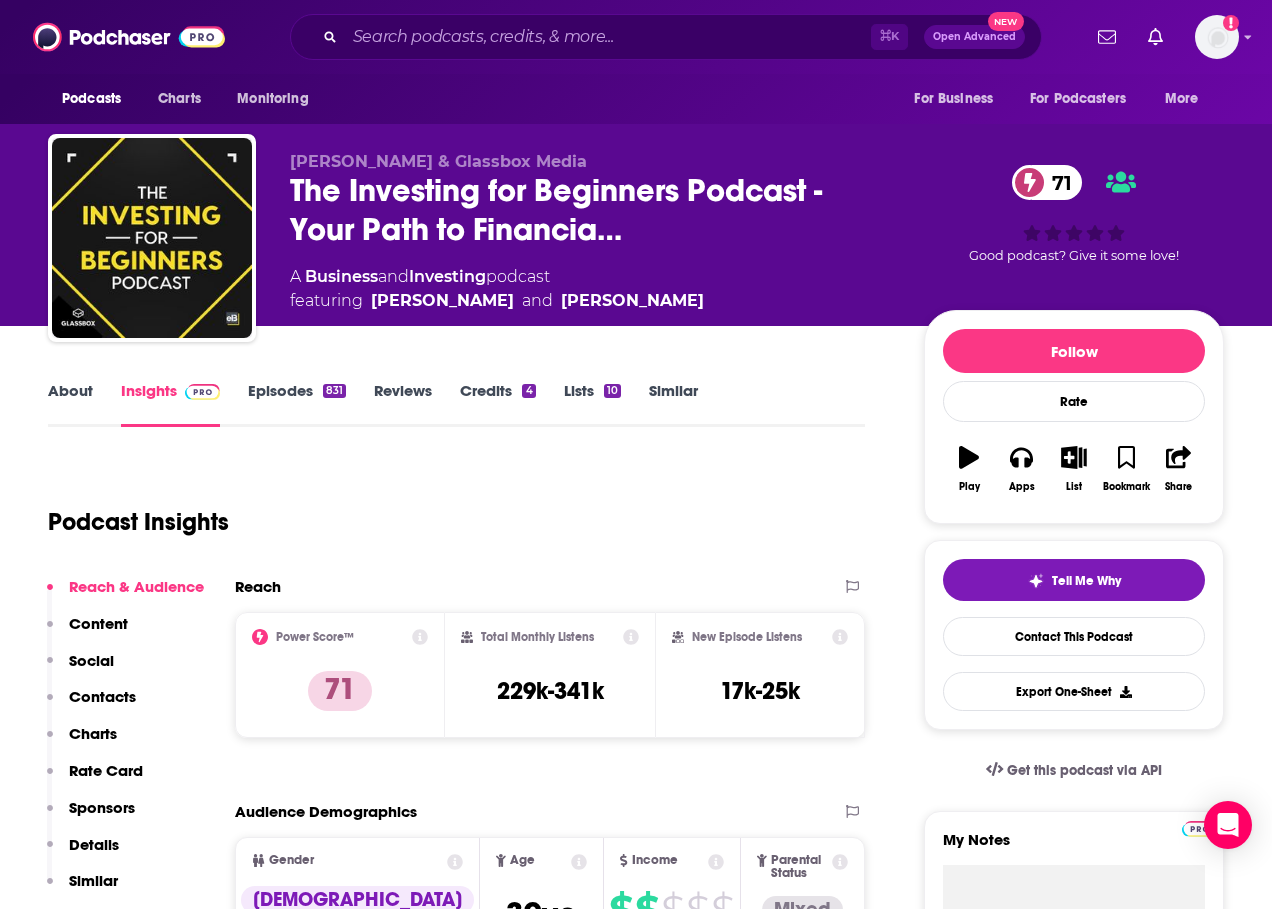 scroll, scrollTop: 0, scrollLeft: 0, axis: both 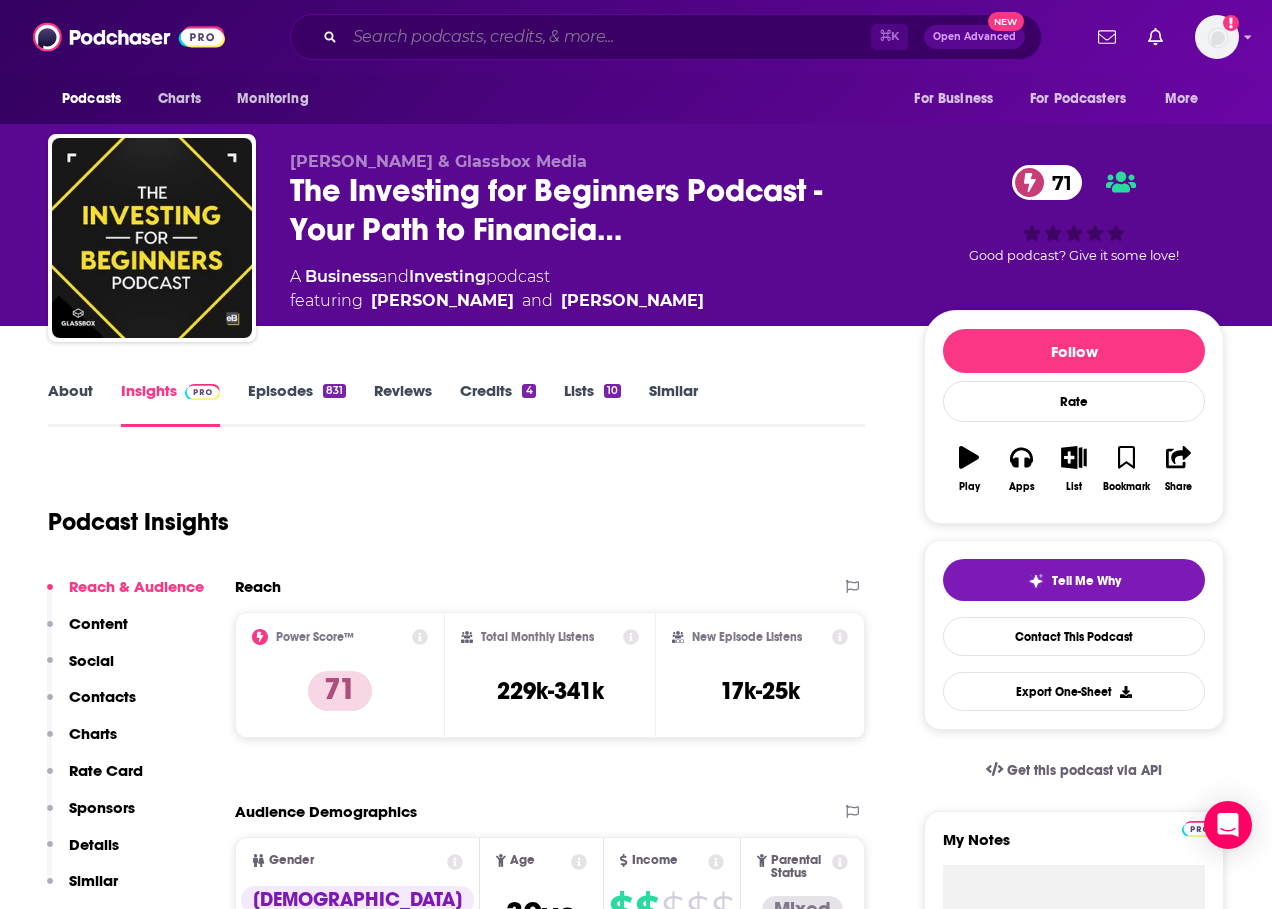 click at bounding box center (608, 37) 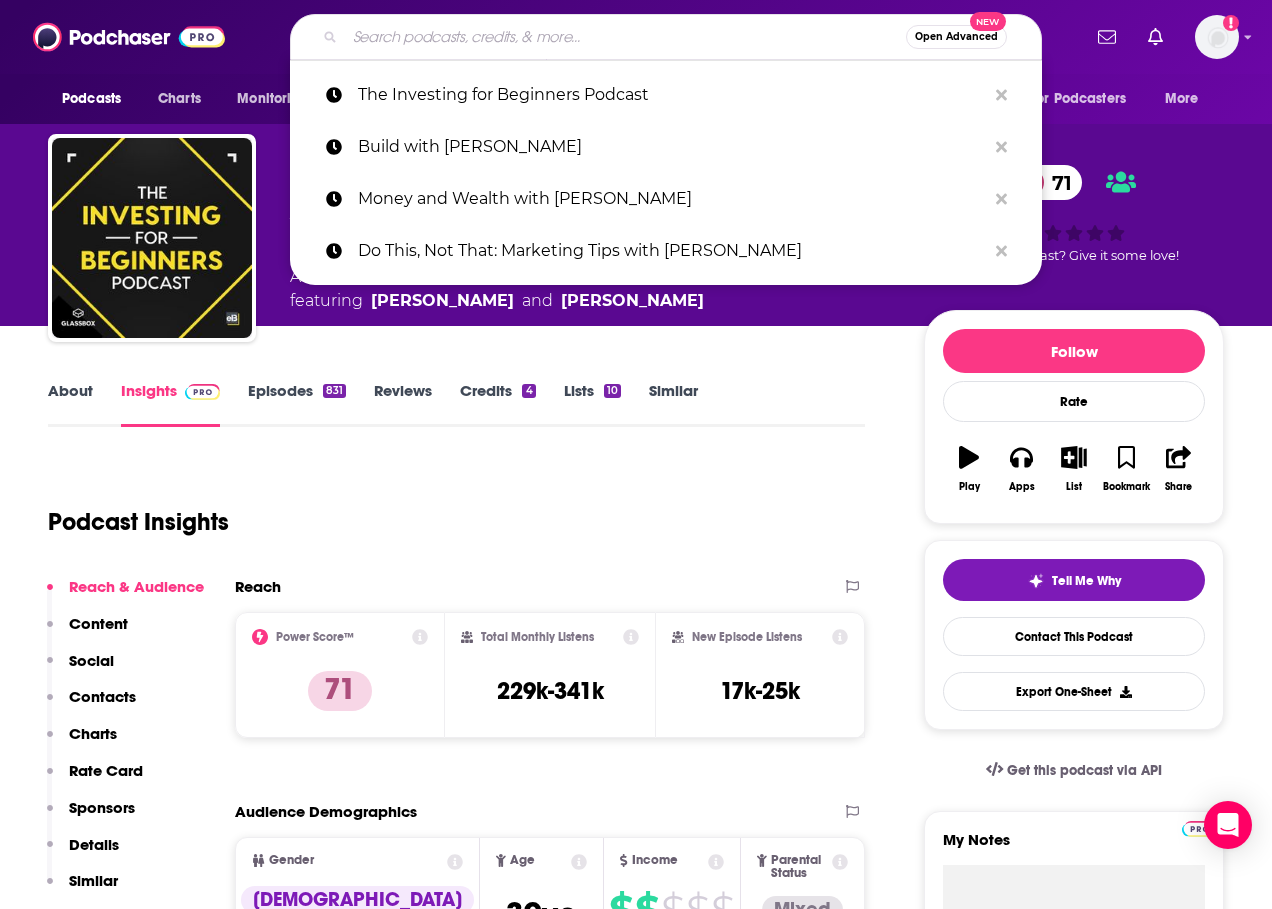 paste on "Thoughtful Money with [PERSON_NAME]" 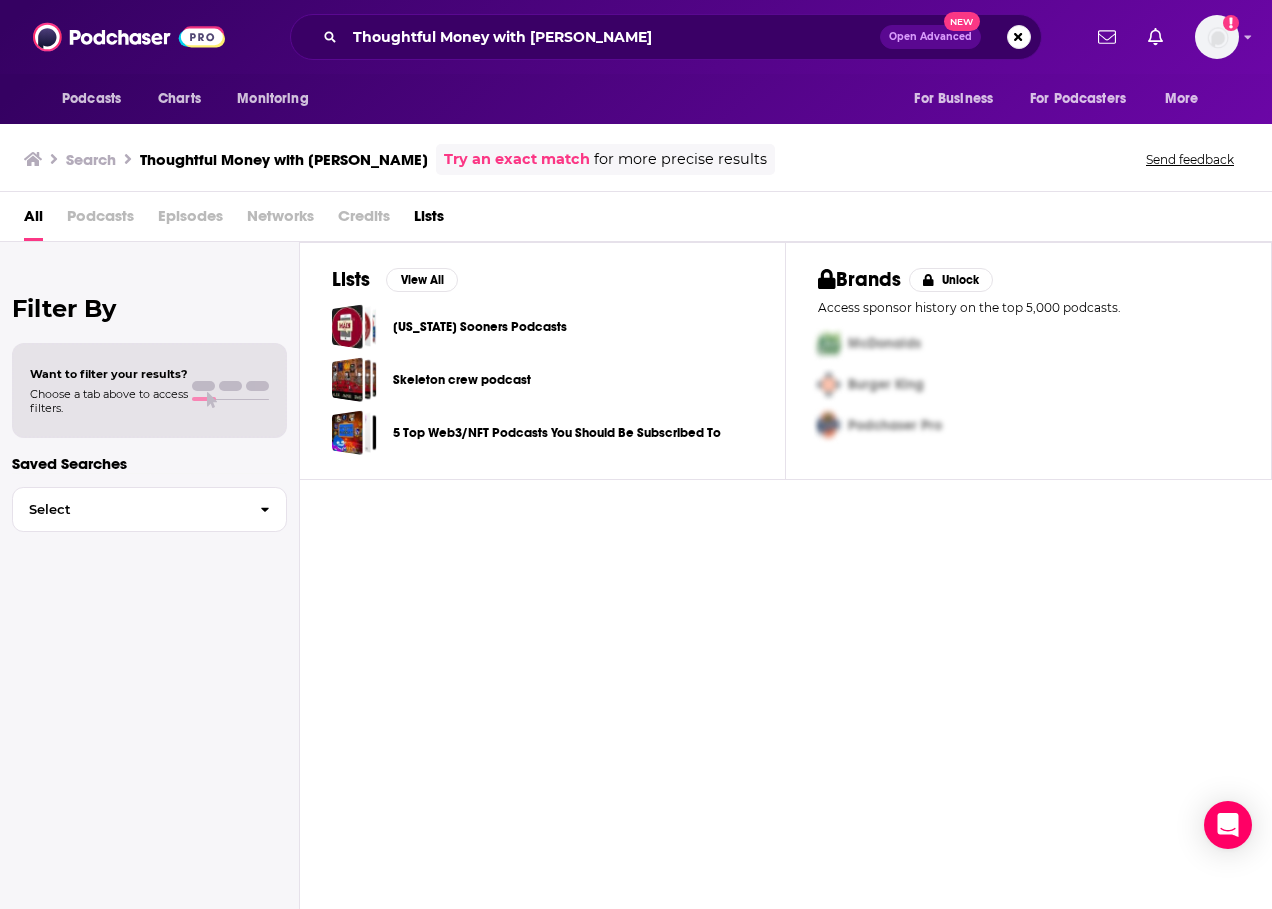 scroll, scrollTop: 0, scrollLeft: 0, axis: both 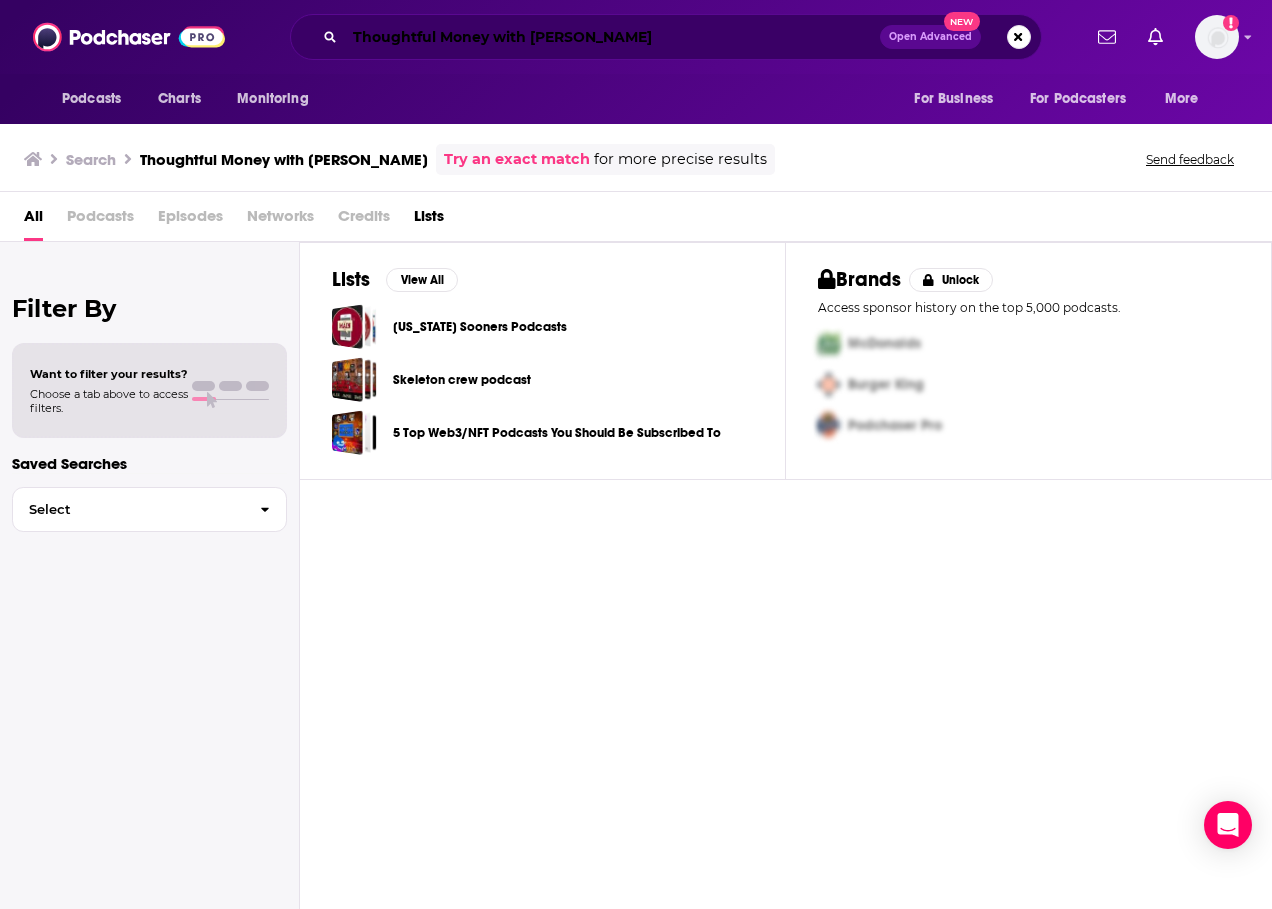 click on "Thoughtful Money with [PERSON_NAME]" at bounding box center (612, 37) 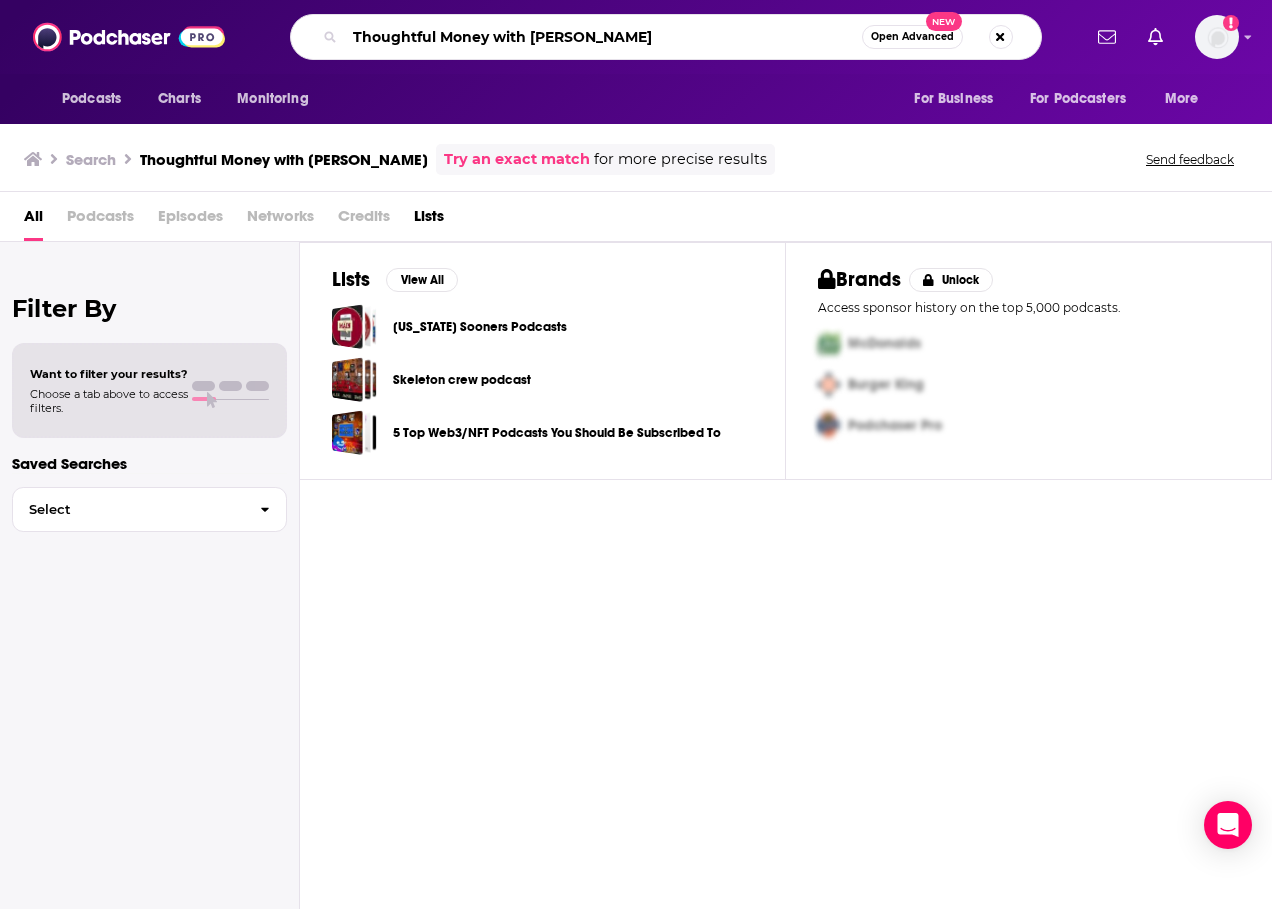 drag, startPoint x: 529, startPoint y: 33, endPoint x: 334, endPoint y: 32, distance: 195.00256 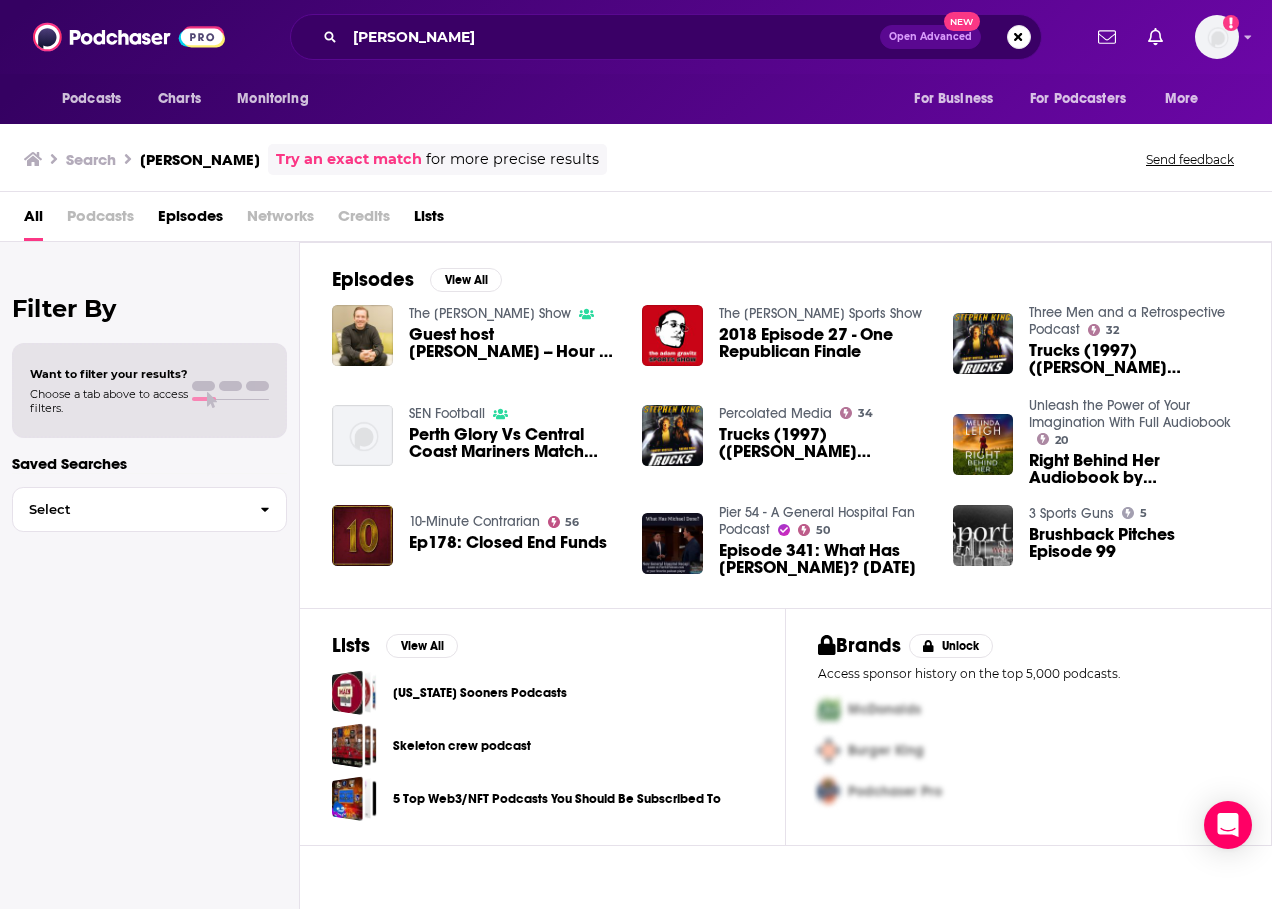 scroll, scrollTop: 0, scrollLeft: 0, axis: both 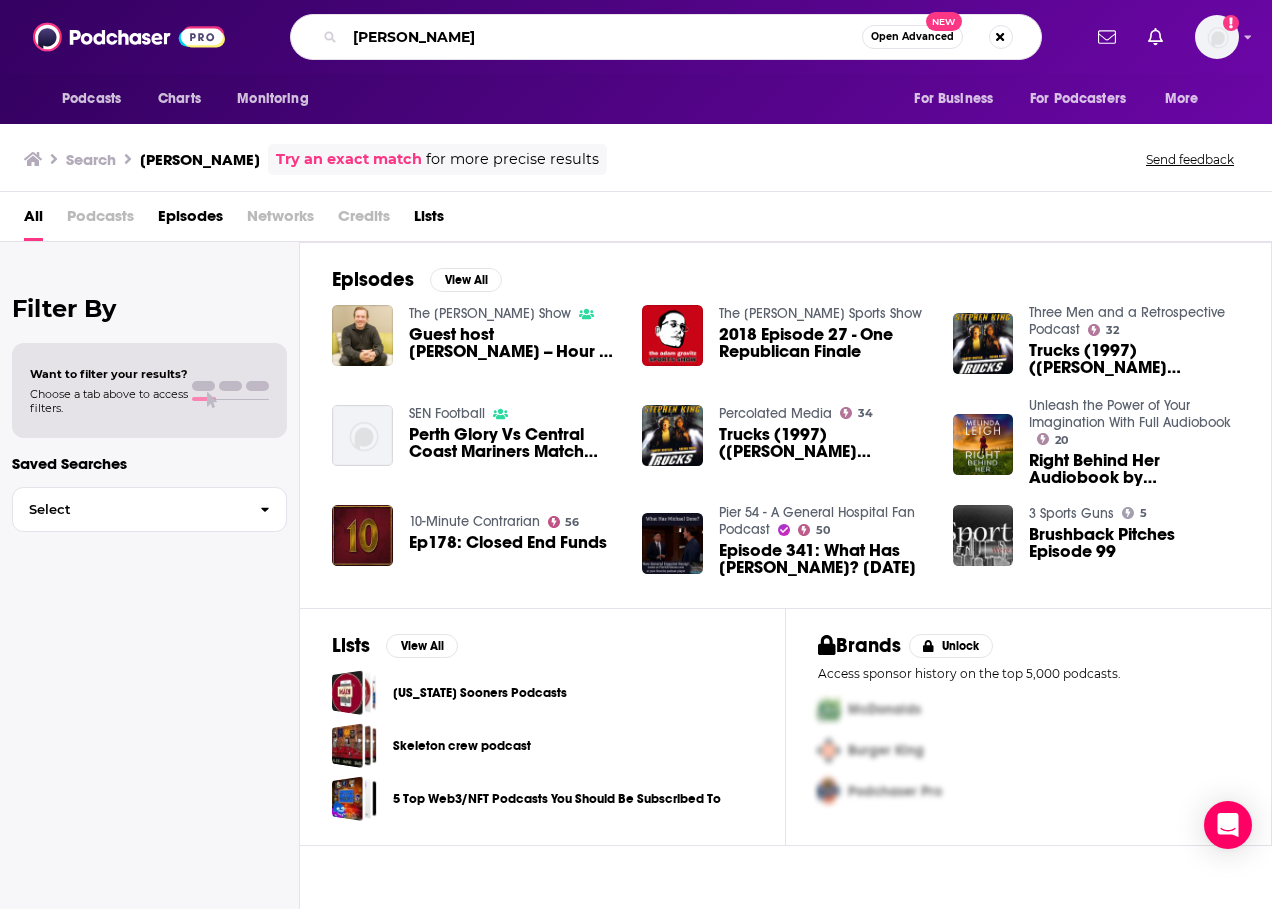 click on "[PERSON_NAME]" at bounding box center (603, 37) 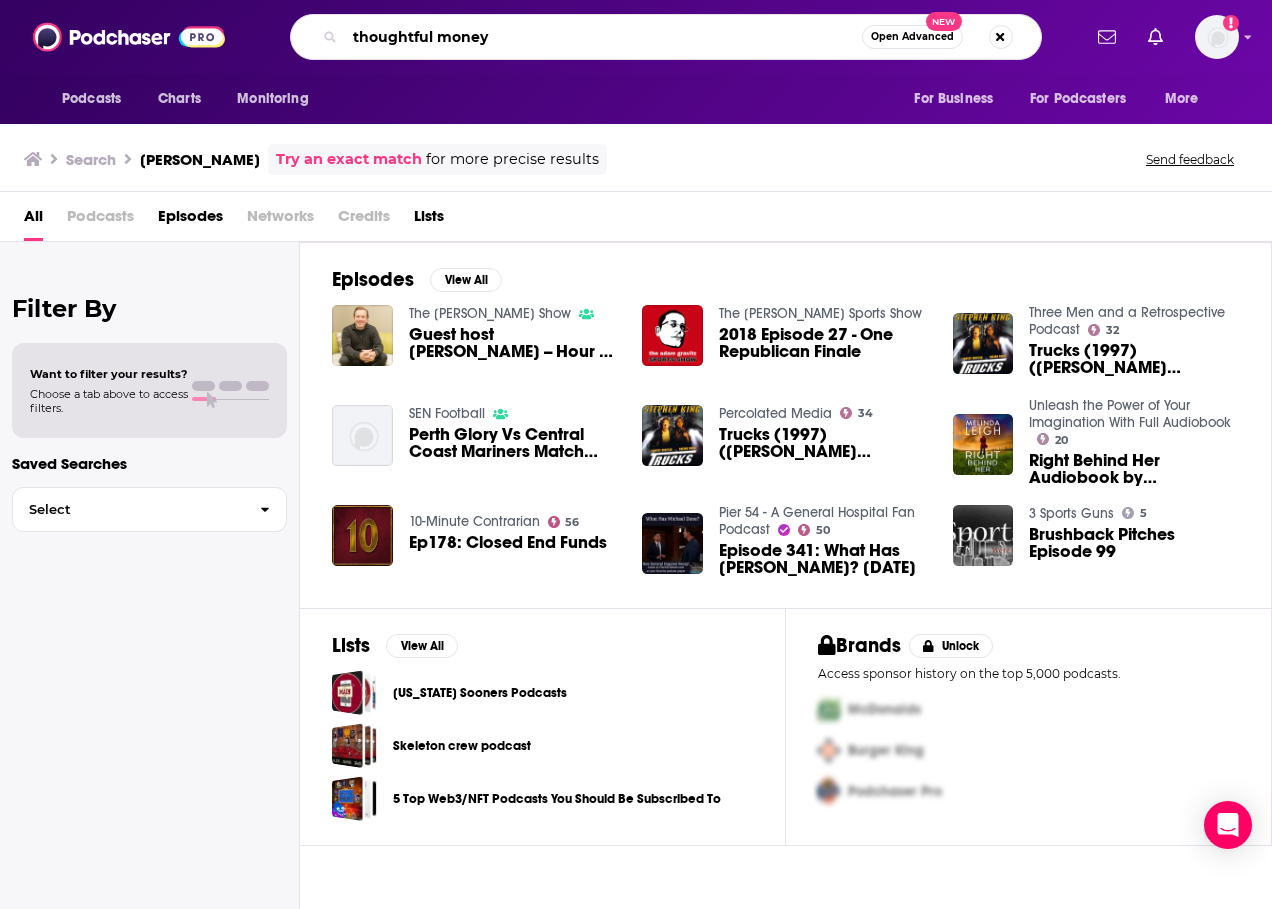type on "thoughtful money" 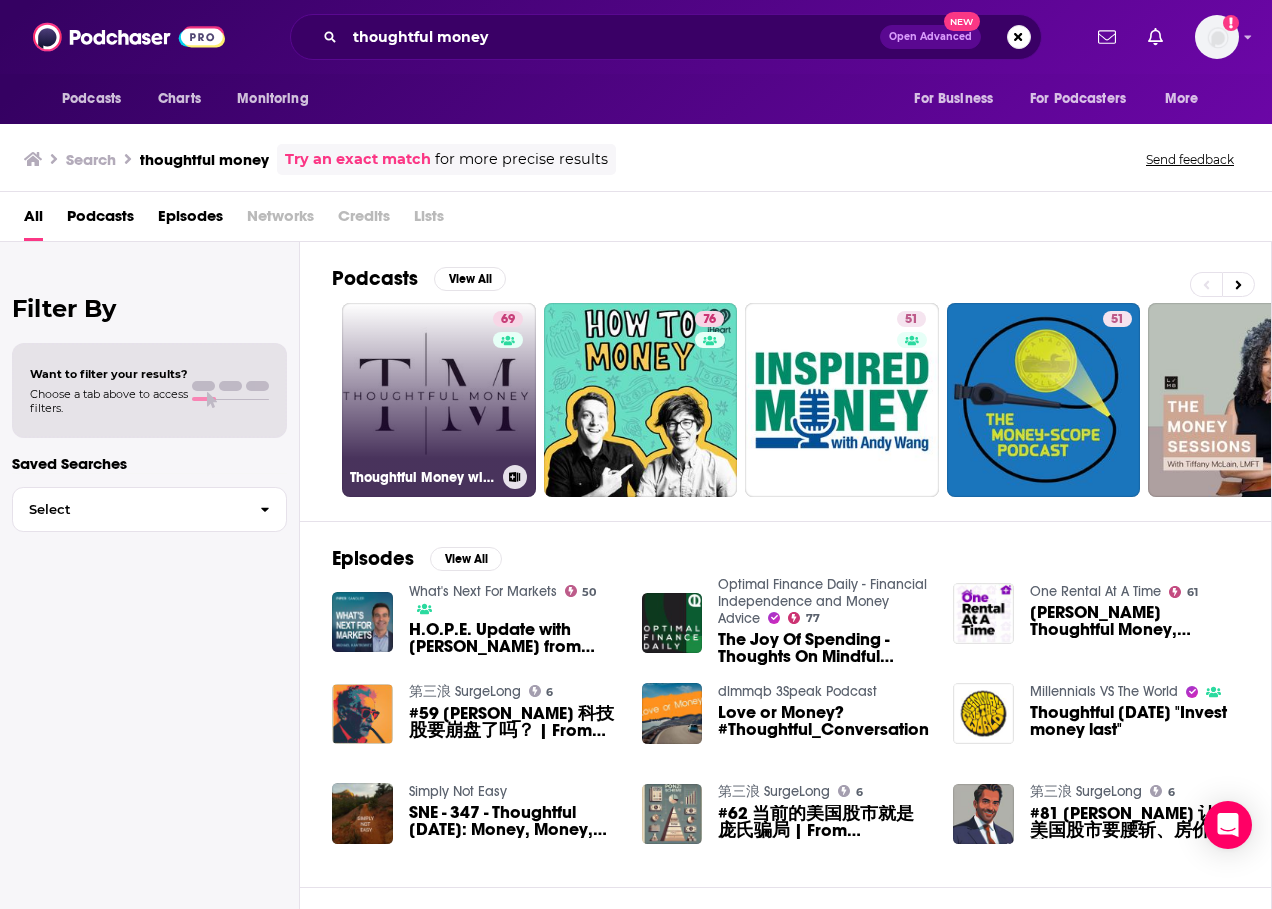 click on "69 Thoughtful Money with [PERSON_NAME]" at bounding box center (439, 400) 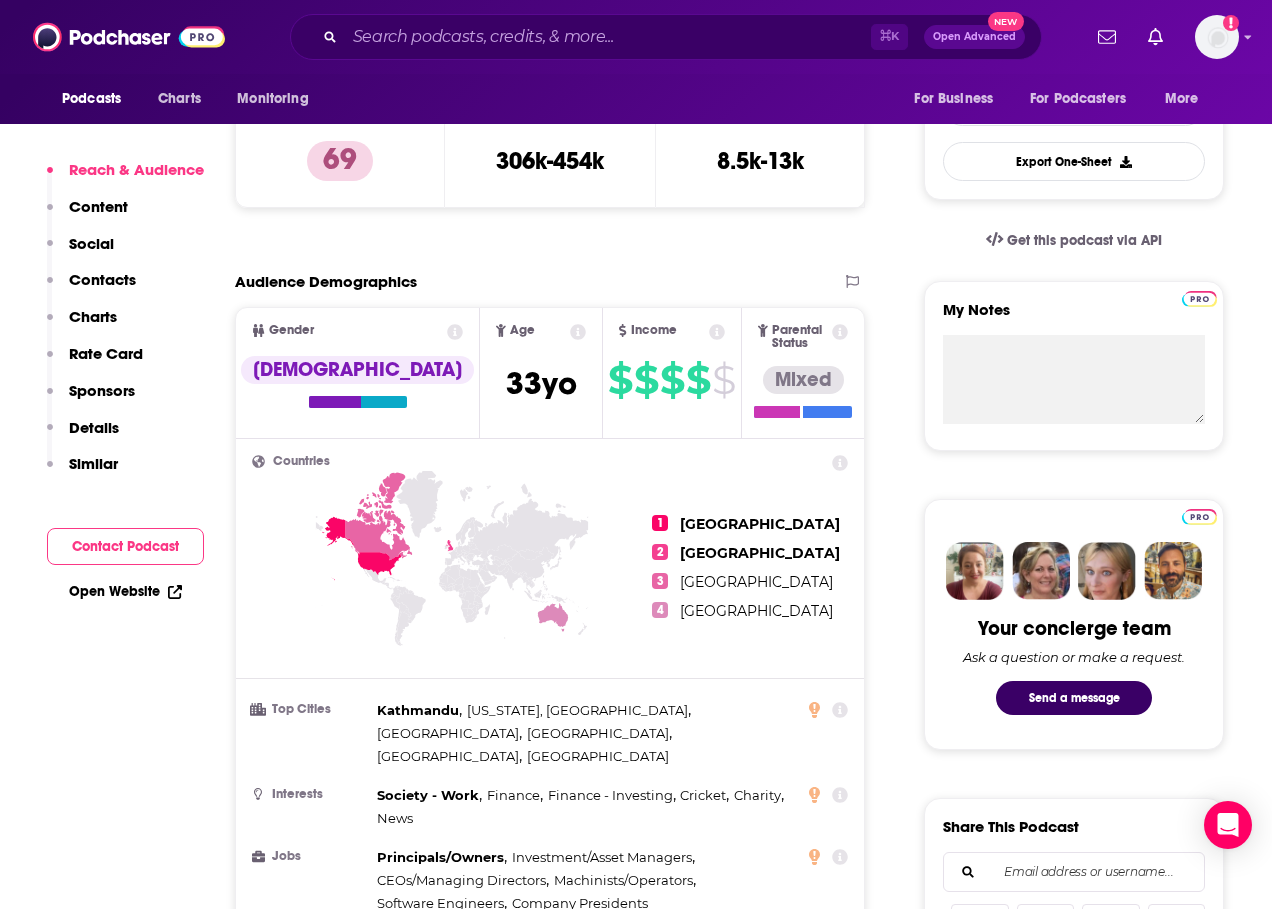 drag, startPoint x: 114, startPoint y: 541, endPoint x: 110, endPoint y: 527, distance: 14.56022 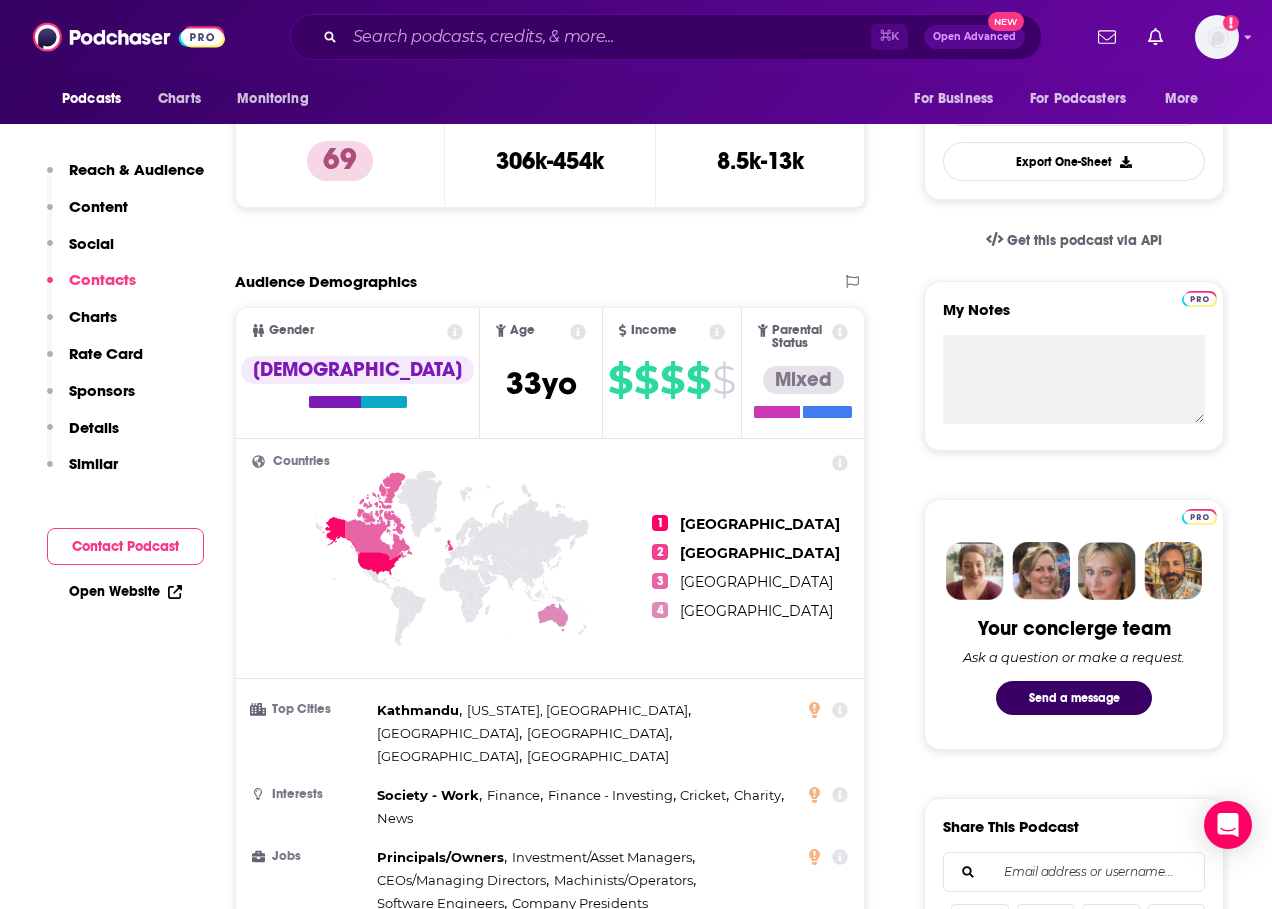 scroll, scrollTop: 1608, scrollLeft: 0, axis: vertical 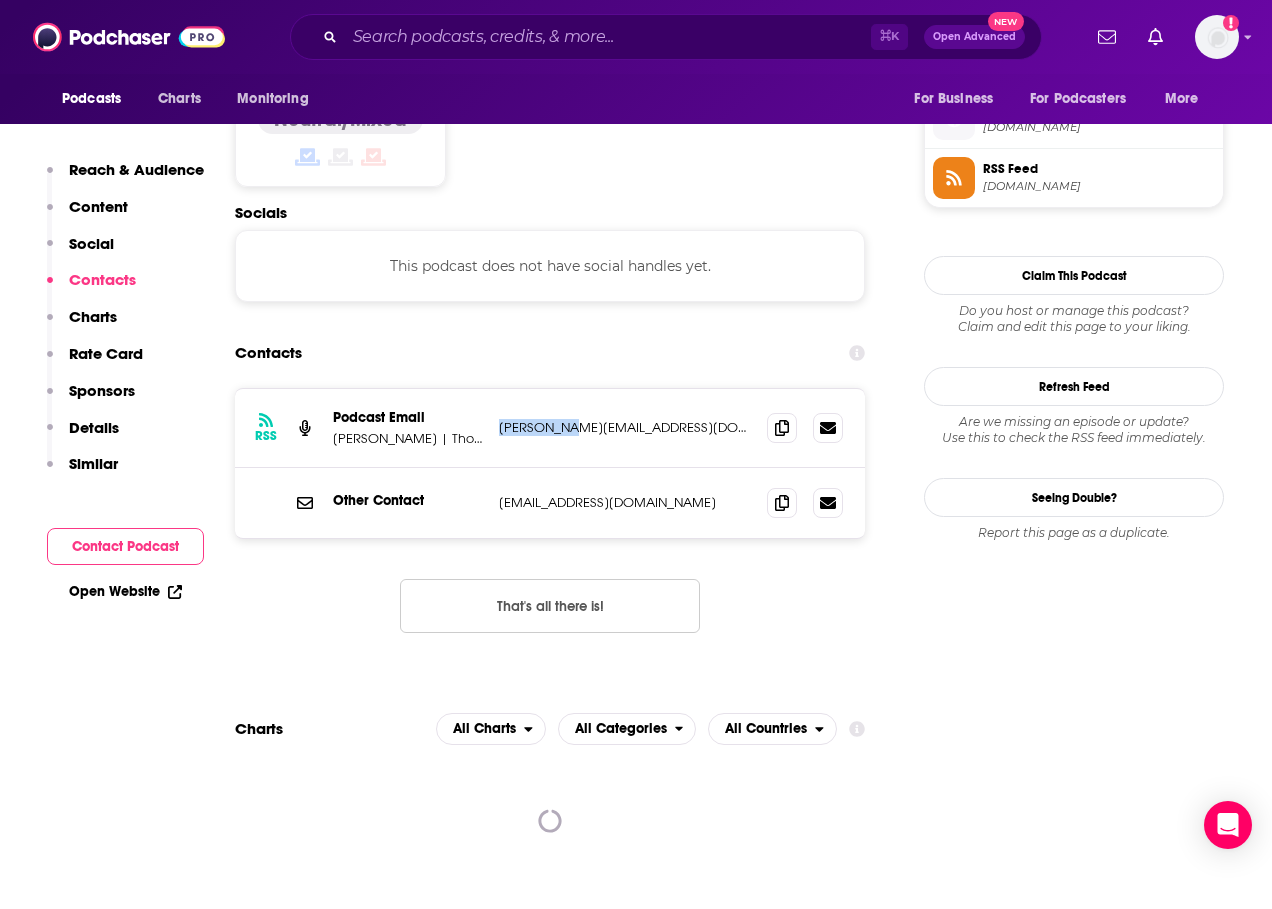 click on "RSS   Podcast Email [PERSON_NAME] | Thoughtful Money [PERSON_NAME][EMAIL_ADDRESS][DOMAIN_NAME] [PERSON_NAME][EMAIL_ADDRESS][DOMAIN_NAME]" at bounding box center [550, 428] 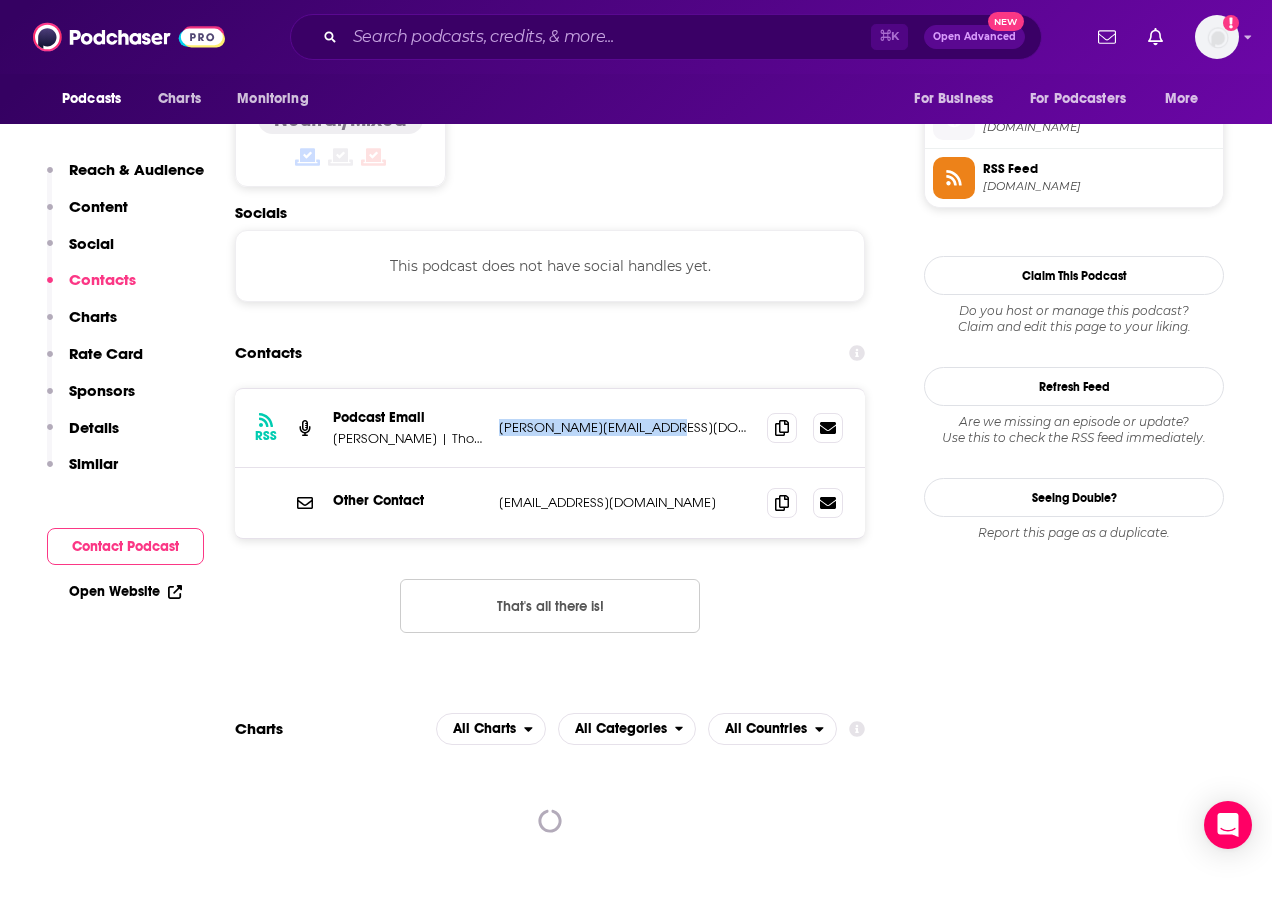 drag, startPoint x: 717, startPoint y: 368, endPoint x: 500, endPoint y: 379, distance: 217.27863 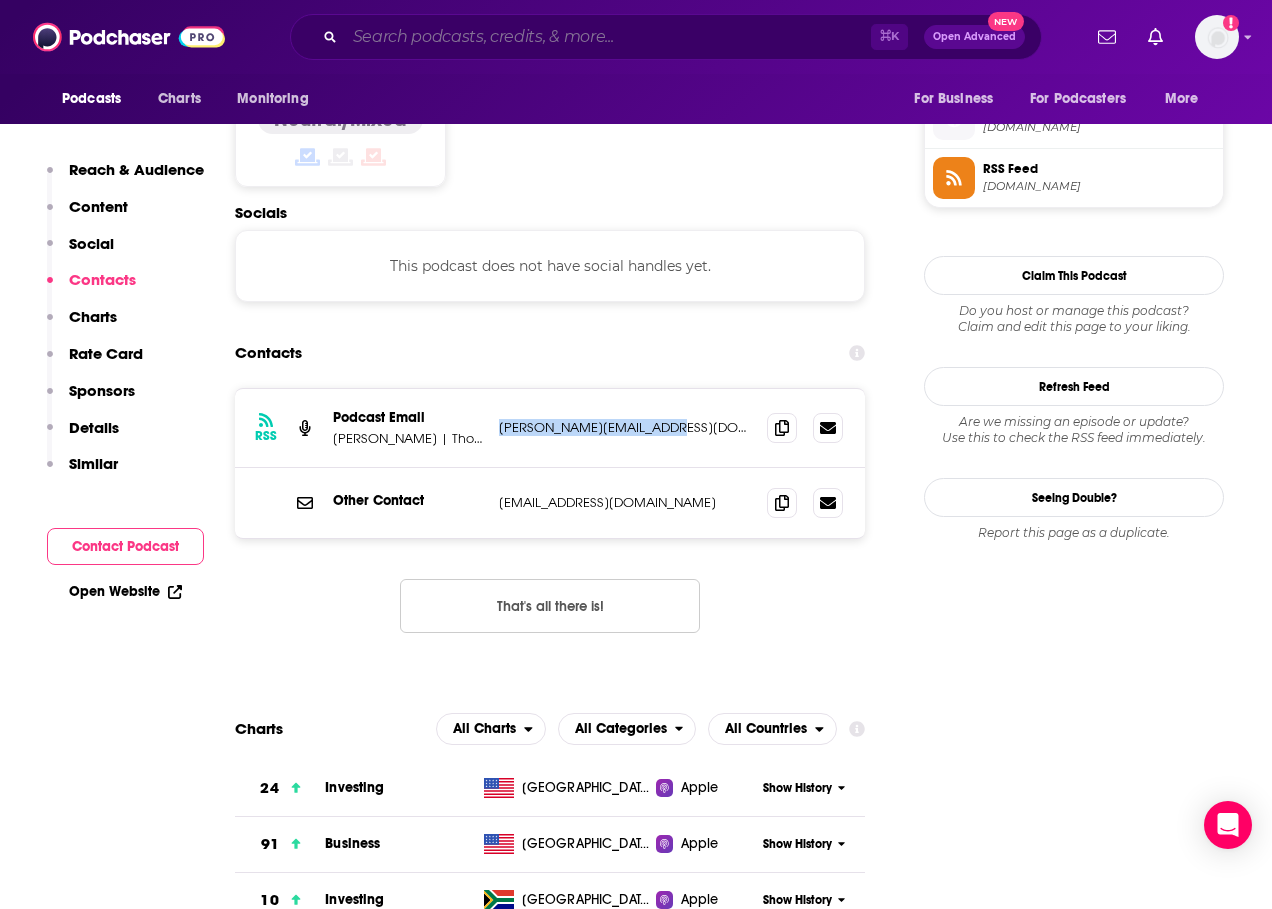 click at bounding box center (608, 37) 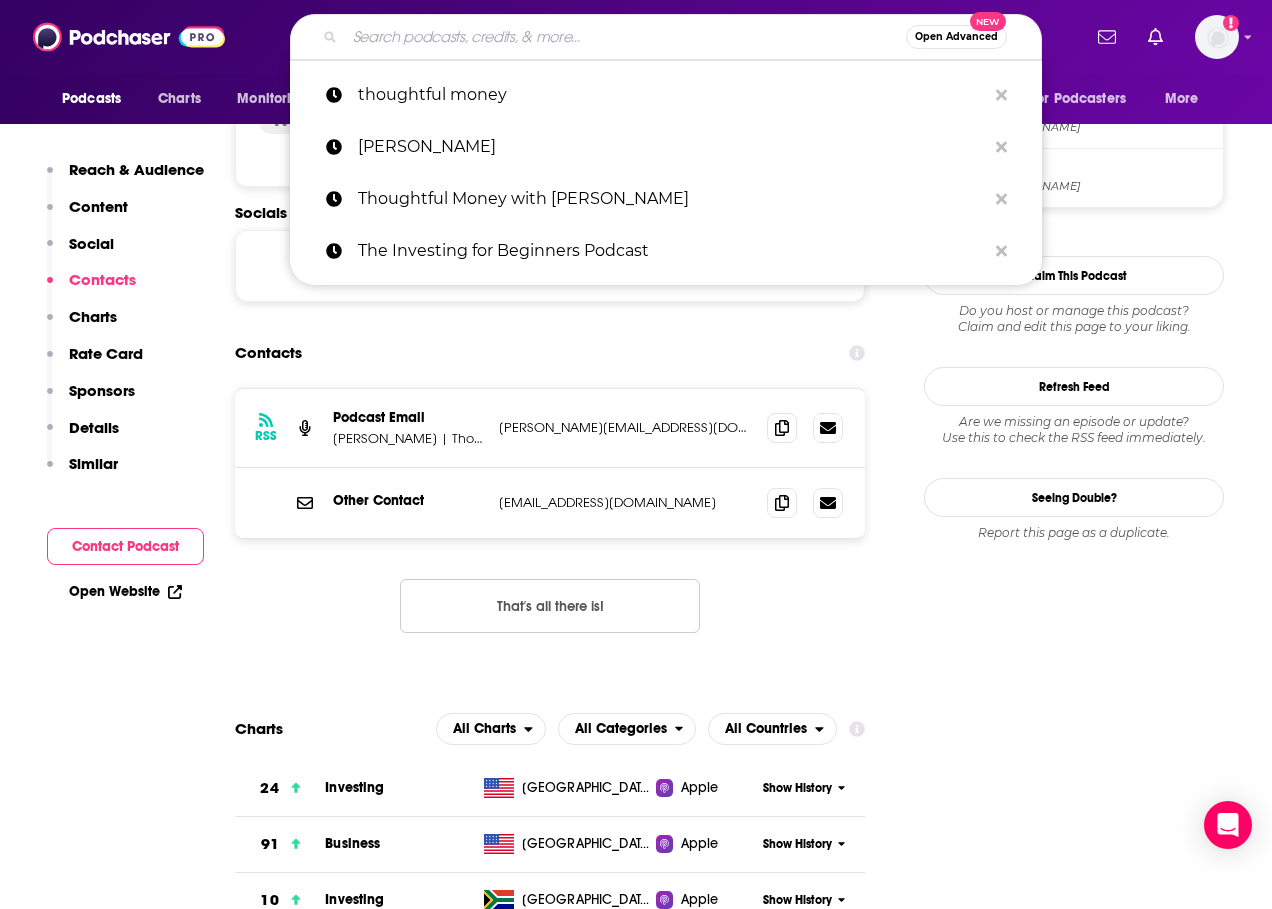 paste on "Coaching for Leaders" 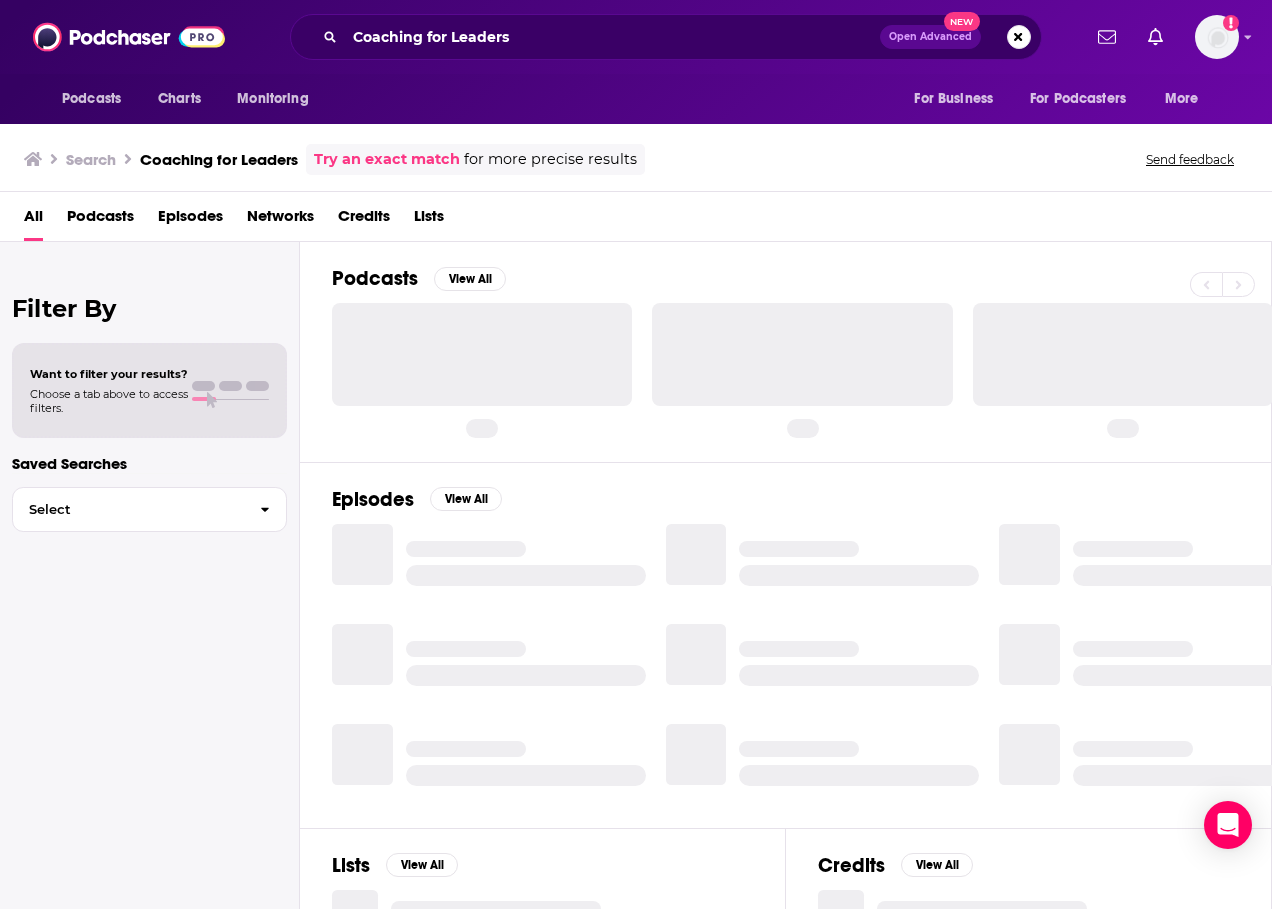 scroll, scrollTop: 0, scrollLeft: 0, axis: both 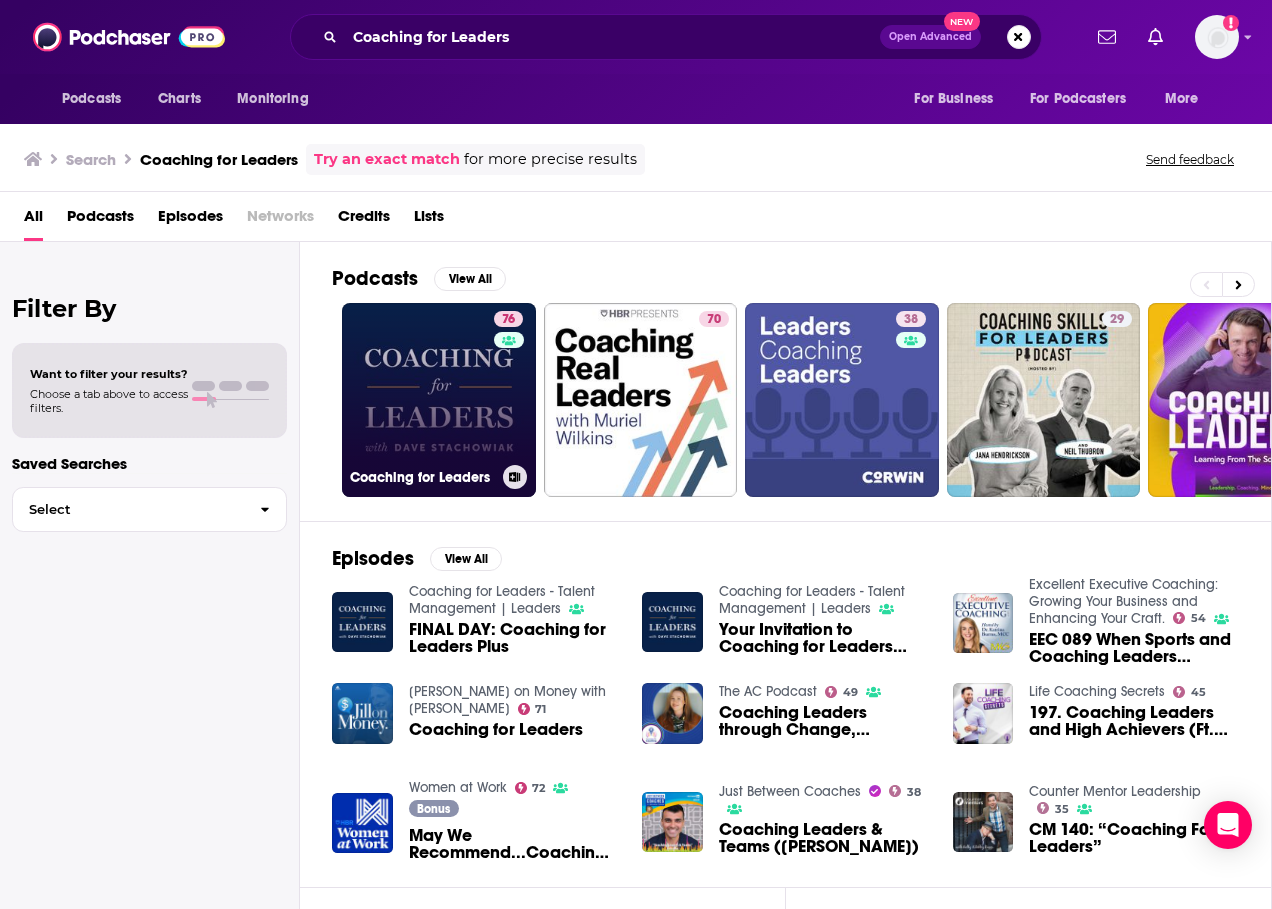 click on "76 Coaching for Leaders" at bounding box center (439, 400) 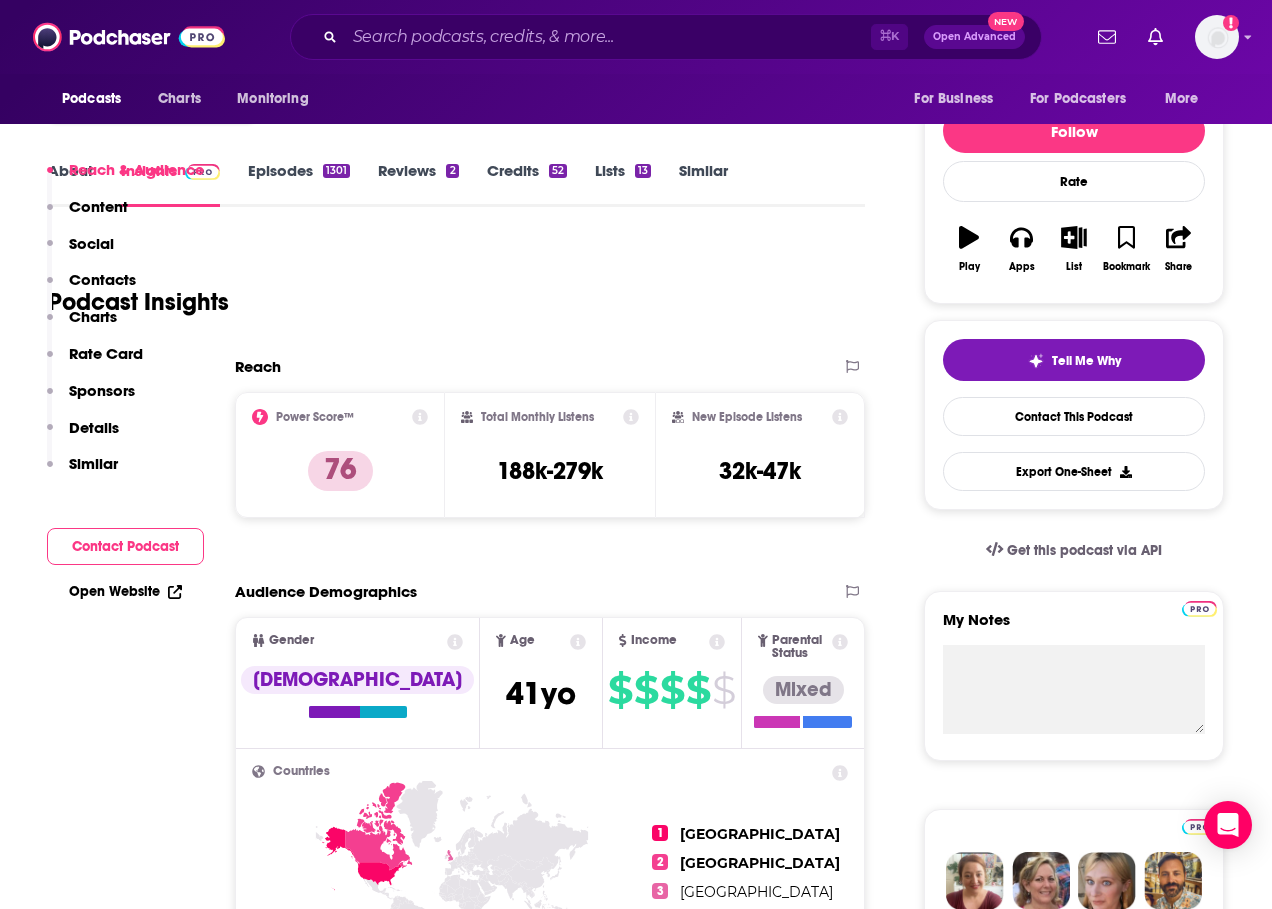 scroll, scrollTop: 559, scrollLeft: 0, axis: vertical 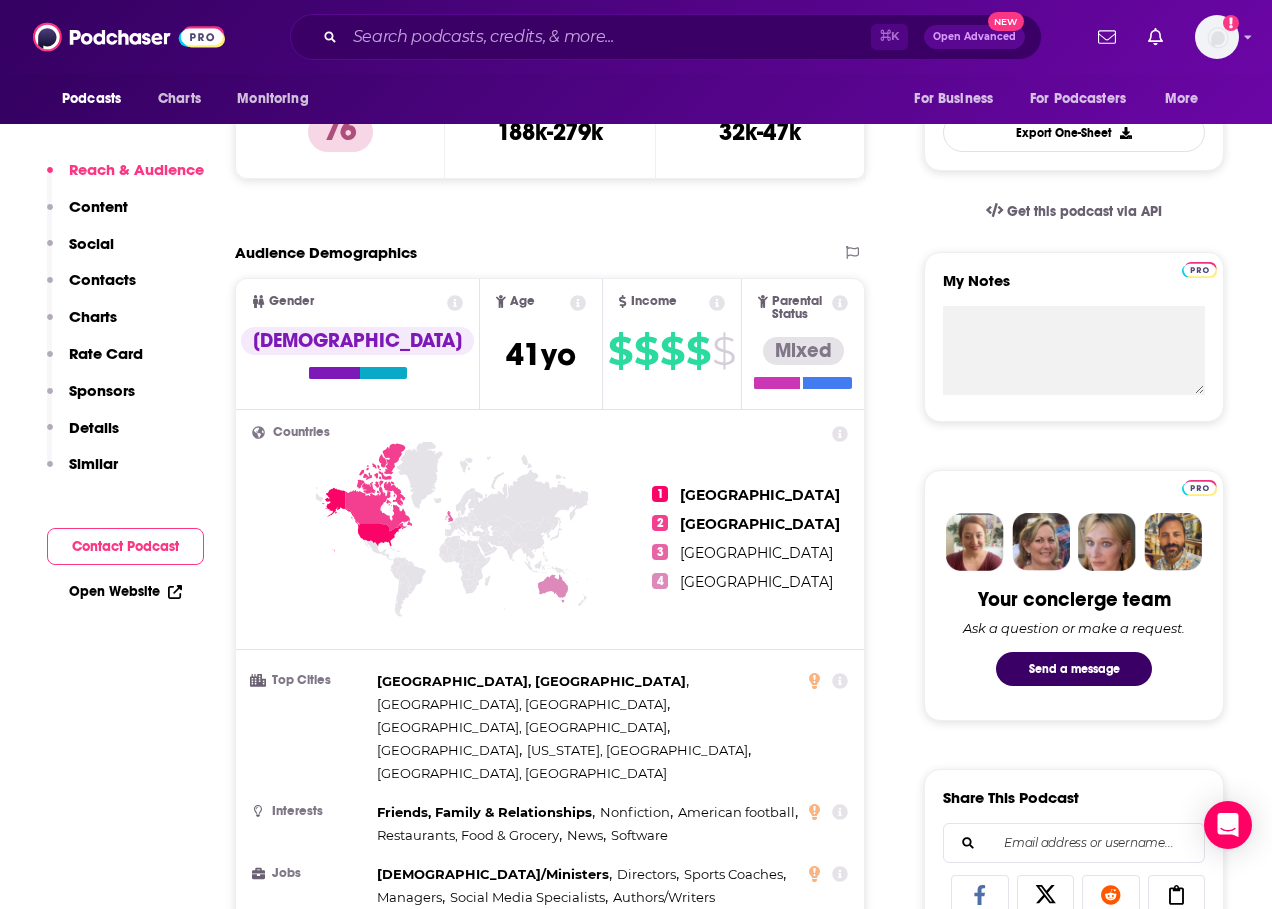 click on "Contact Podcast" at bounding box center (125, 546) 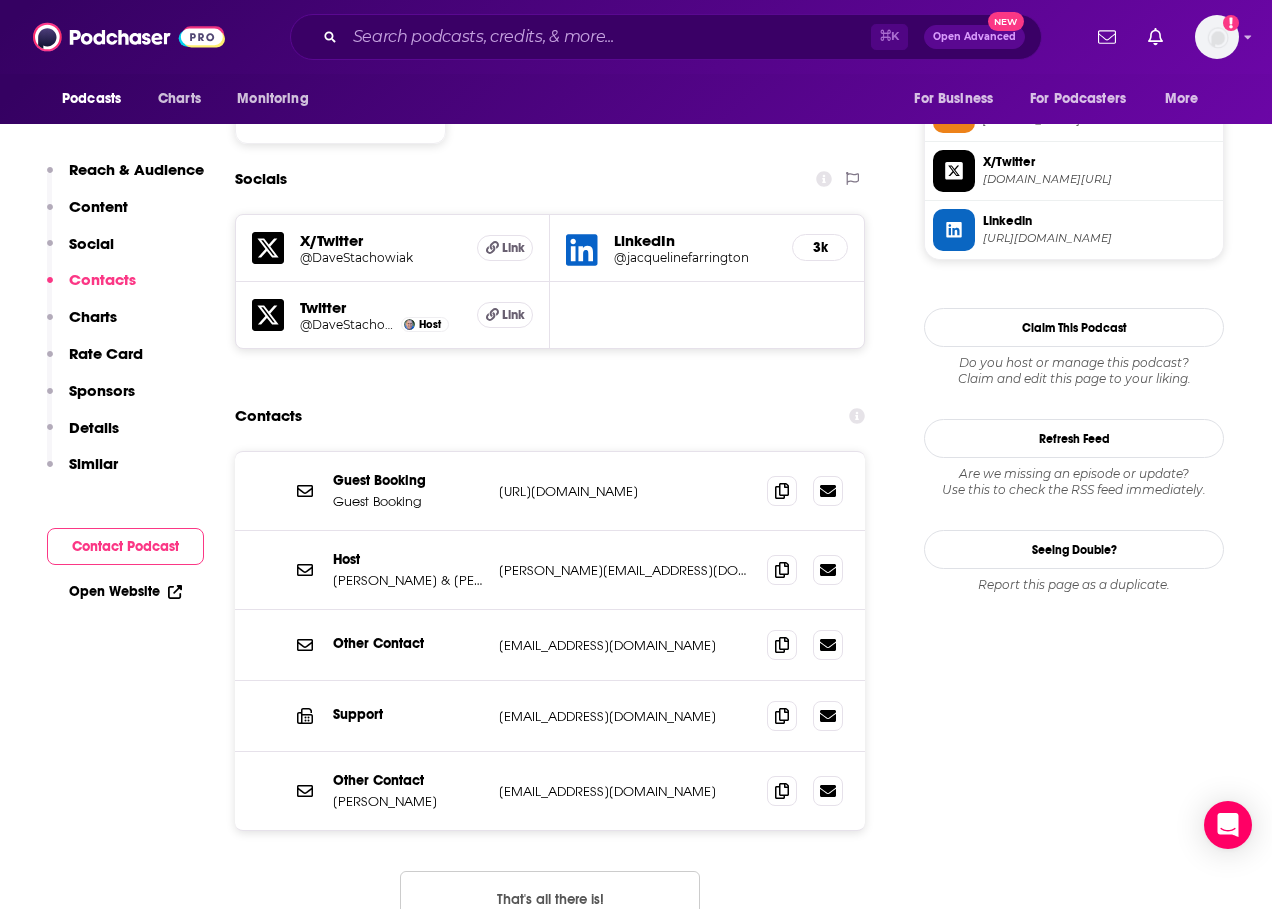 scroll, scrollTop: 1692, scrollLeft: 0, axis: vertical 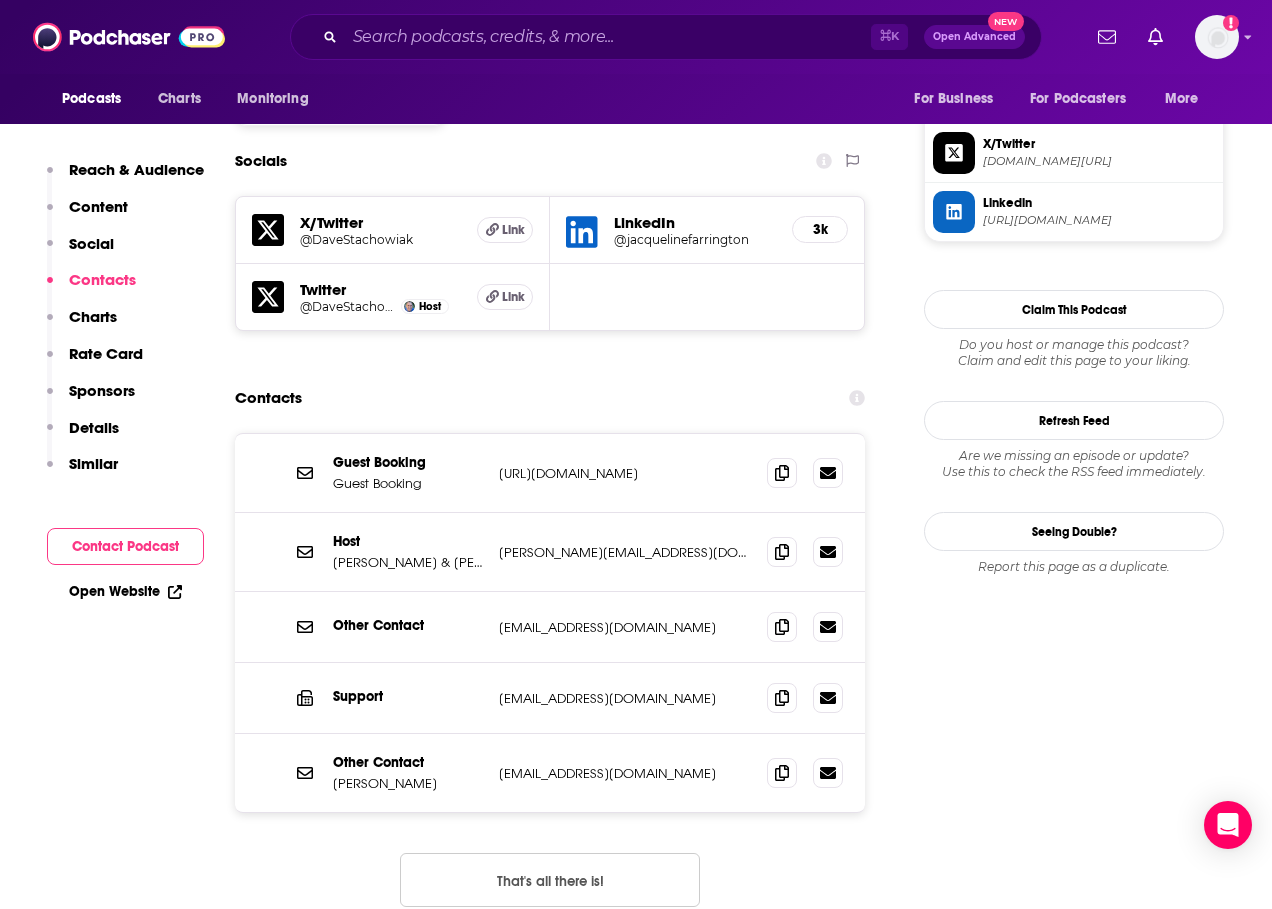 click on "[URL][DOMAIN_NAME]" at bounding box center [625, 473] 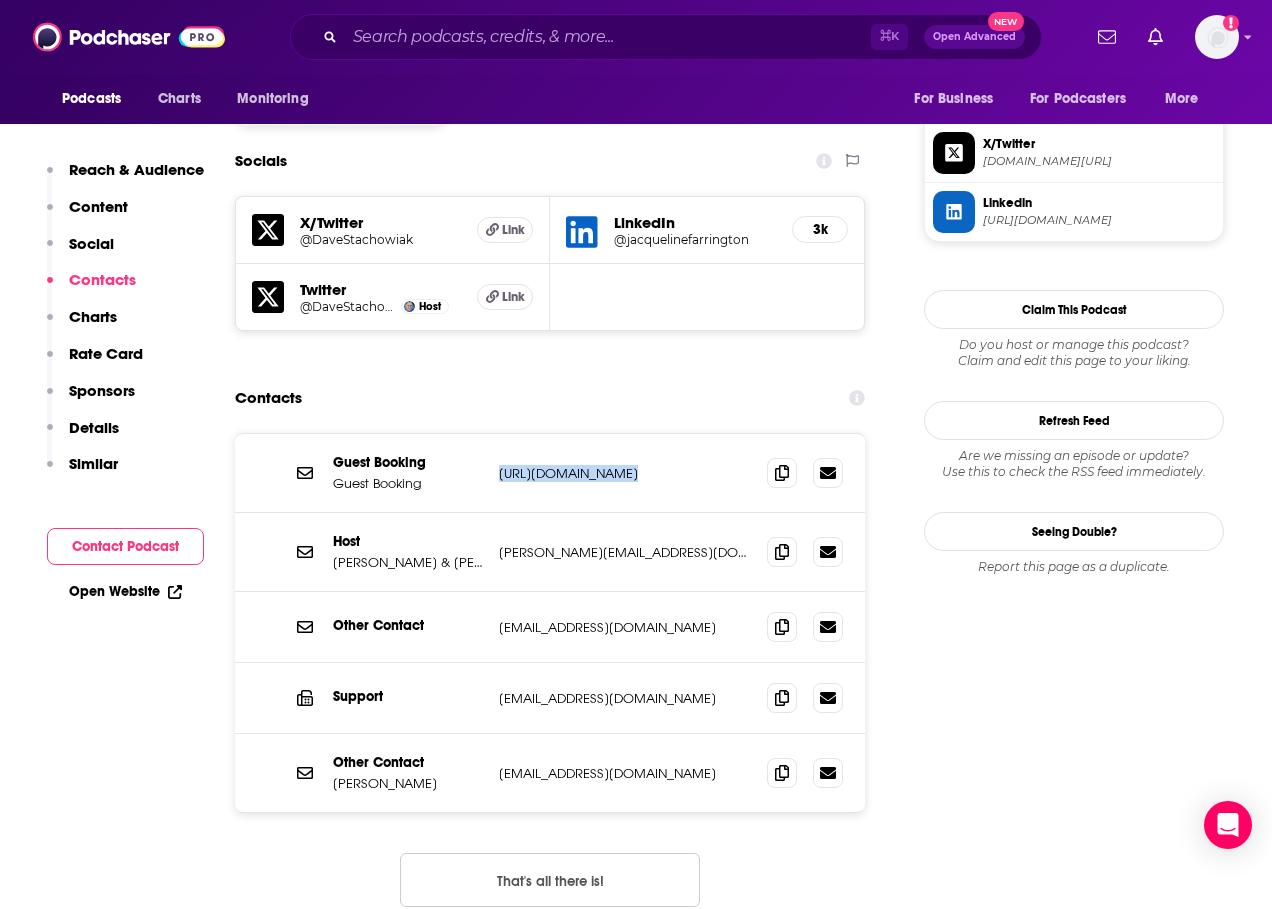click on "[URL][DOMAIN_NAME]" at bounding box center [625, 473] 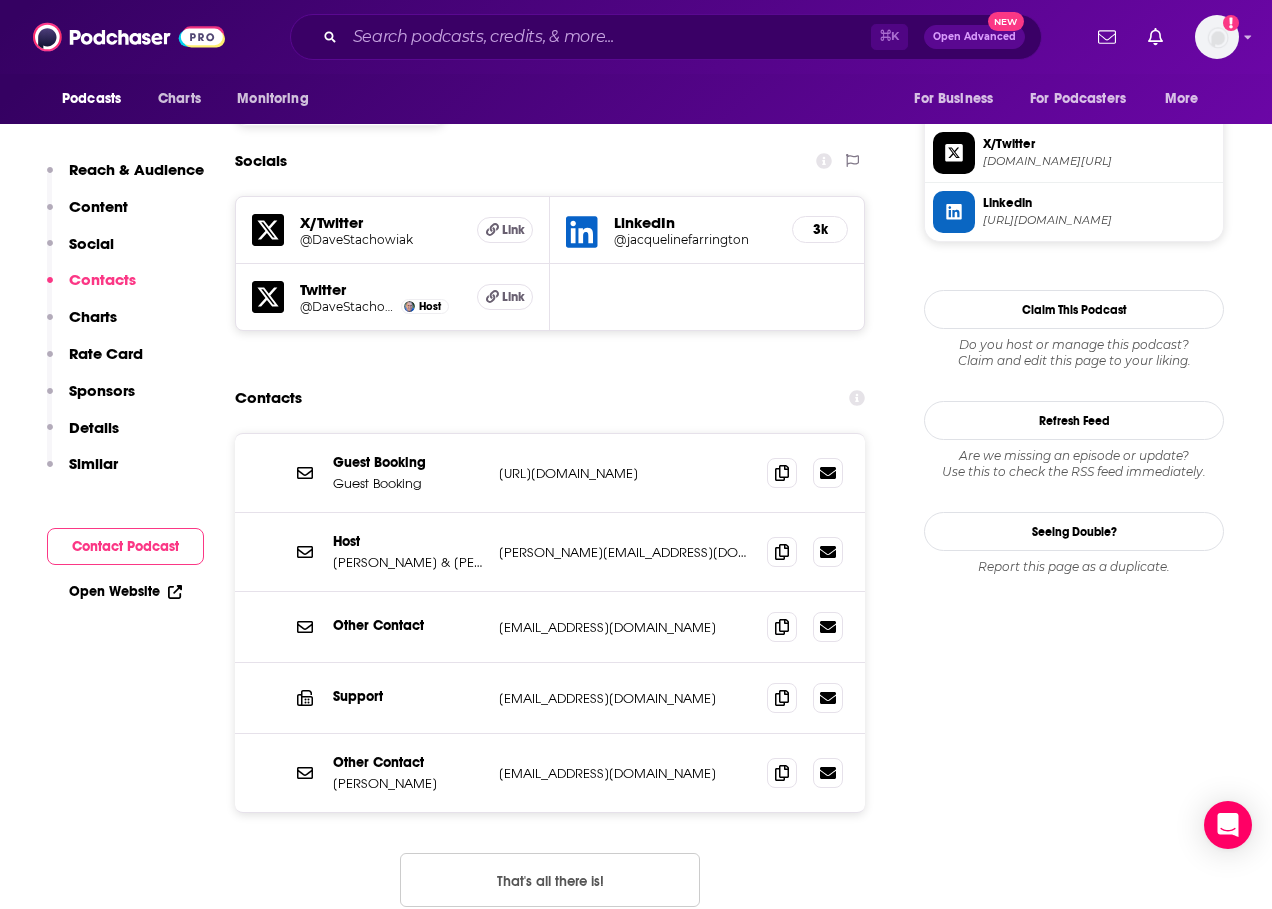 click on "[PERSON_NAME][EMAIL_ADDRESS][DOMAIN_NAME]" at bounding box center (625, 552) 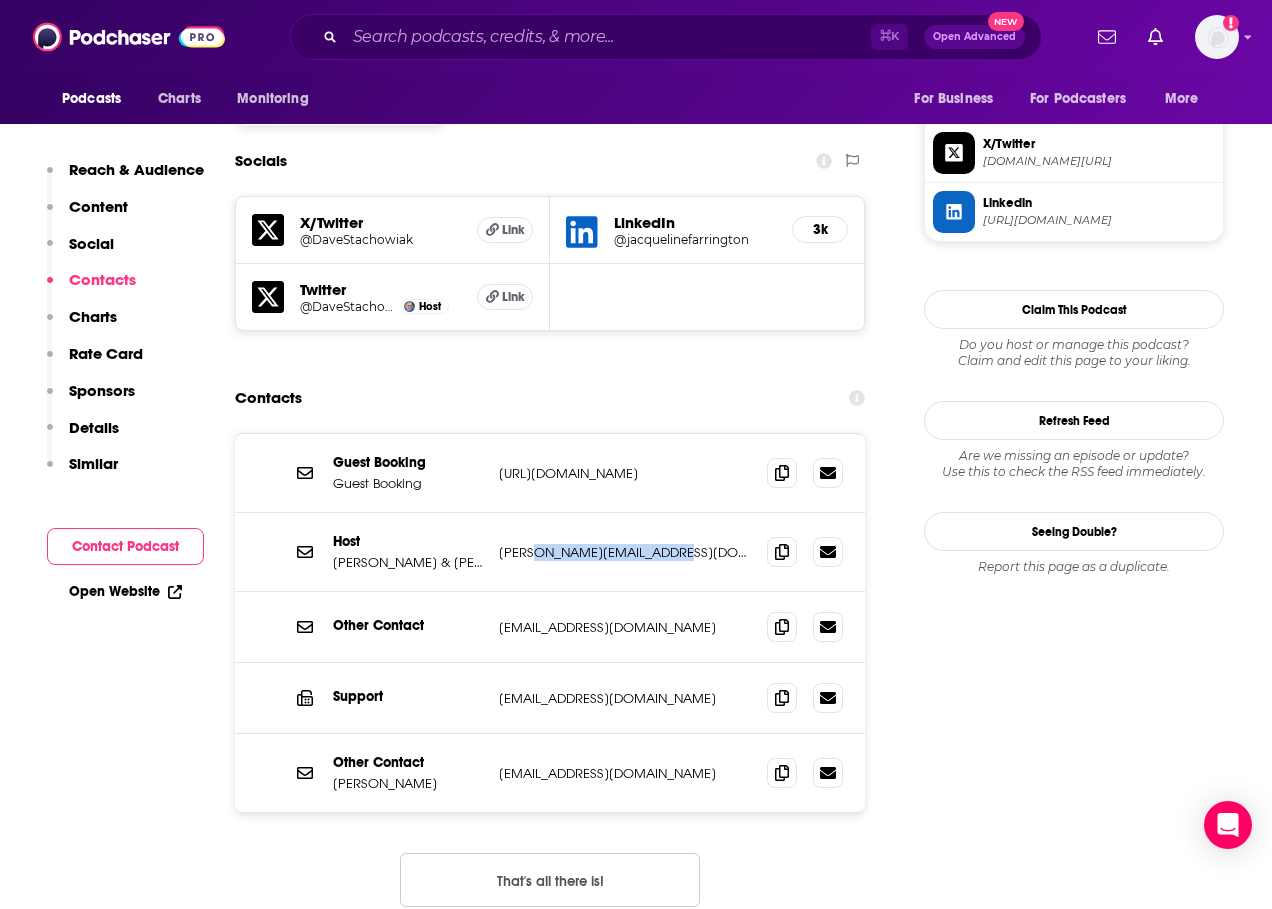 click on "[PERSON_NAME][EMAIL_ADDRESS][DOMAIN_NAME]" at bounding box center (625, 552) 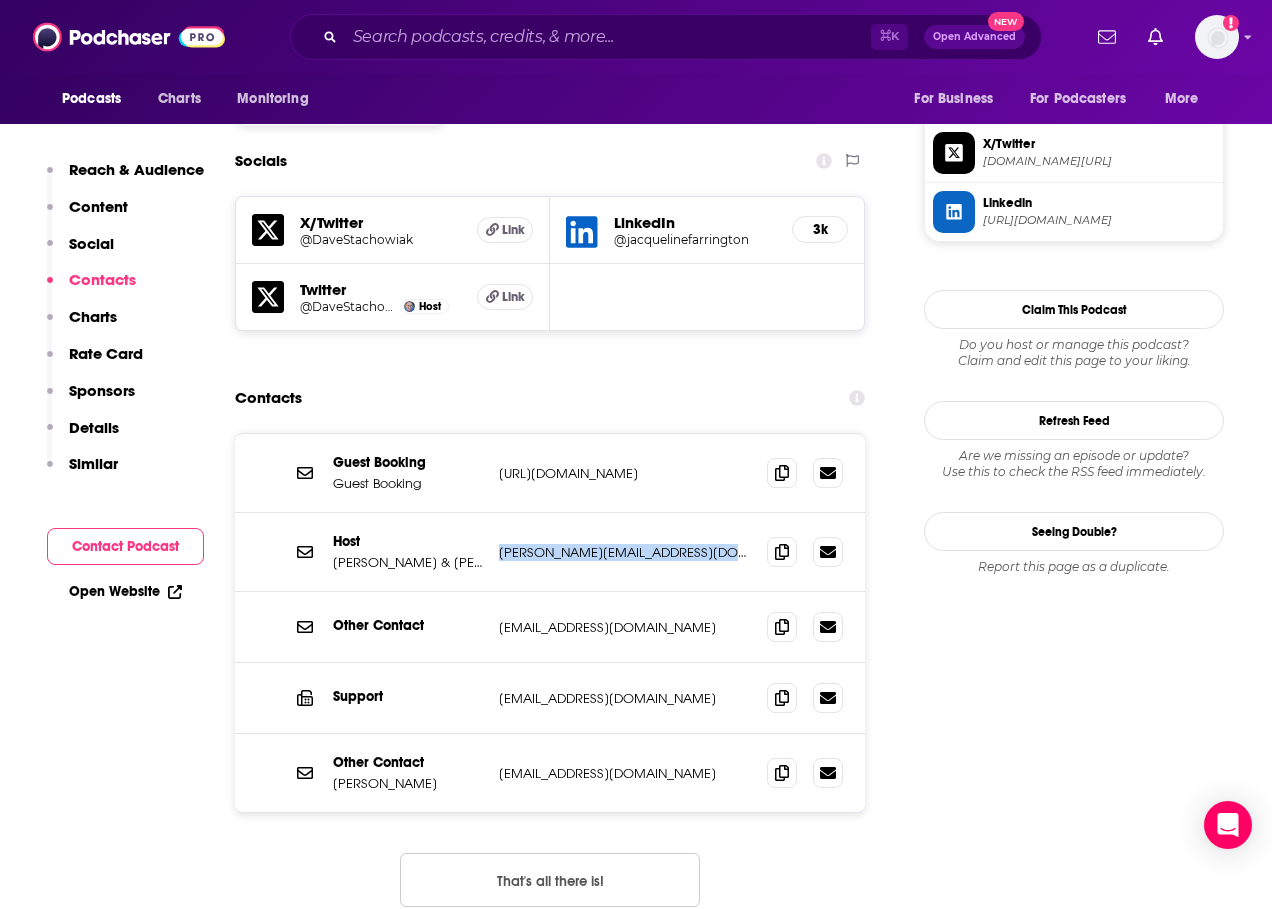 click on "[PERSON_NAME][EMAIL_ADDRESS][DOMAIN_NAME]" at bounding box center [625, 552] 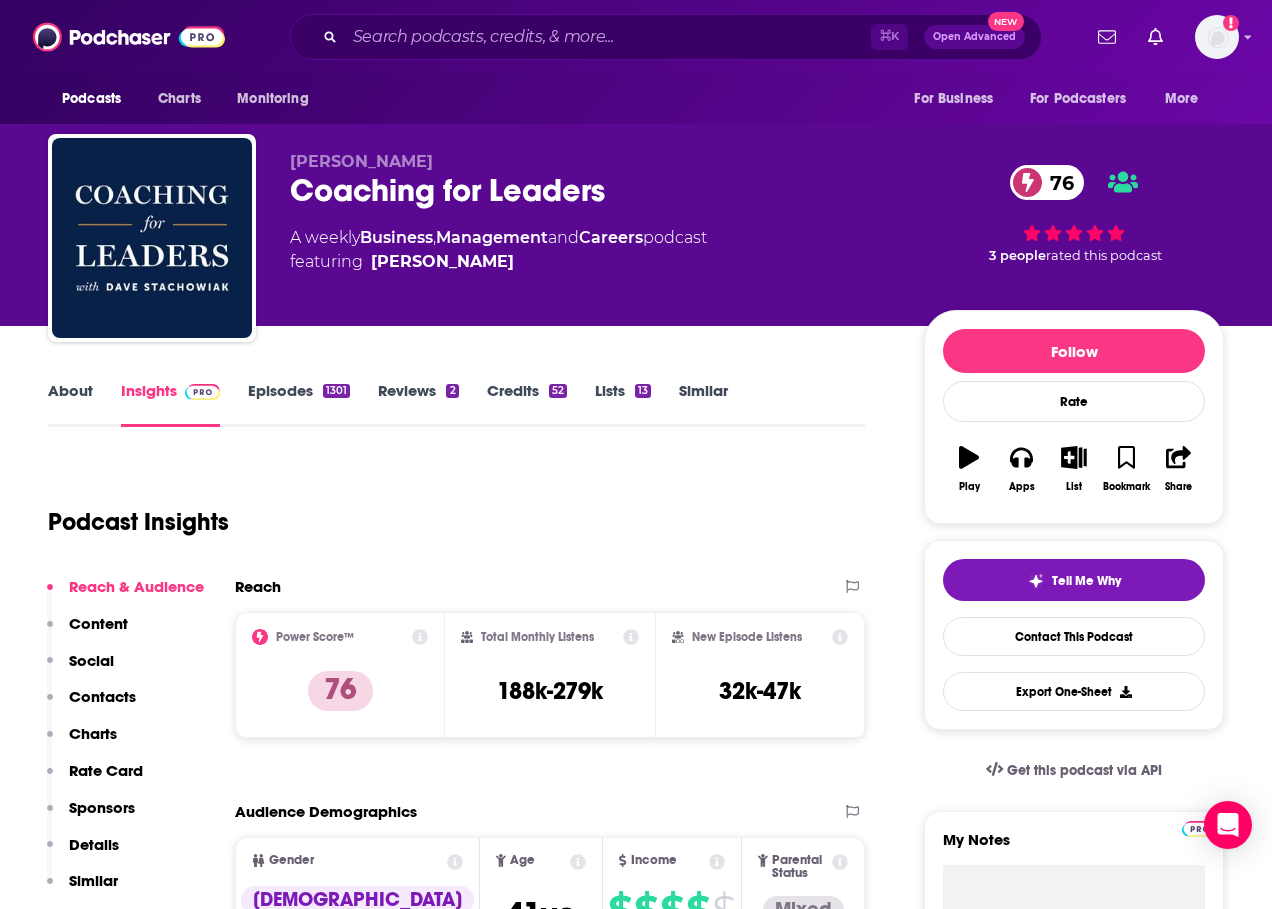 scroll, scrollTop: 0, scrollLeft: 0, axis: both 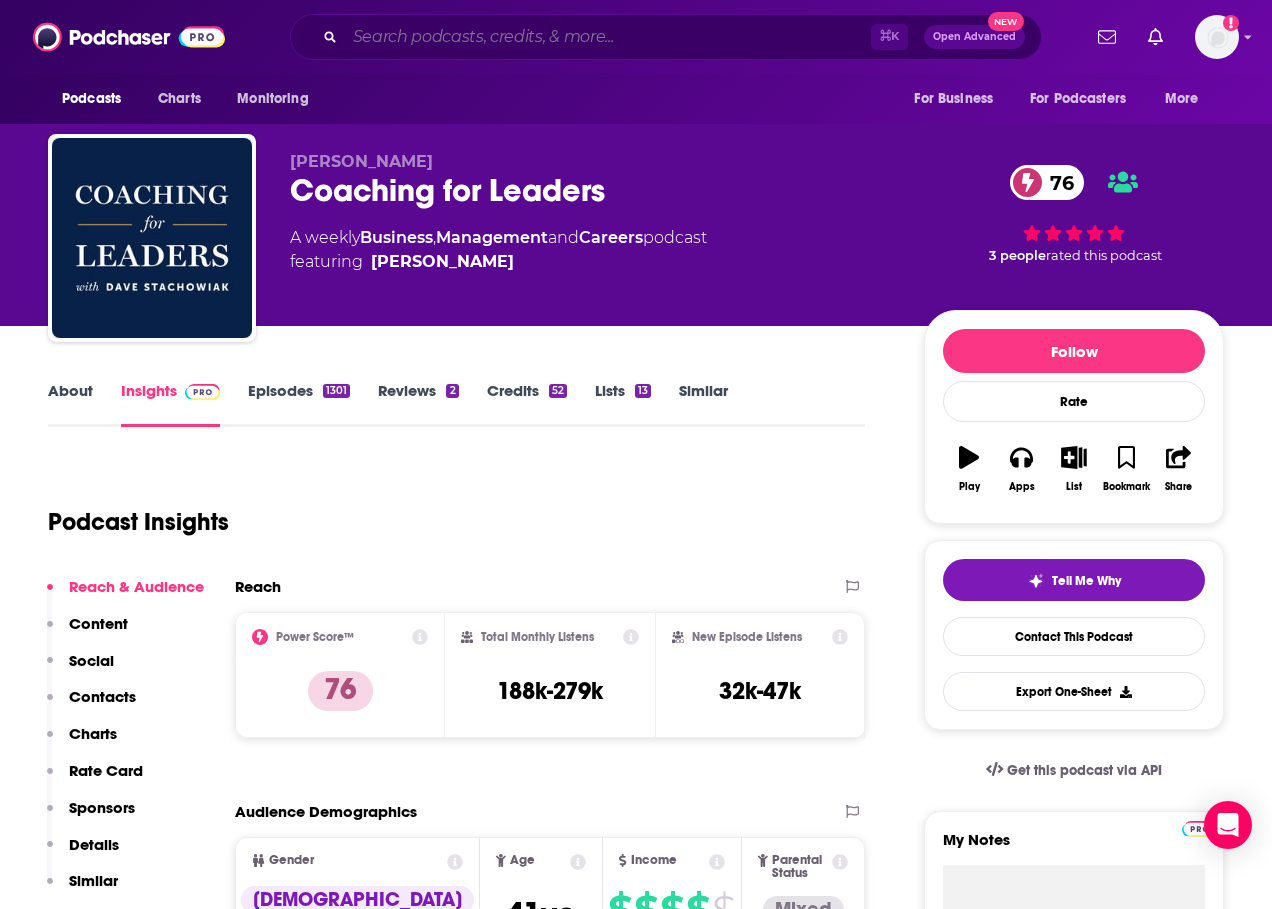 click at bounding box center [608, 37] 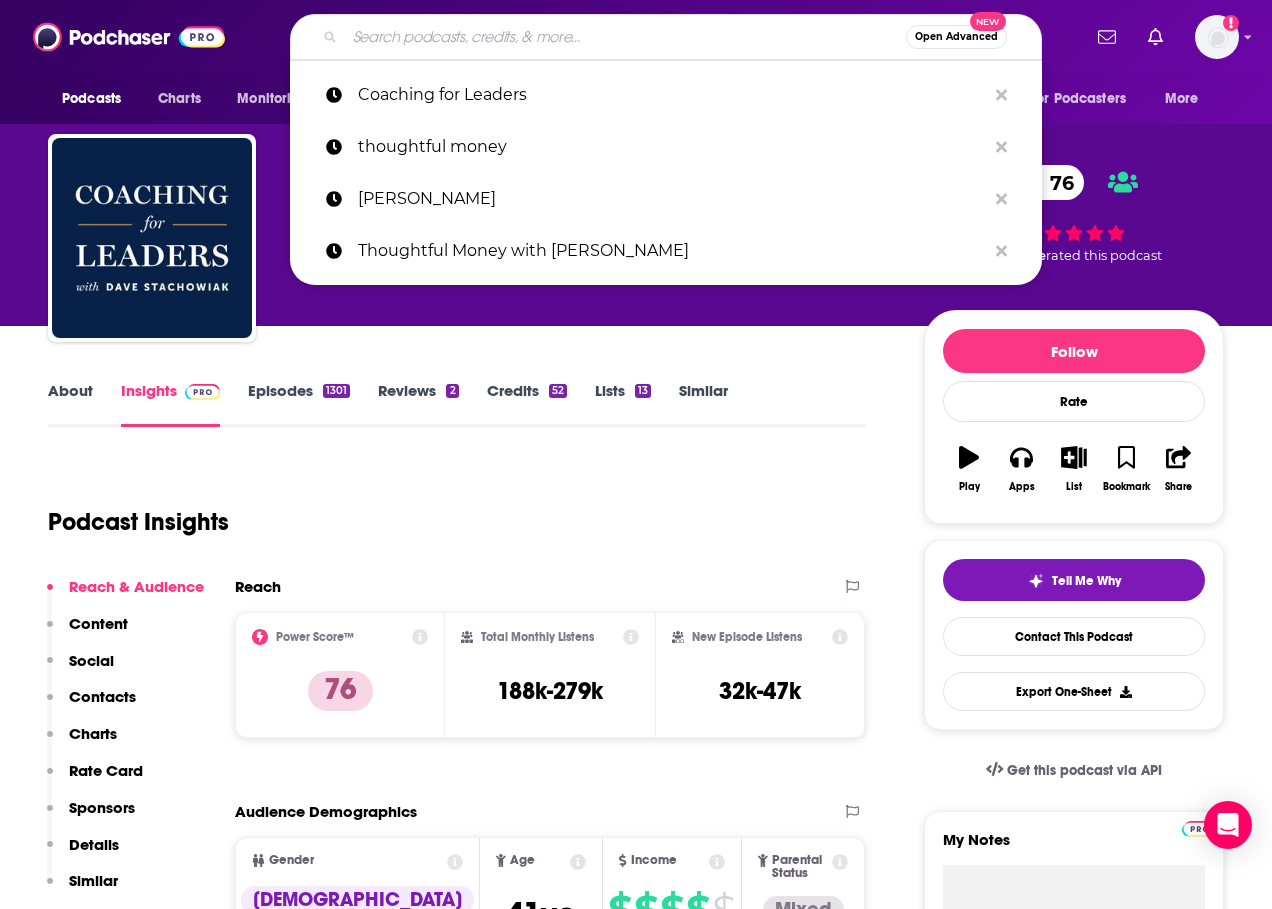 paste on "Front Row Seat with [PERSON_NAME]" 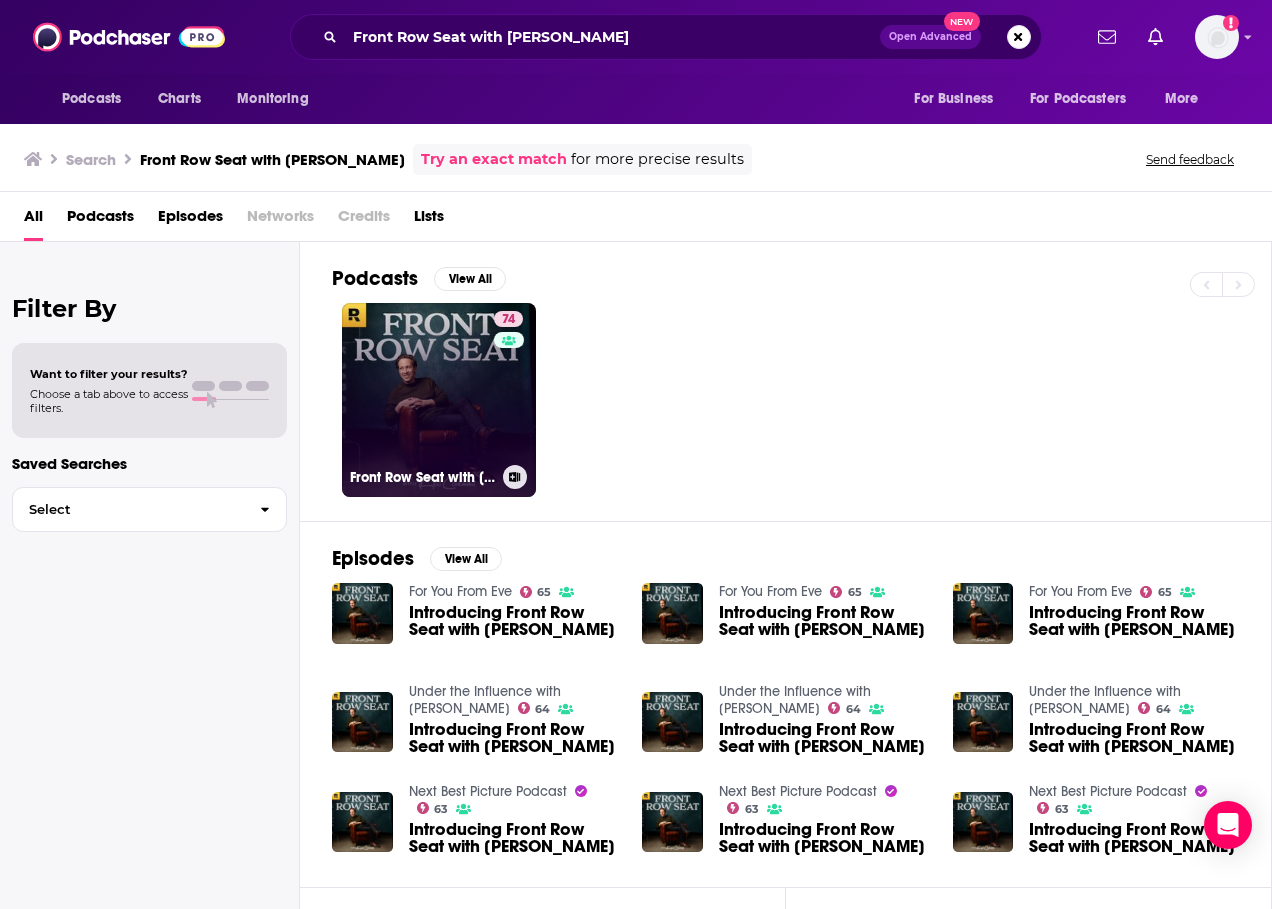 click on "74 Front Row Seat with [PERSON_NAME]" at bounding box center [439, 400] 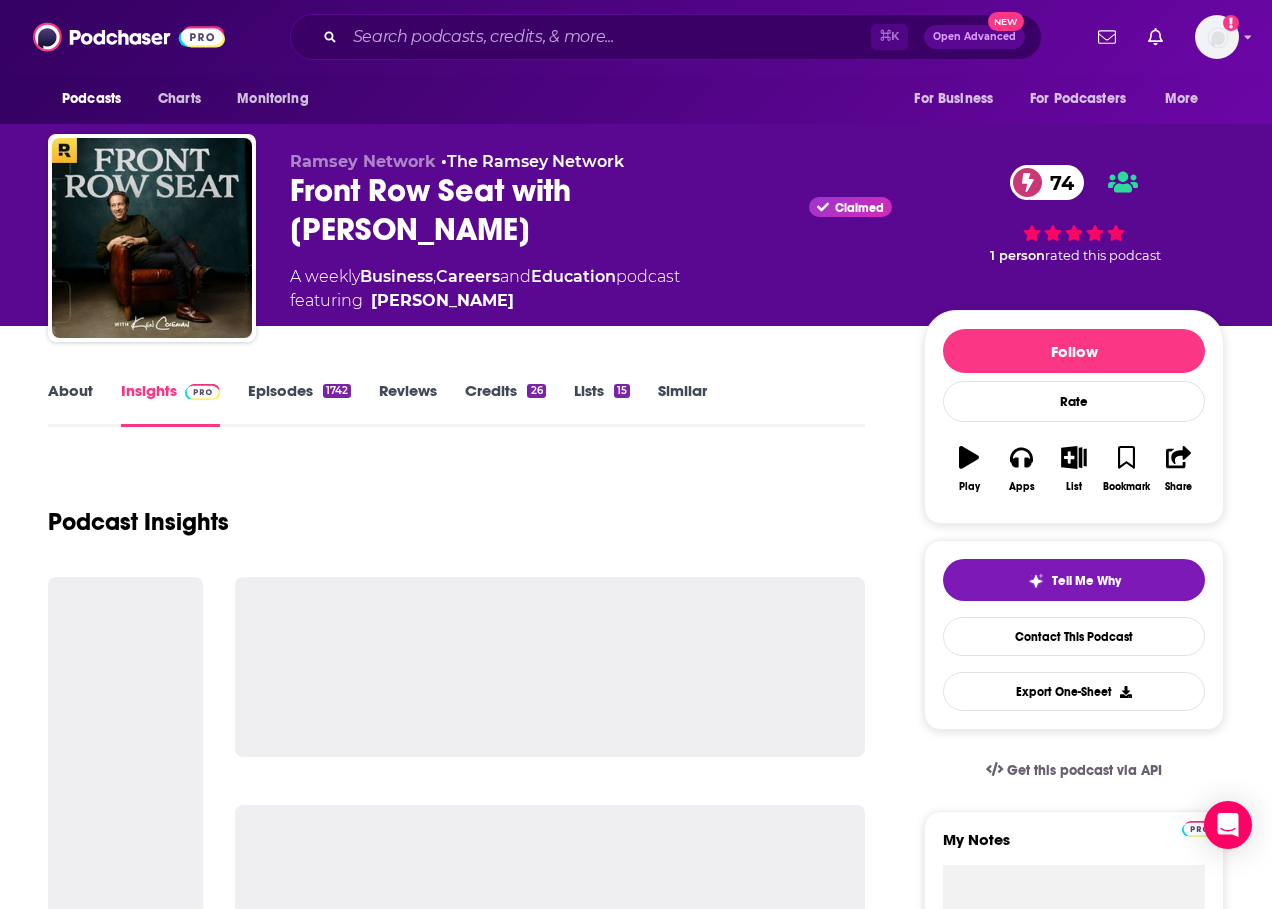 scroll, scrollTop: 785, scrollLeft: 0, axis: vertical 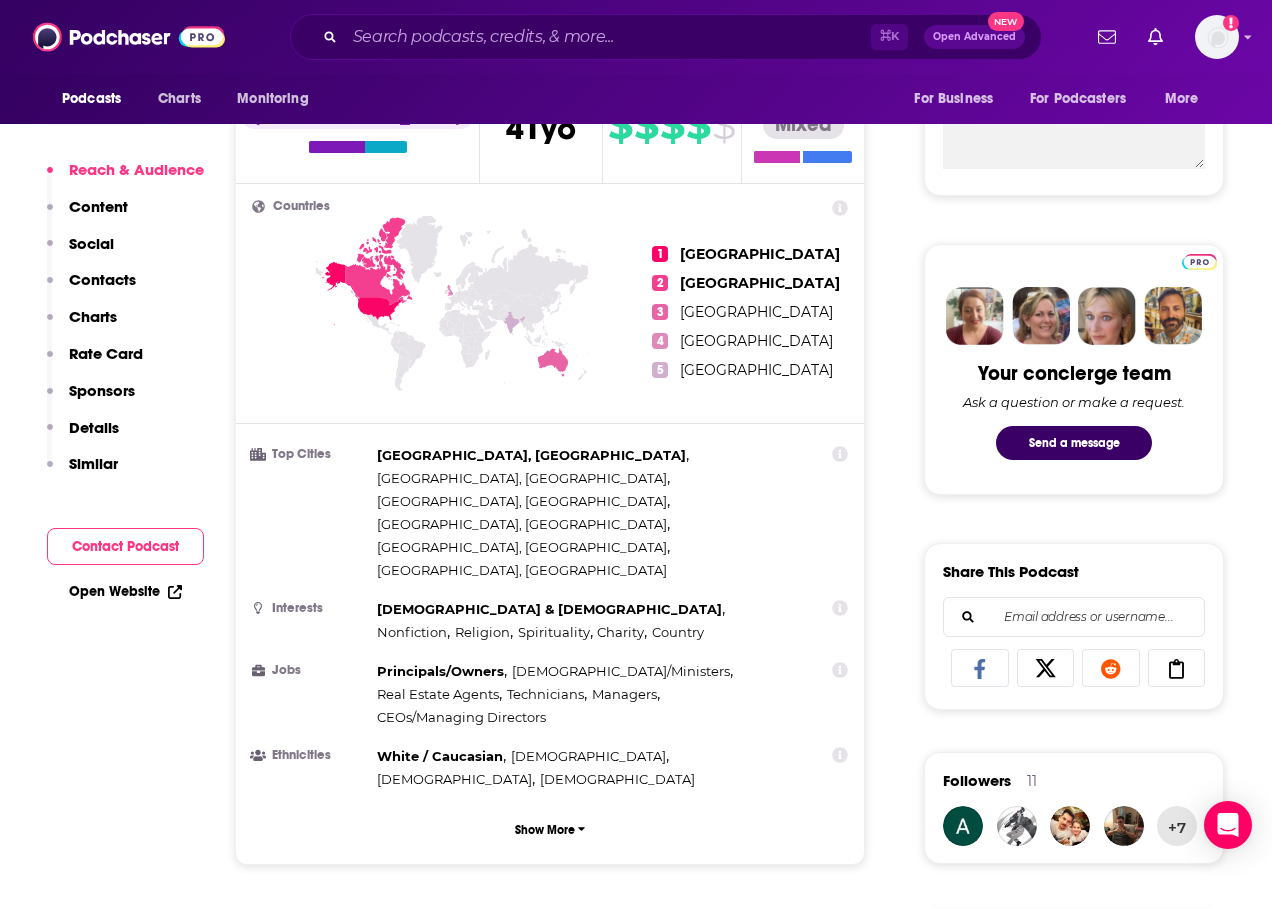 click on "Contact Podcast" at bounding box center [125, 546] 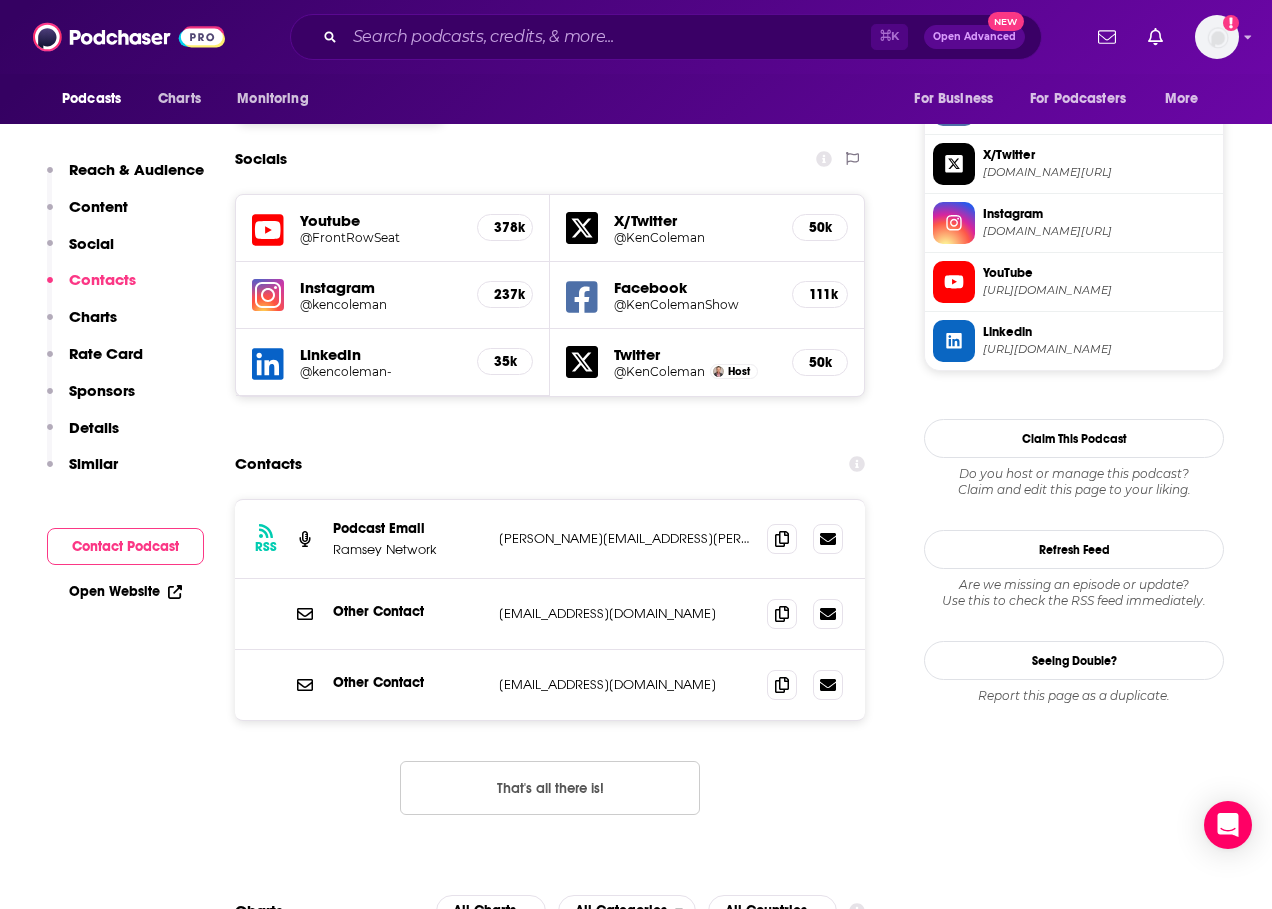 scroll, scrollTop: 1759, scrollLeft: 0, axis: vertical 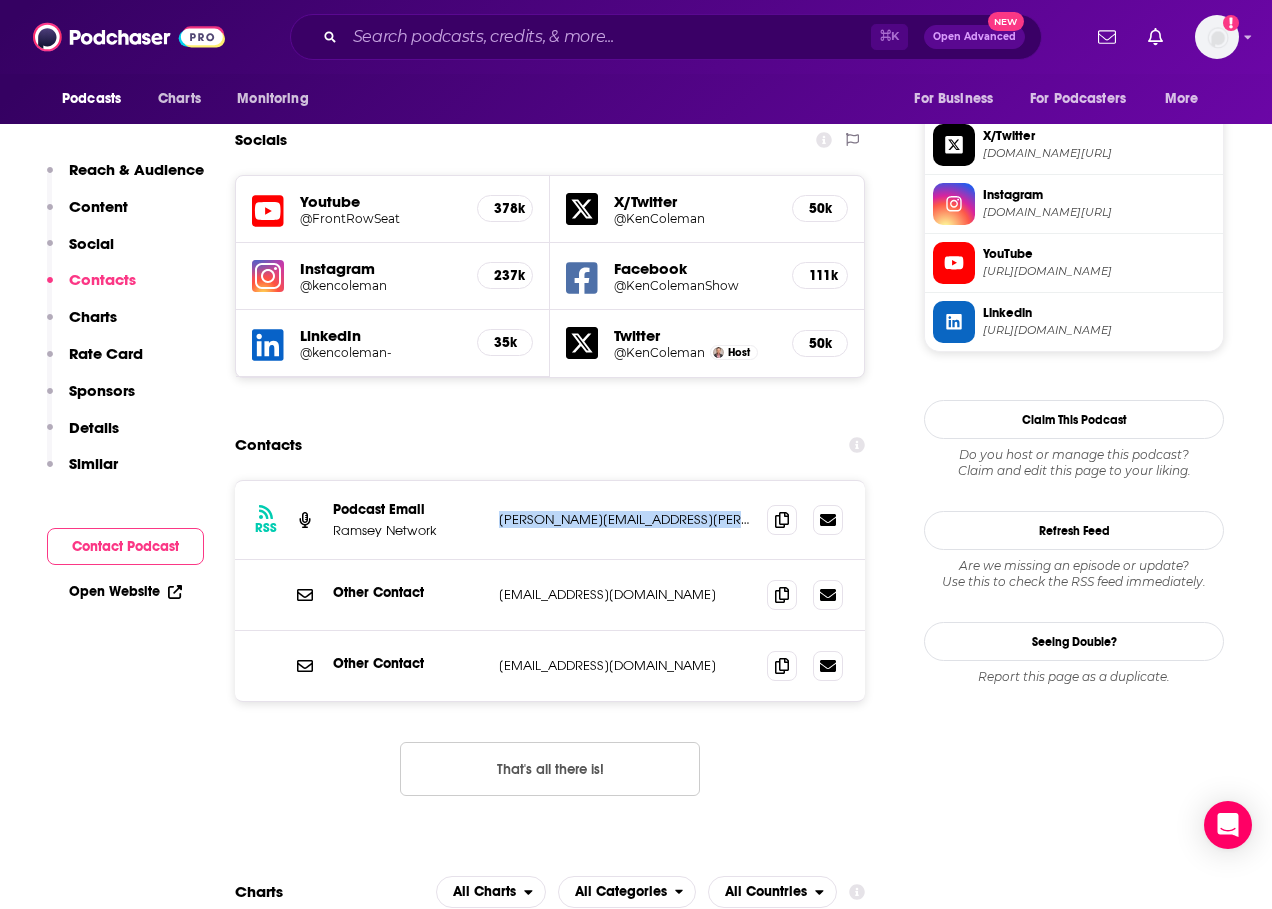 drag, startPoint x: 728, startPoint y: 369, endPoint x: 500, endPoint y: 369, distance: 228 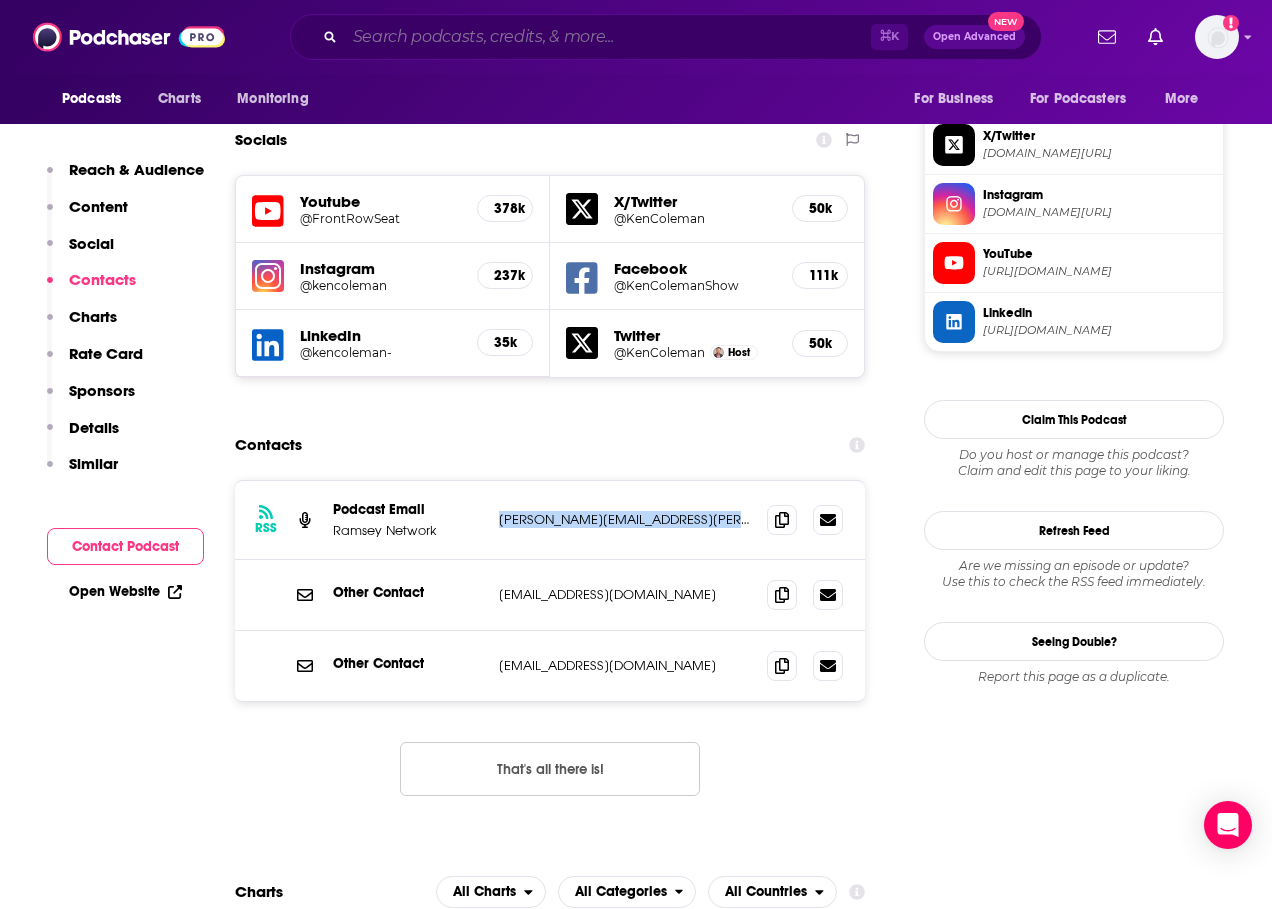 click at bounding box center [608, 37] 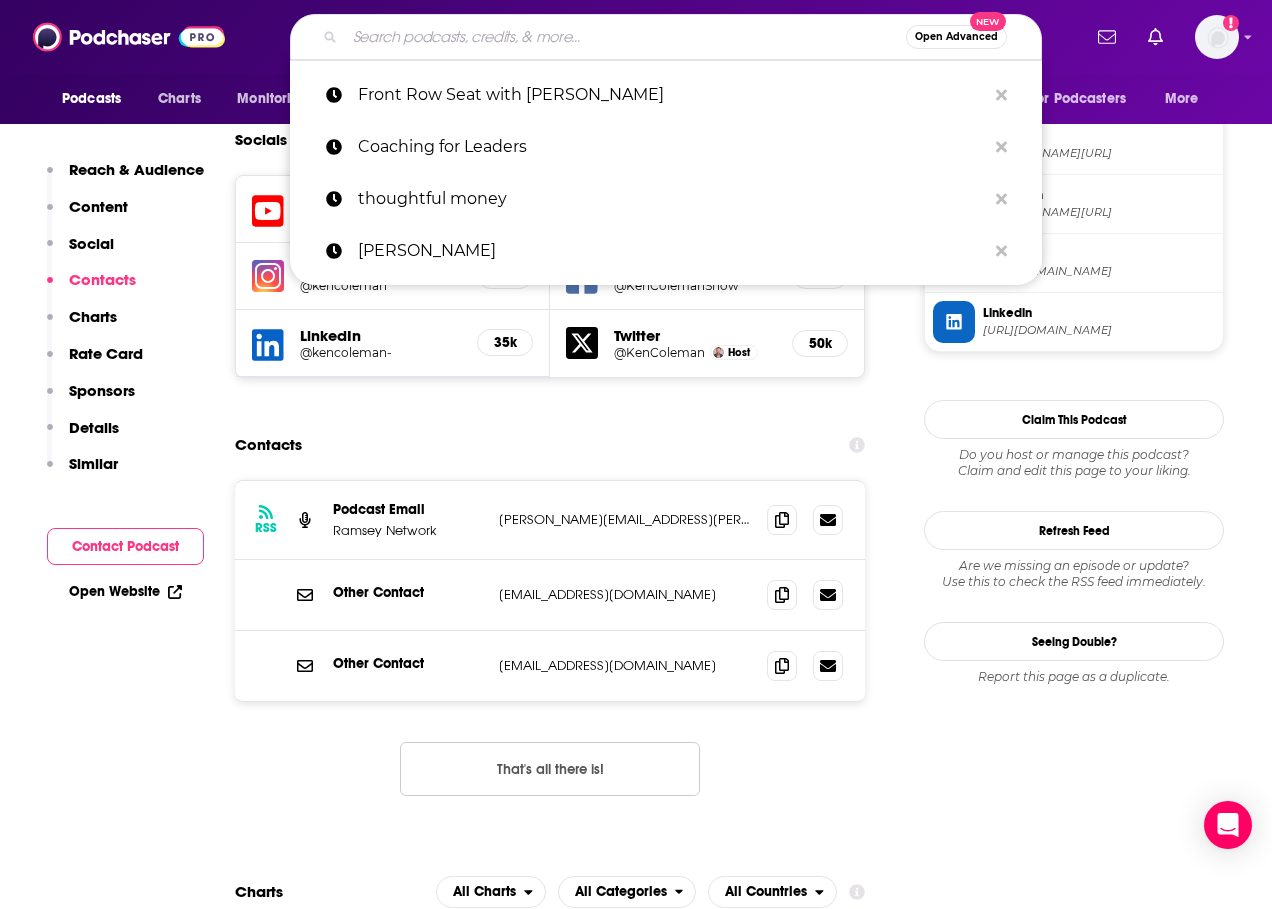 paste on "The GaryVee Audio Experience" 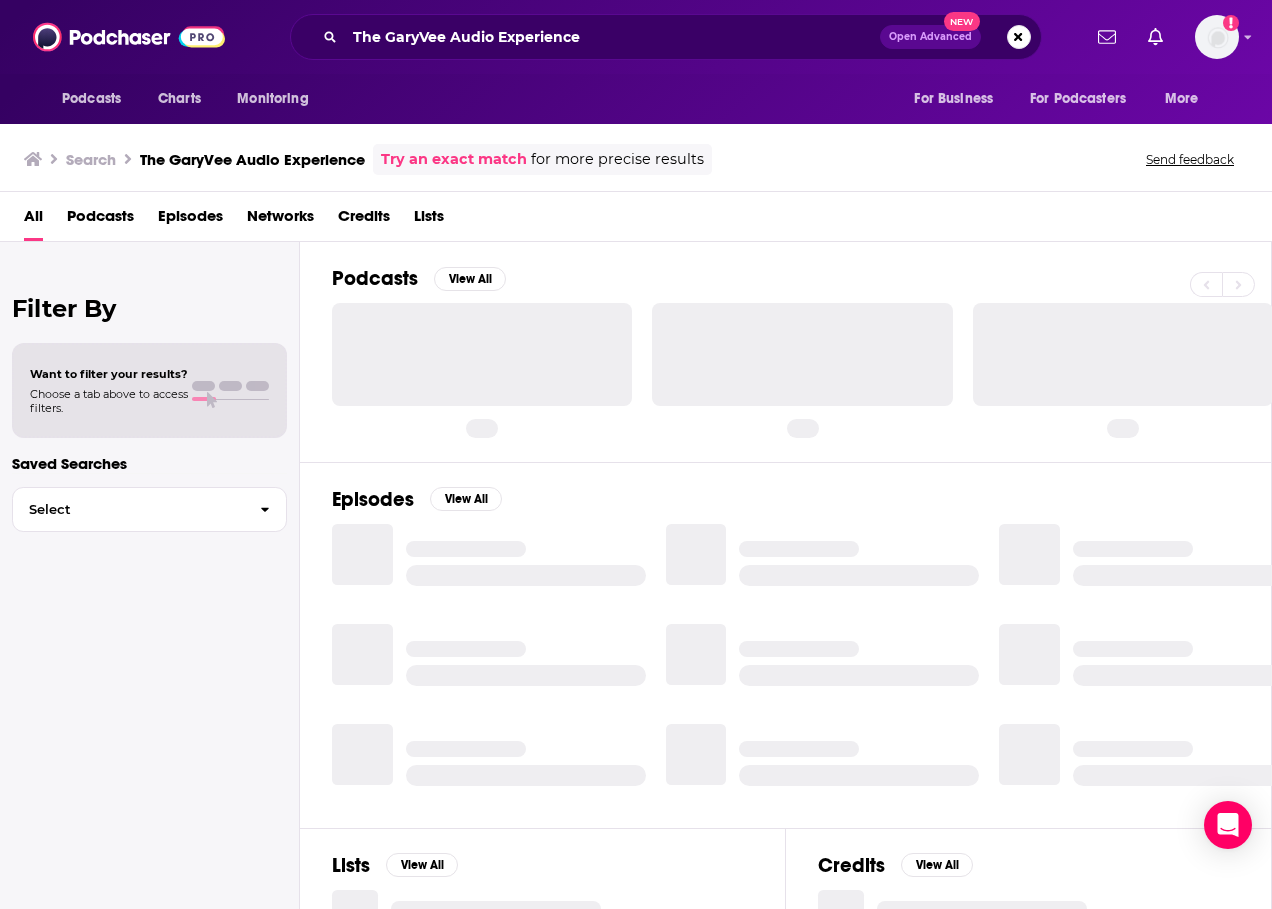 scroll, scrollTop: 0, scrollLeft: 0, axis: both 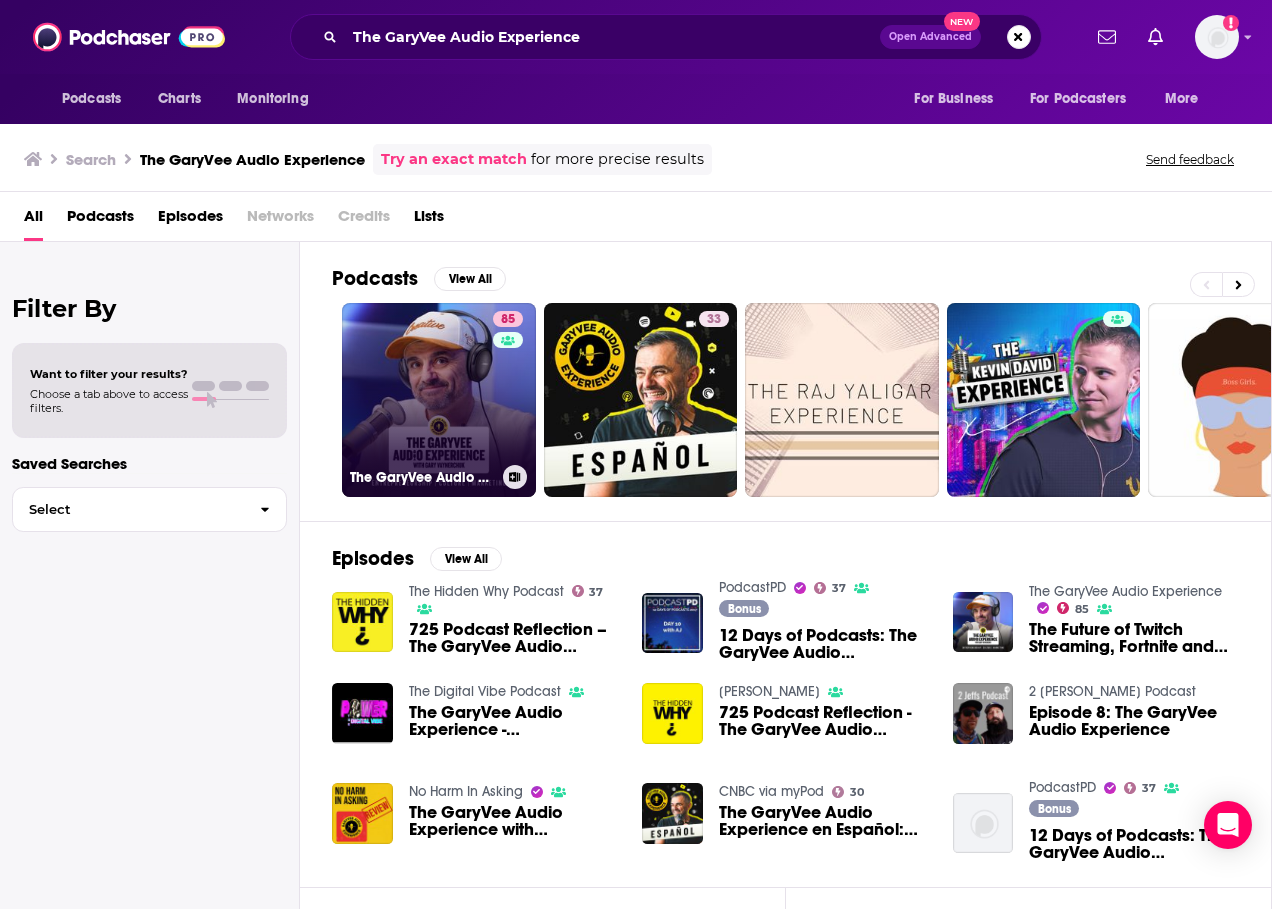 click on "85 The GaryVee Audio Experience" at bounding box center (439, 400) 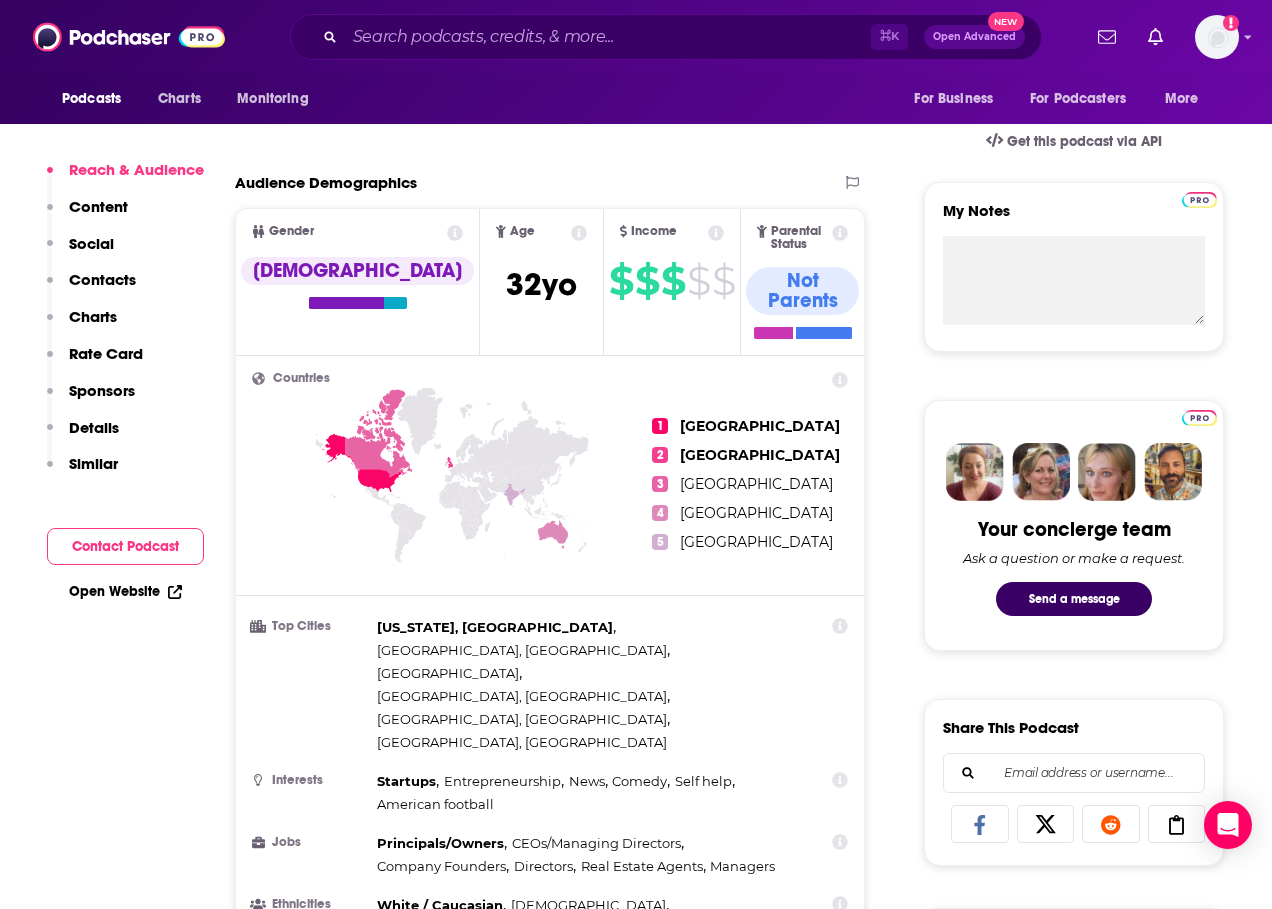 click on "Contact Podcast" at bounding box center (125, 546) 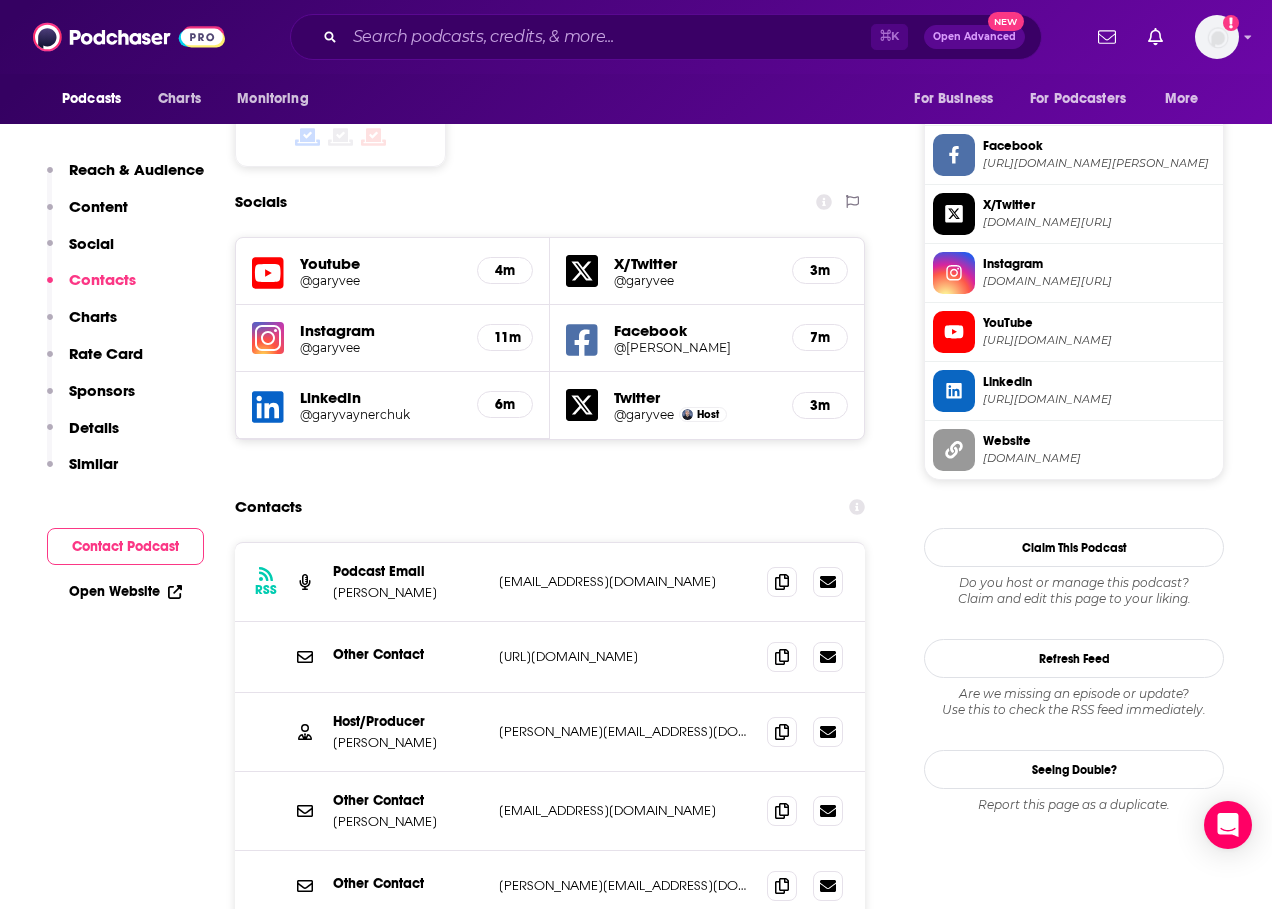 scroll, scrollTop: 1759, scrollLeft: 0, axis: vertical 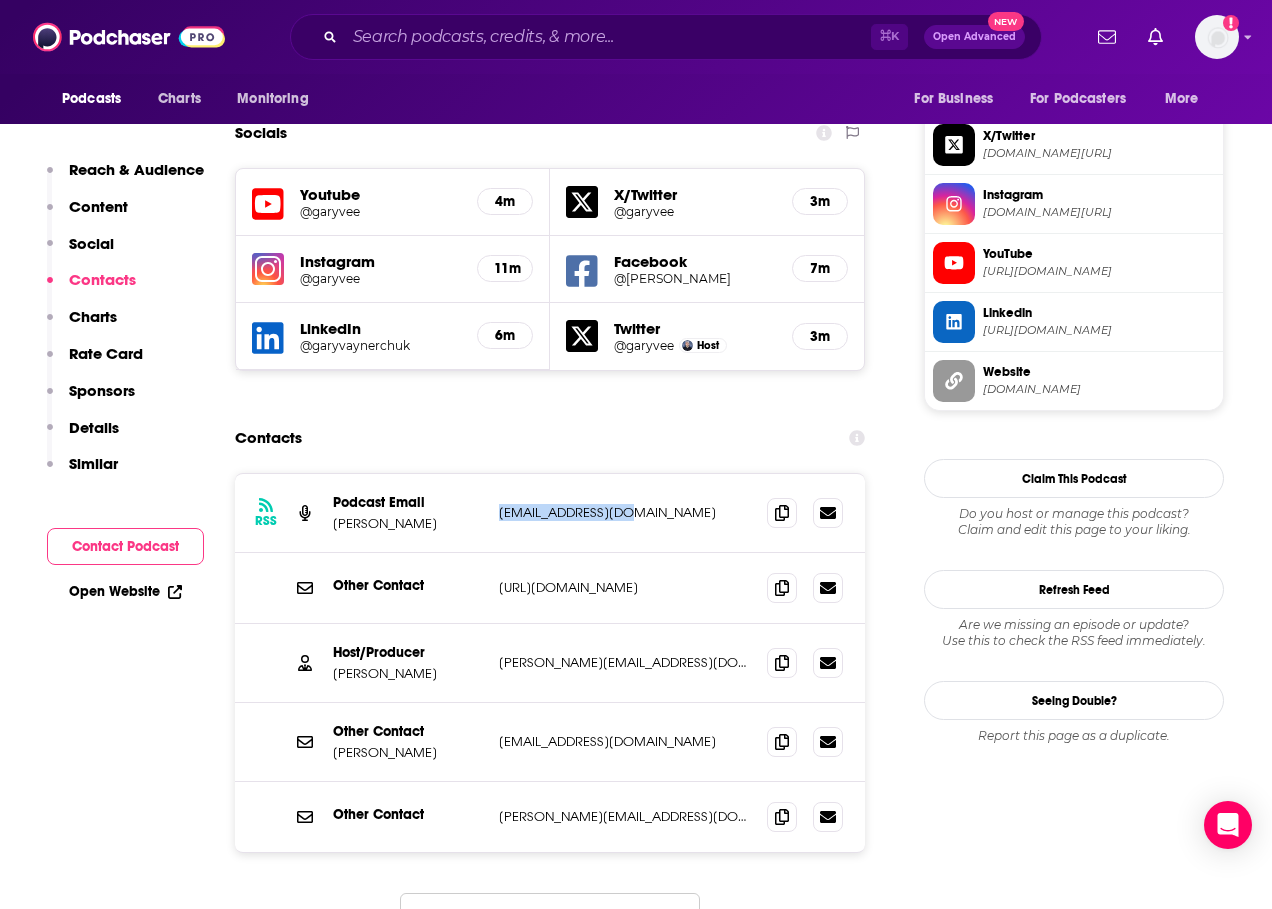drag, startPoint x: 627, startPoint y: 368, endPoint x: 496, endPoint y: 375, distance: 131.18689 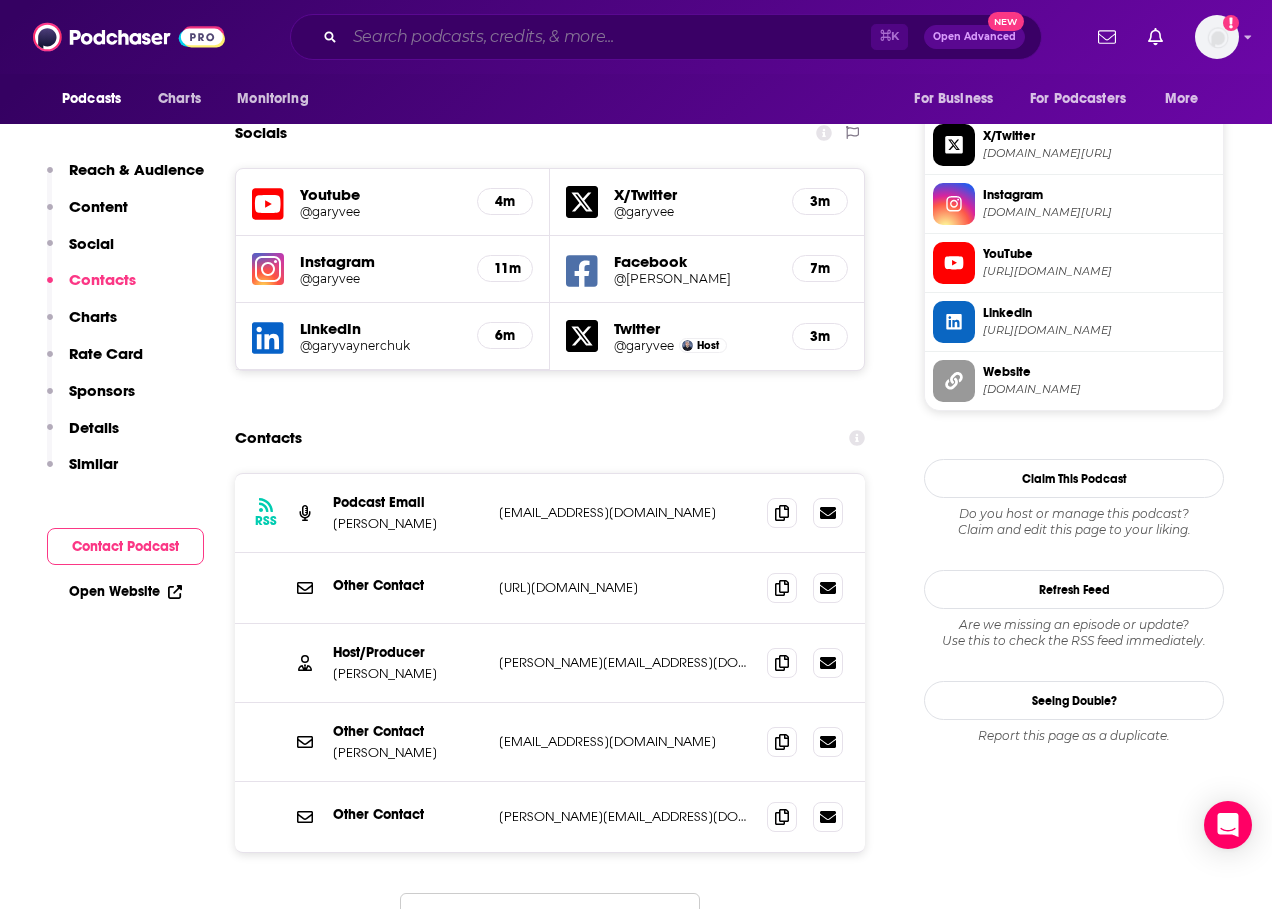 click at bounding box center [608, 37] 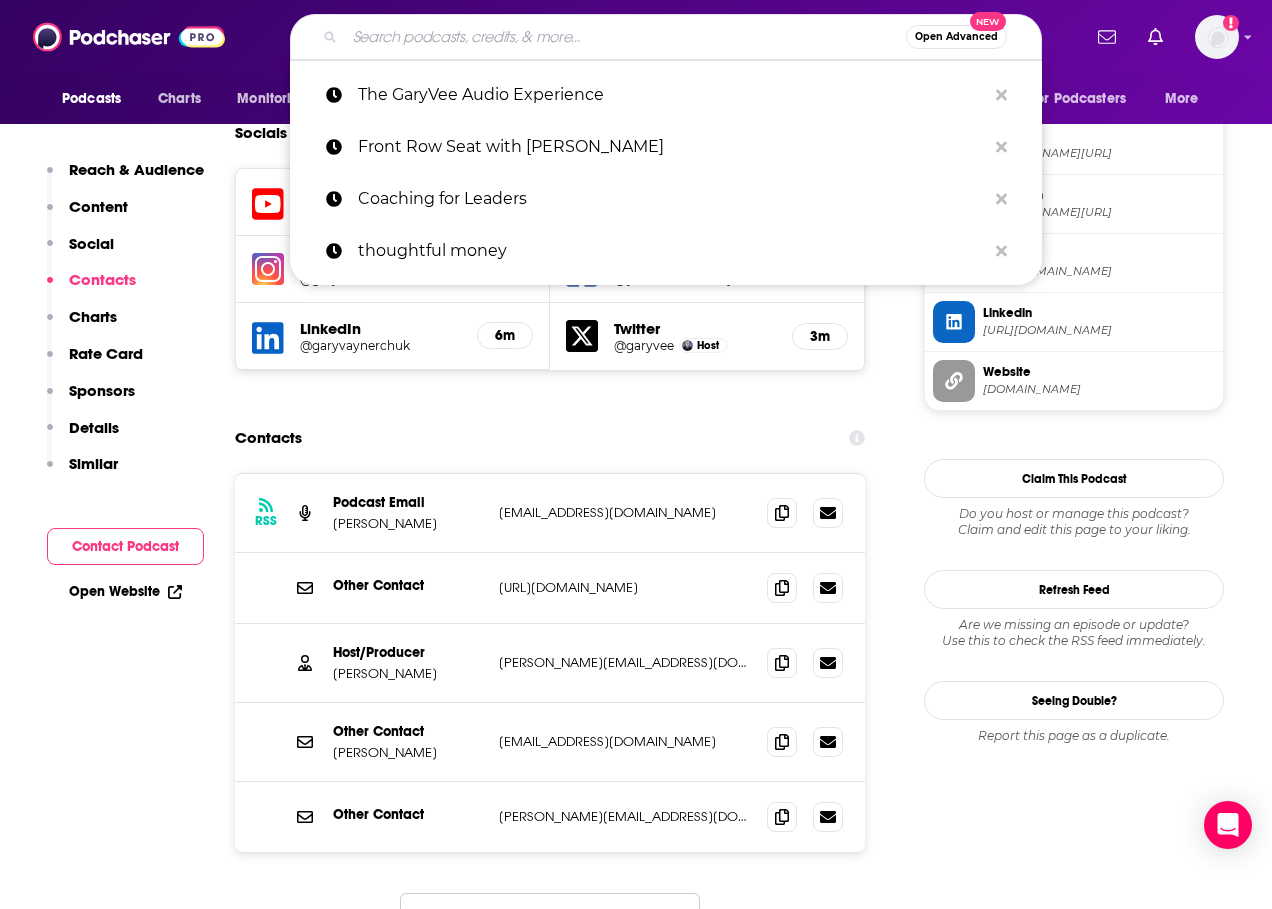 paste on "The Iced Coffee Hour" 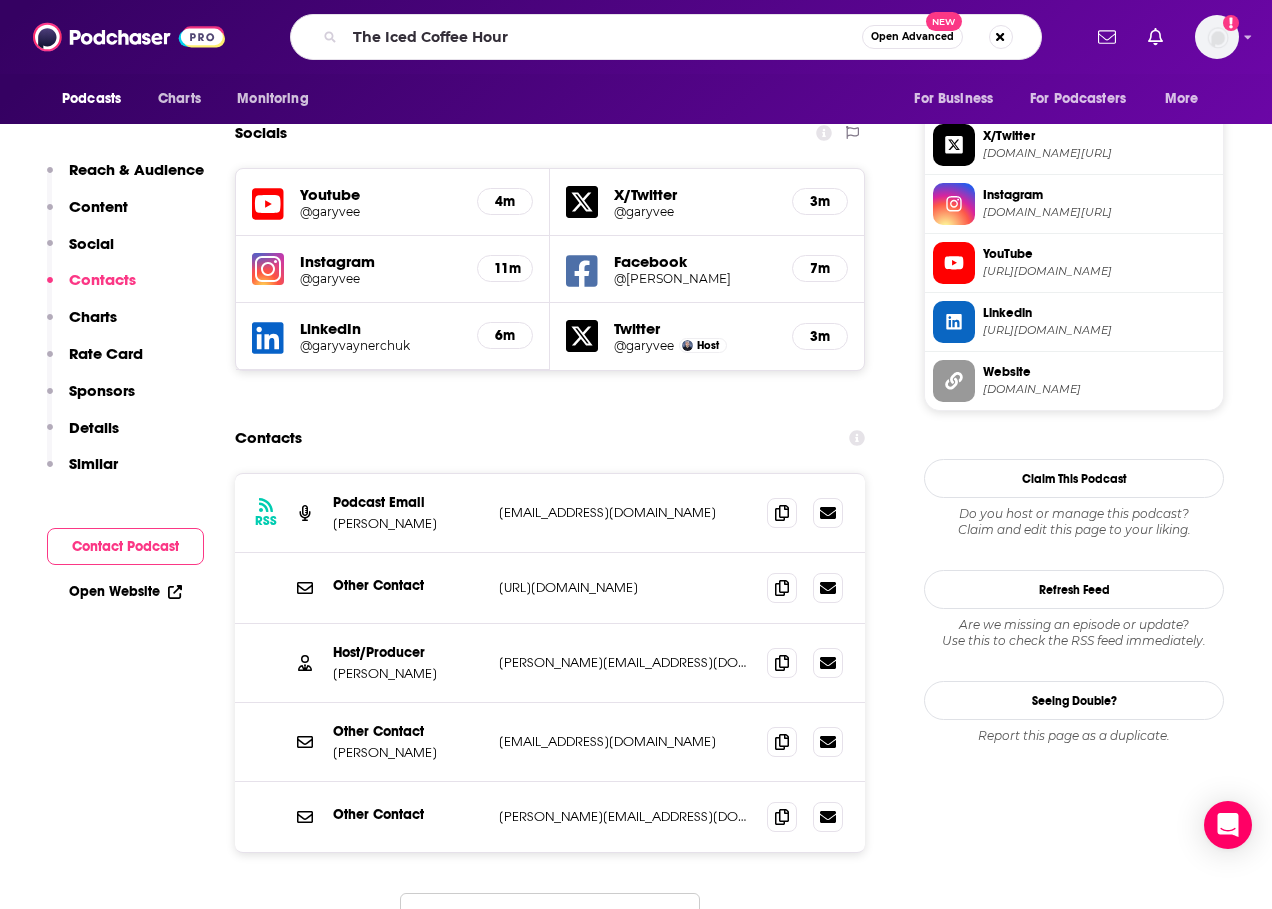scroll, scrollTop: 0, scrollLeft: 0, axis: both 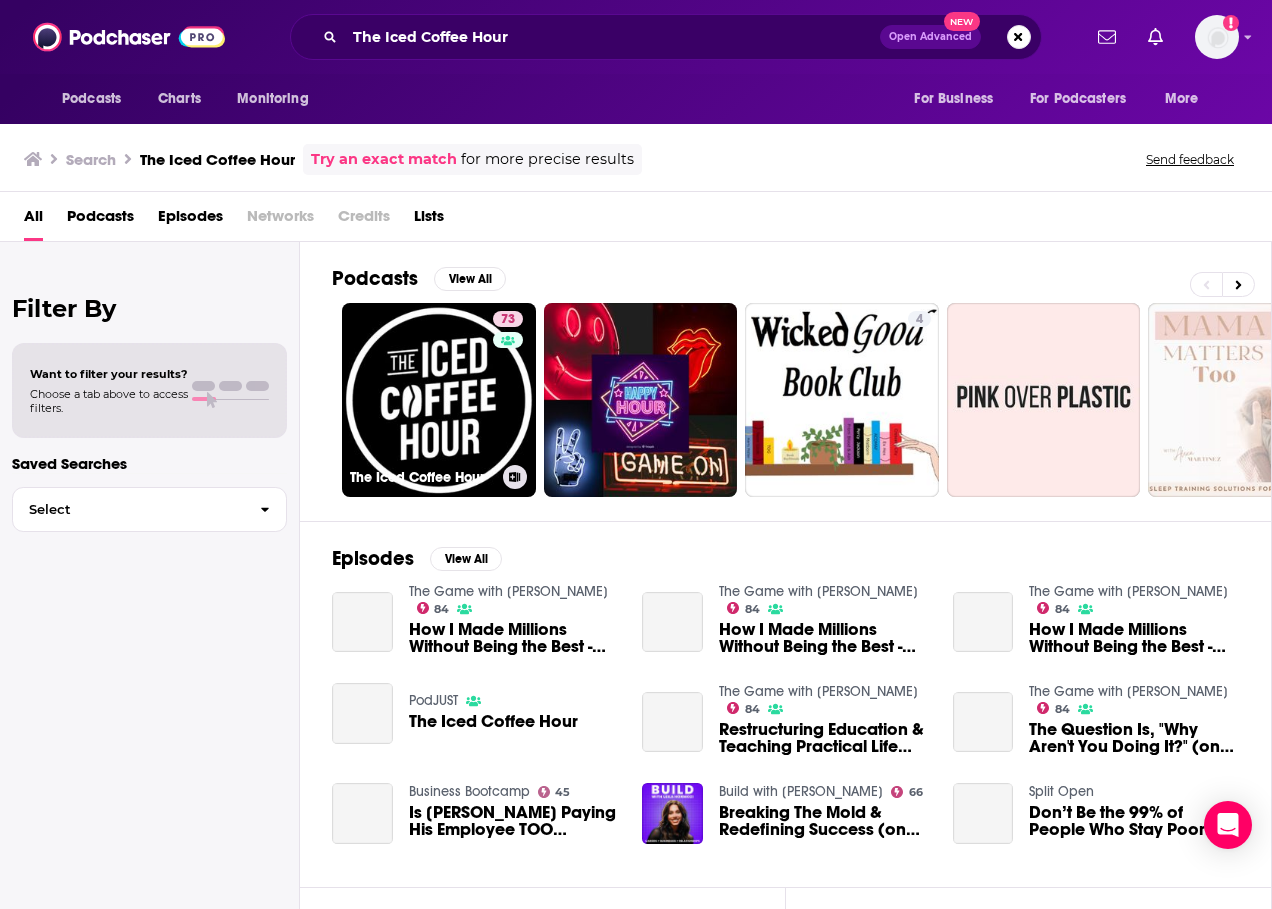 click on "73 The Iced Coffee Hour" at bounding box center (439, 400) 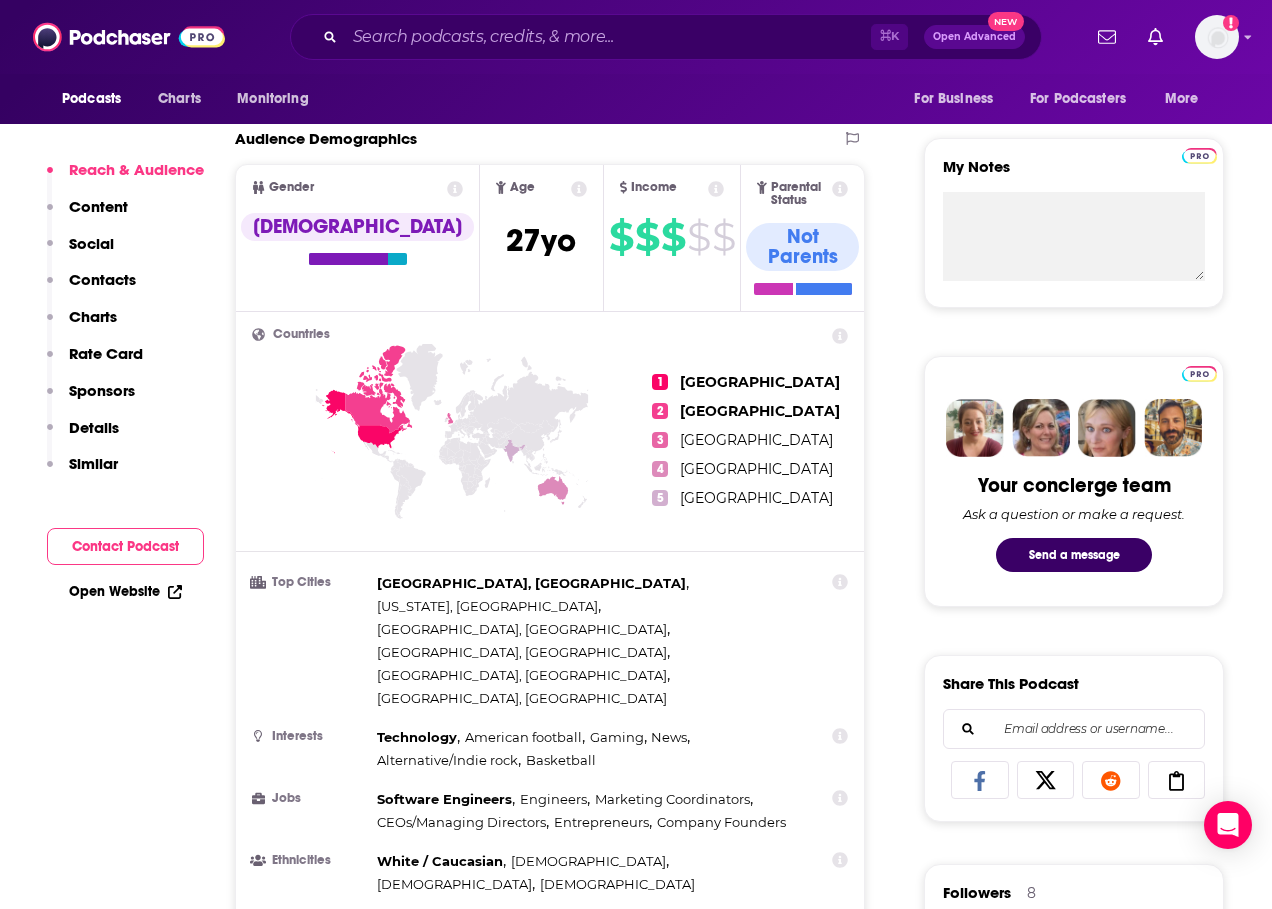 click on "Contact Podcast" at bounding box center [125, 546] 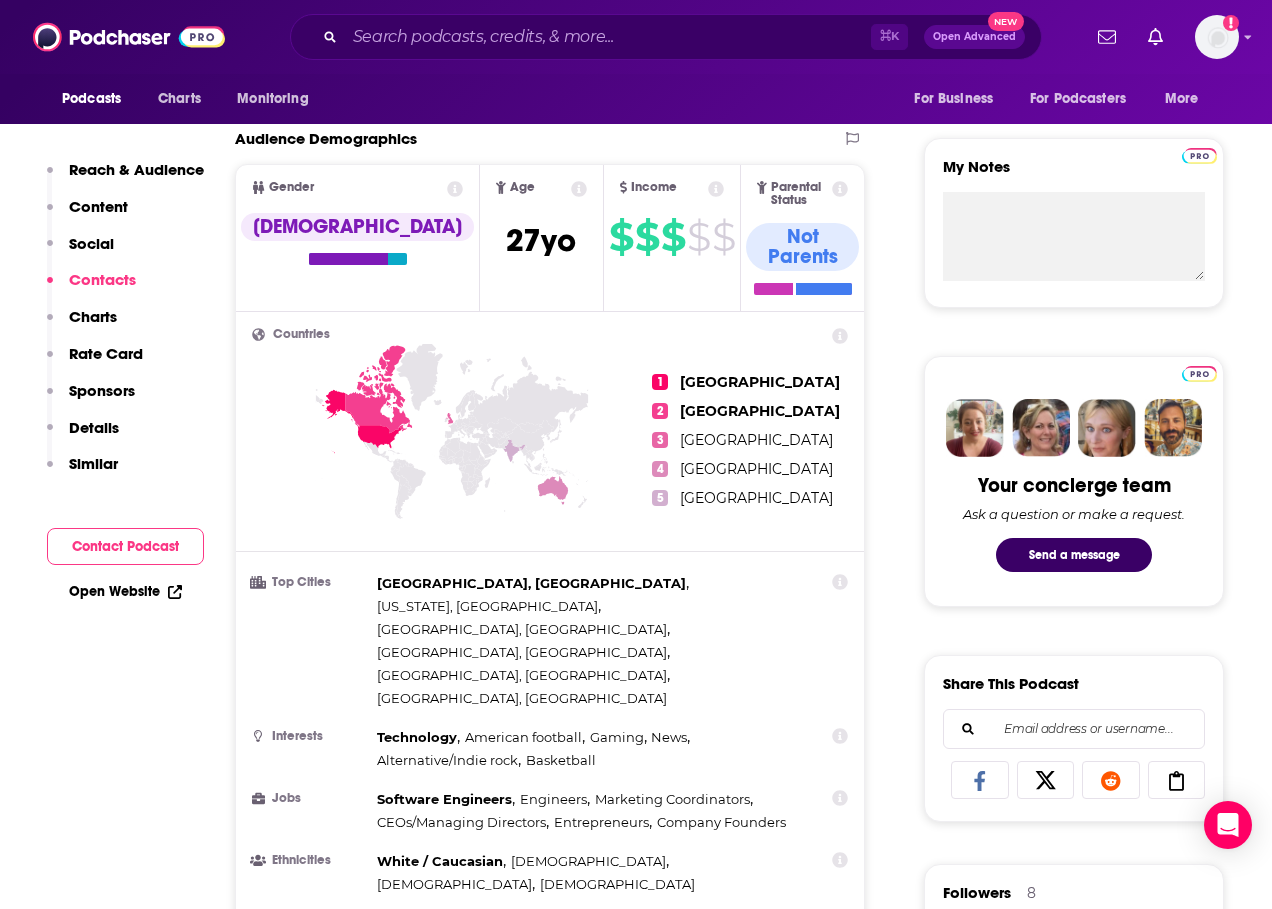 scroll, scrollTop: 1692, scrollLeft: 0, axis: vertical 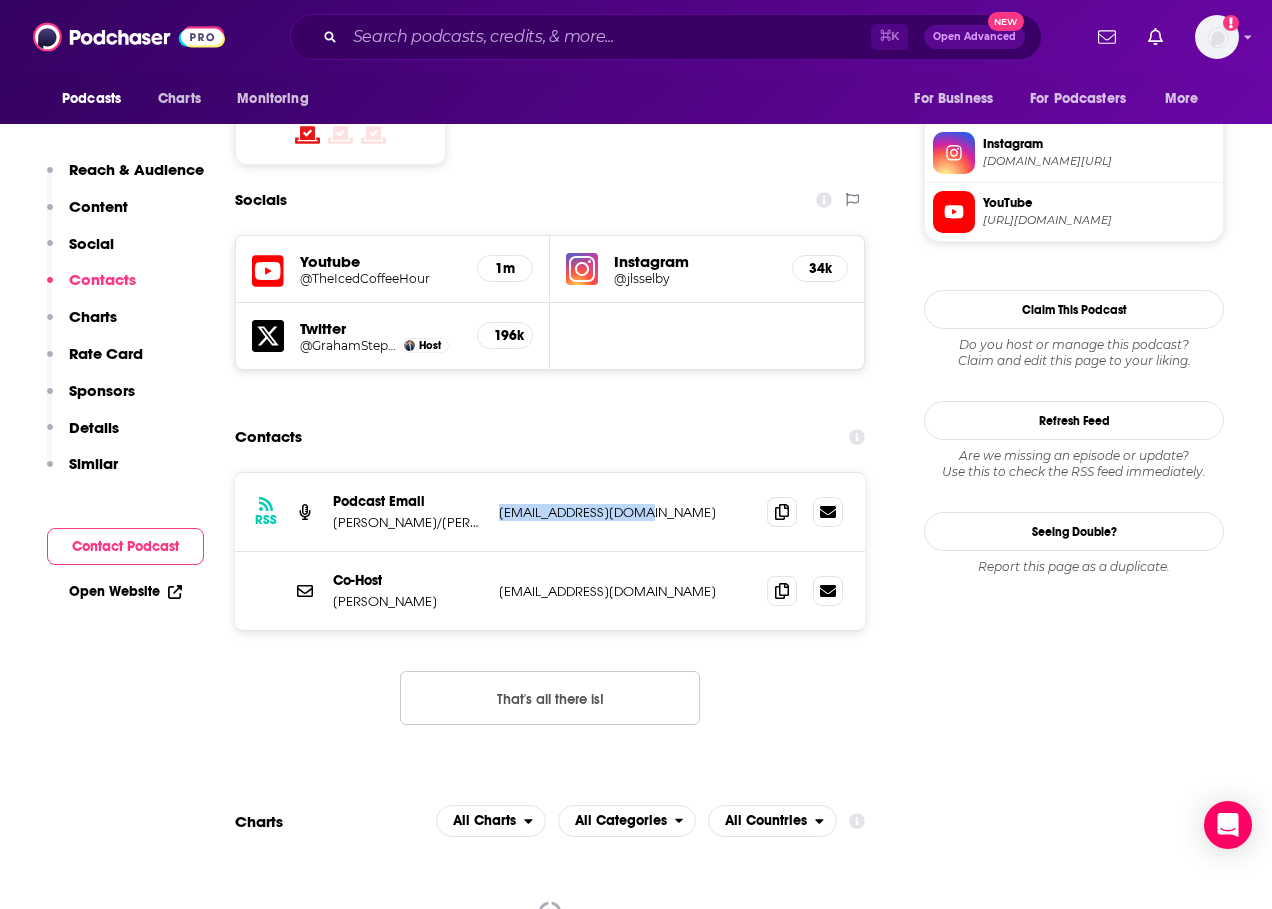drag, startPoint x: 658, startPoint y: 367, endPoint x: 496, endPoint y: 369, distance: 162.01234 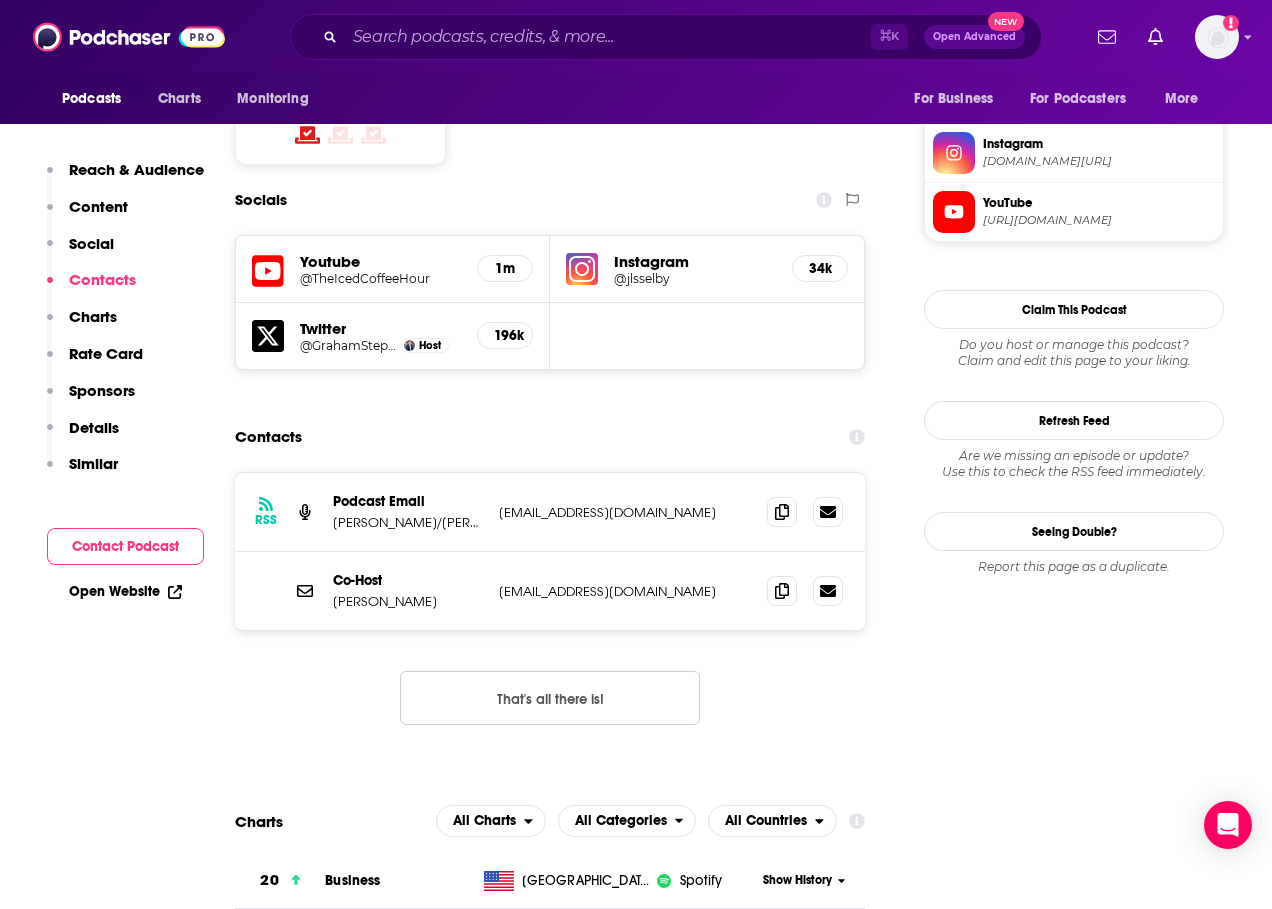 click on "[EMAIL_ADDRESS][DOMAIN_NAME]" at bounding box center (625, 591) 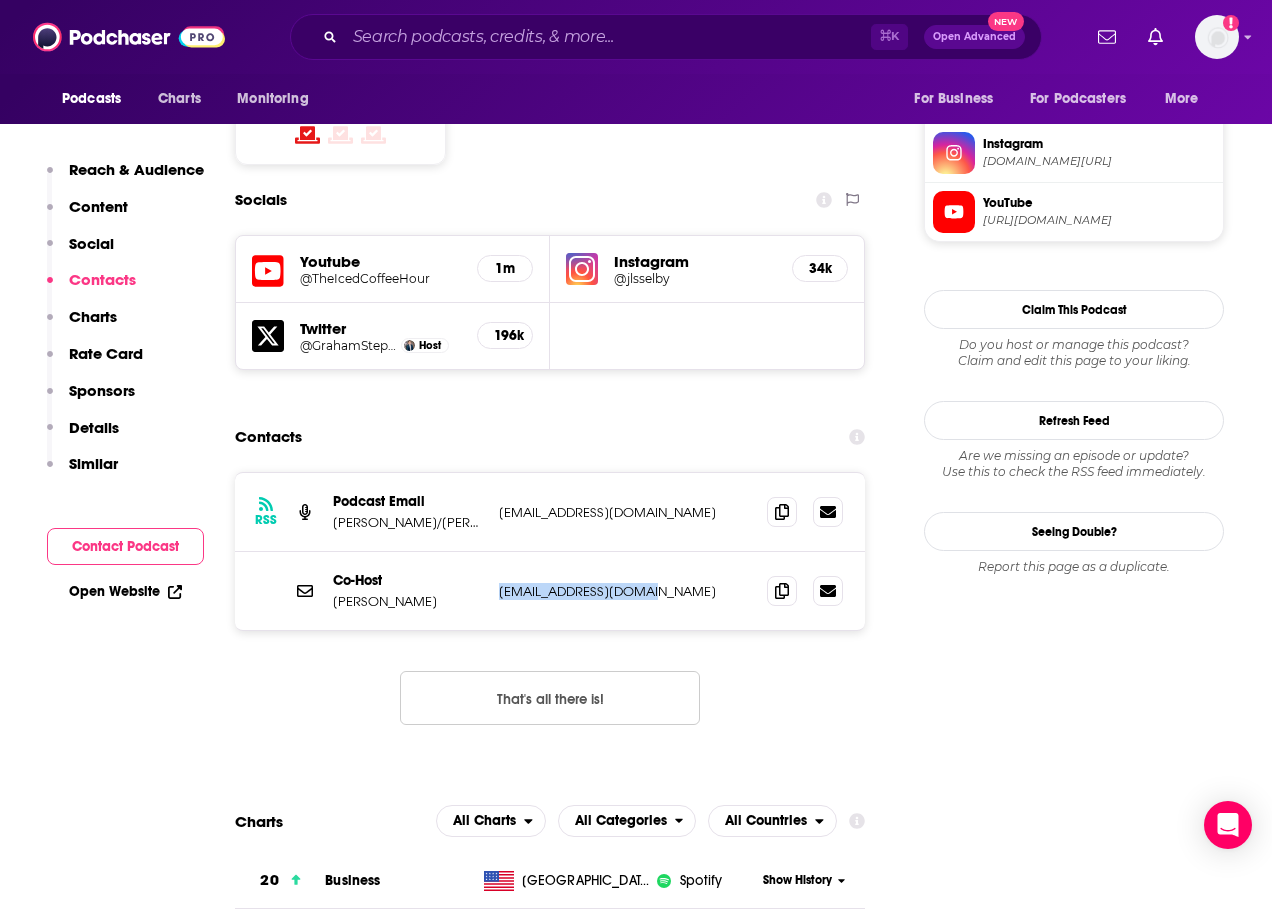 click on "[EMAIL_ADDRESS][DOMAIN_NAME]" at bounding box center (625, 591) 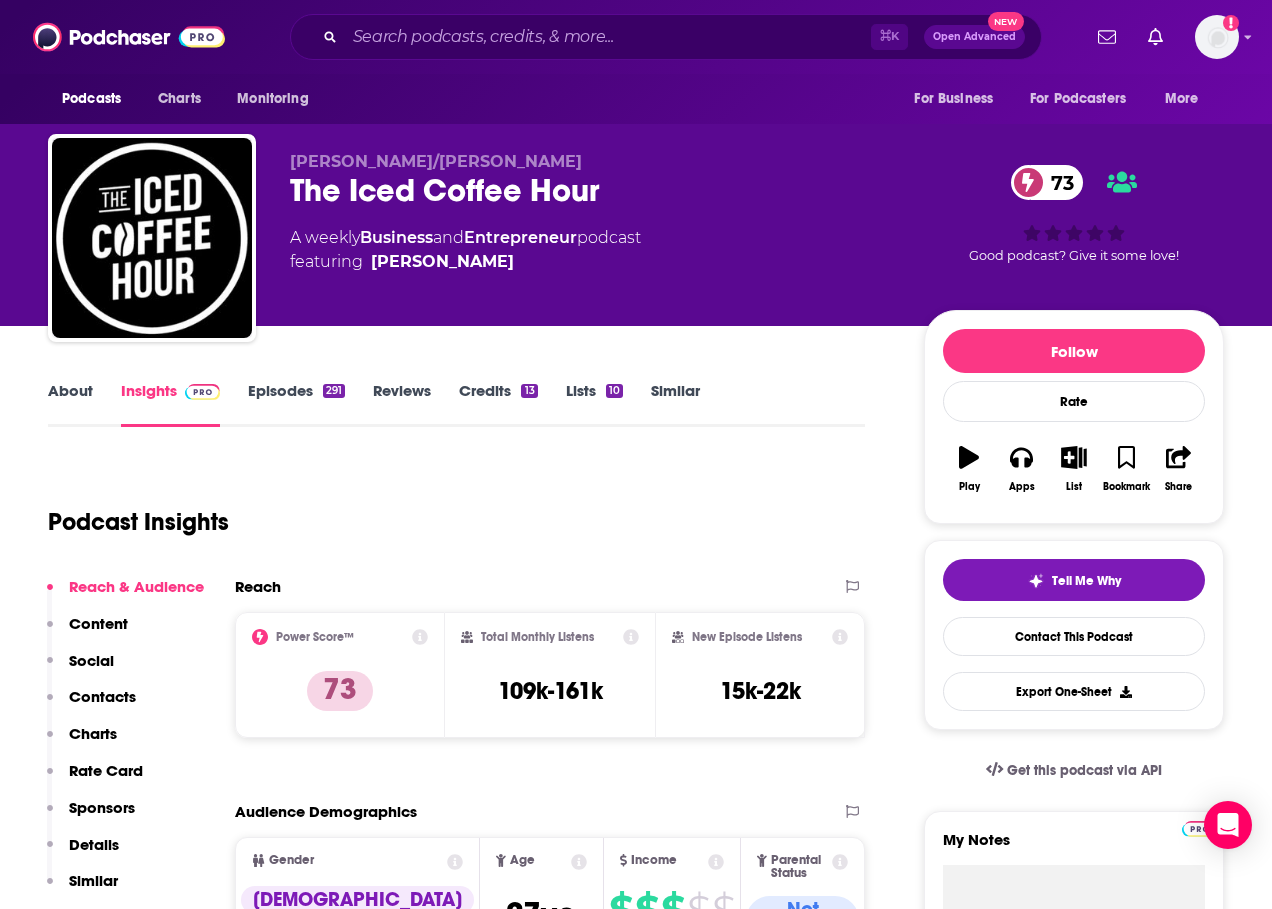 scroll, scrollTop: 0, scrollLeft: 0, axis: both 